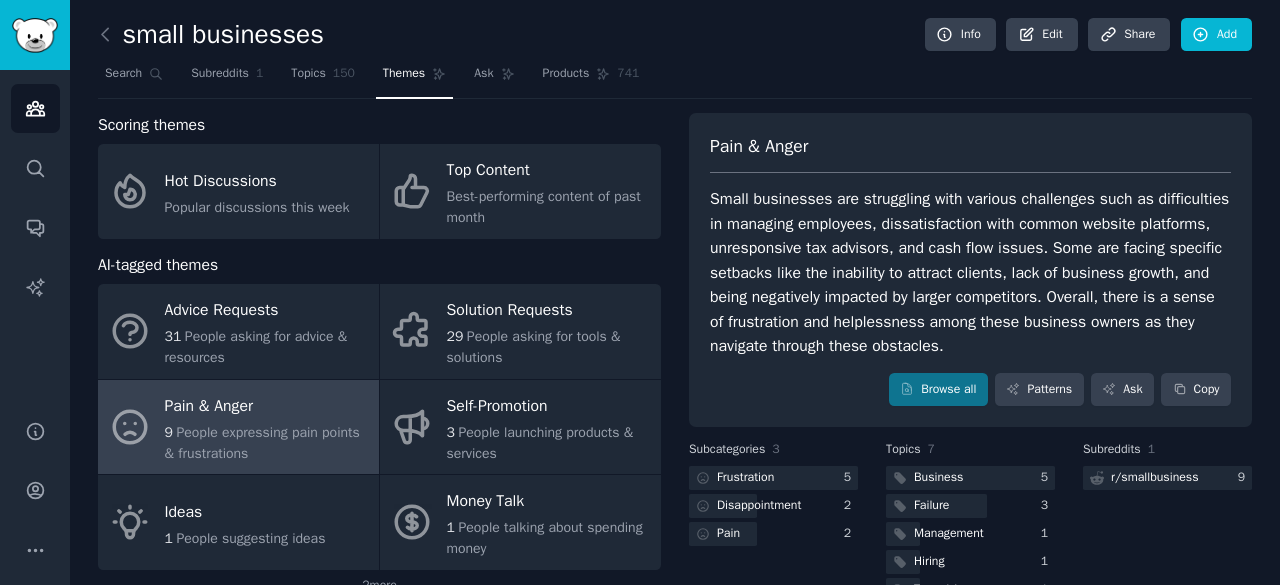 scroll, scrollTop: 0, scrollLeft: 0, axis: both 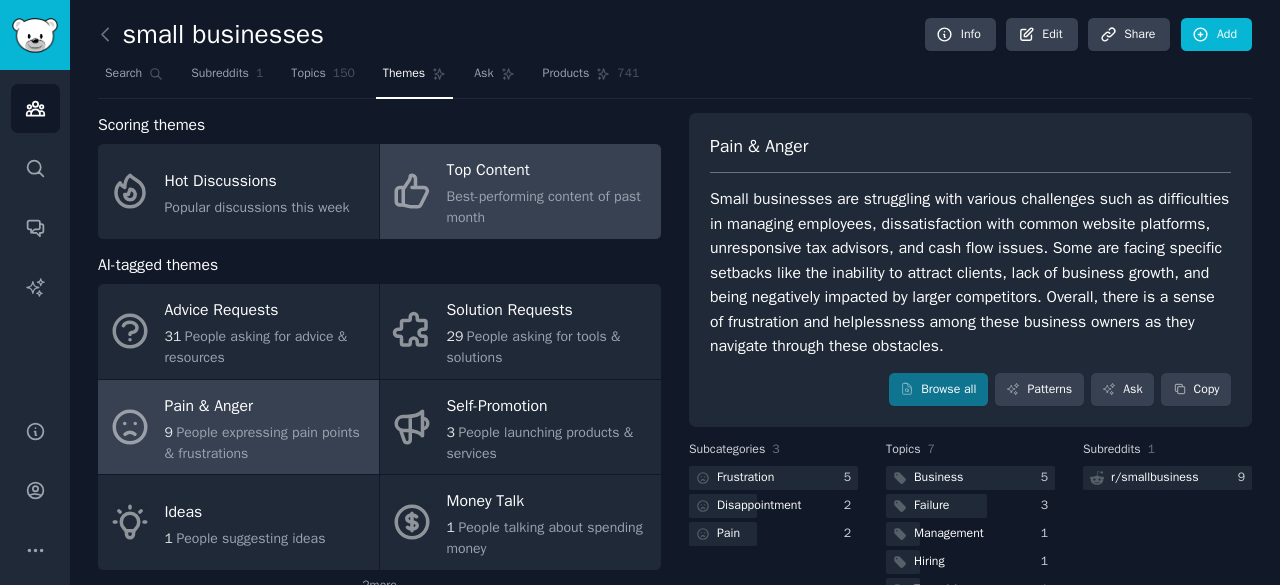 click on "Best-performing content of past month" 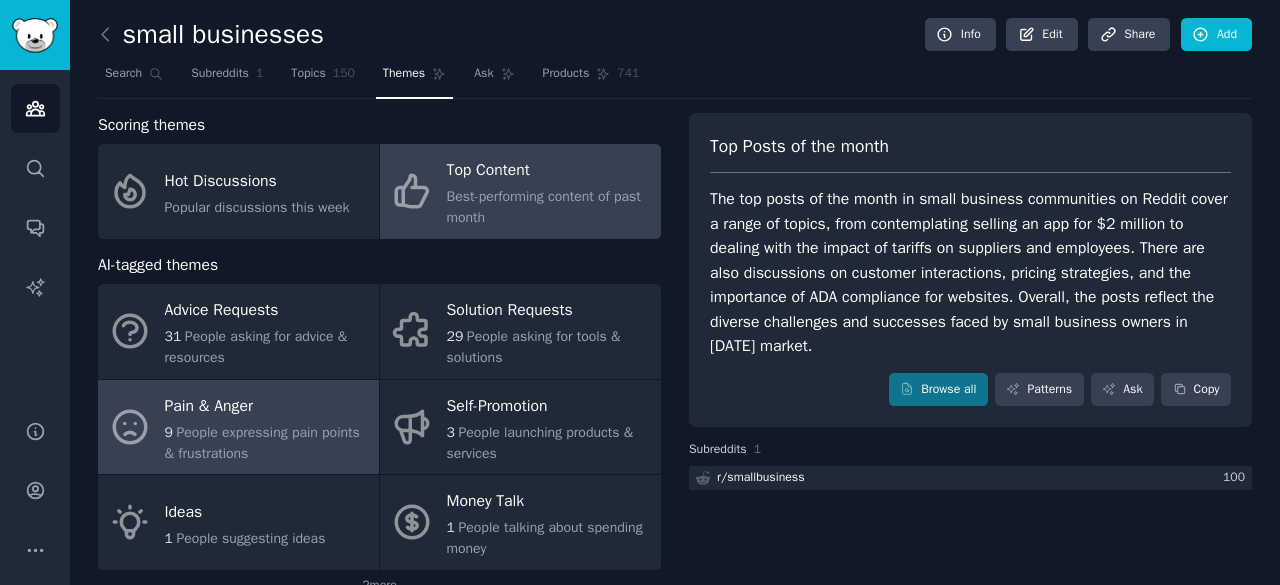 click on "Pain & Anger" at bounding box center [267, 406] 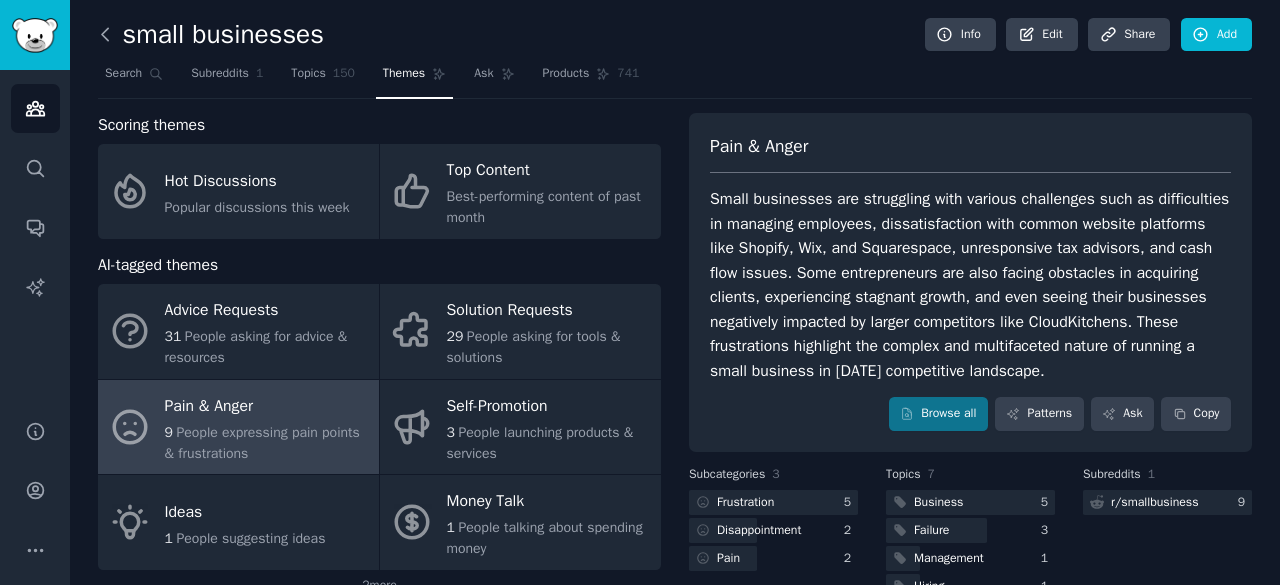 click 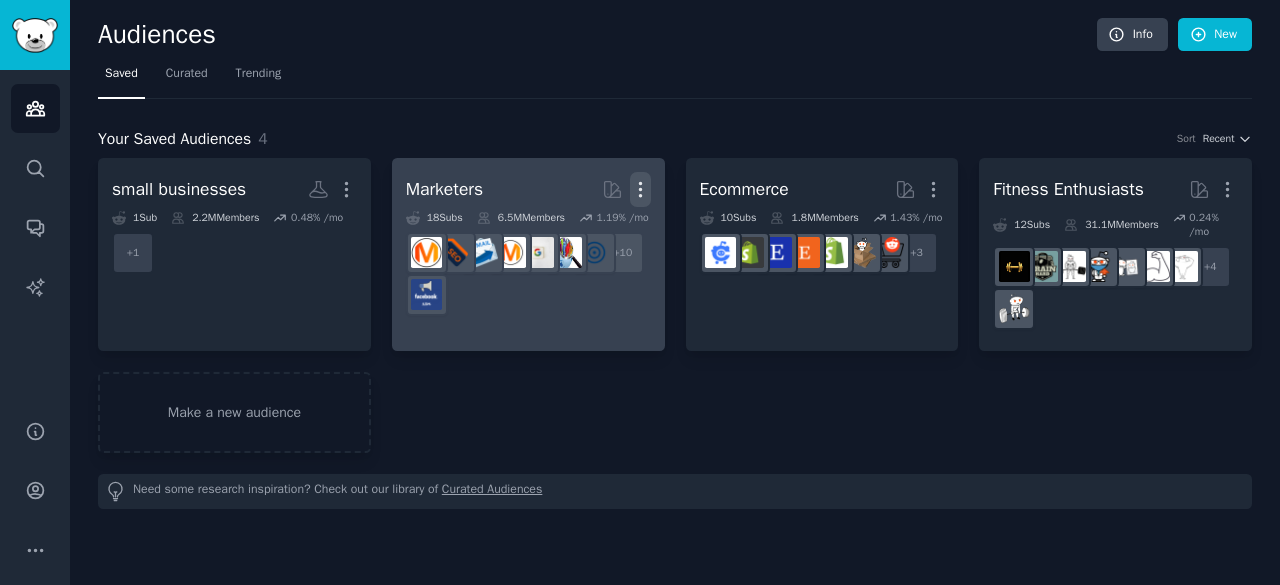 click 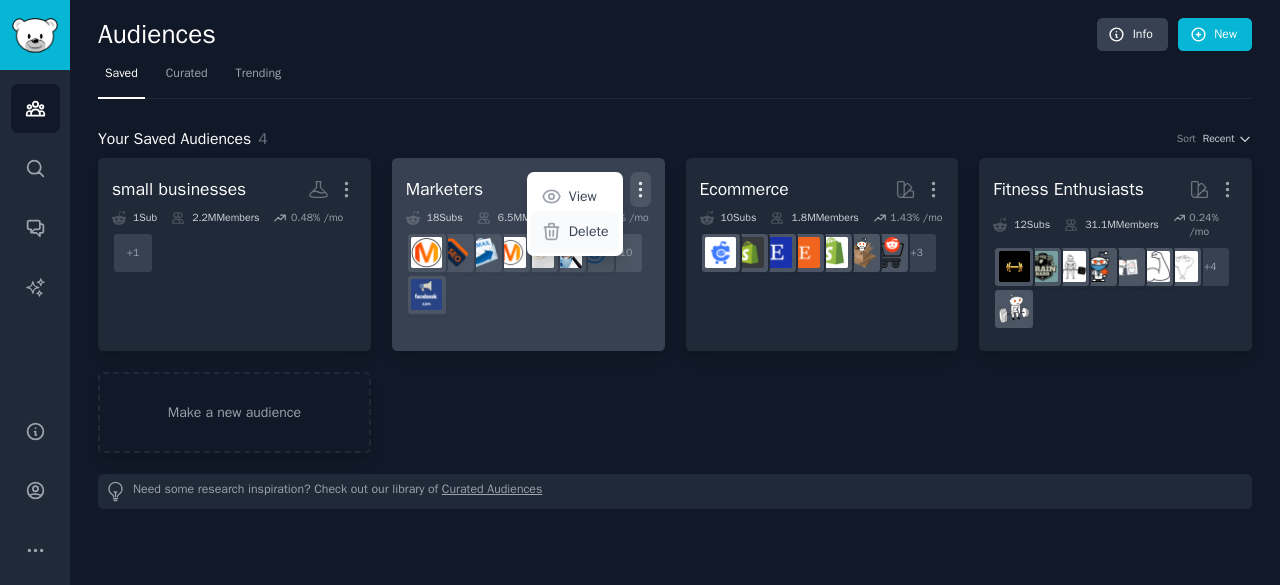 click on "Delete" at bounding box center (574, 232) 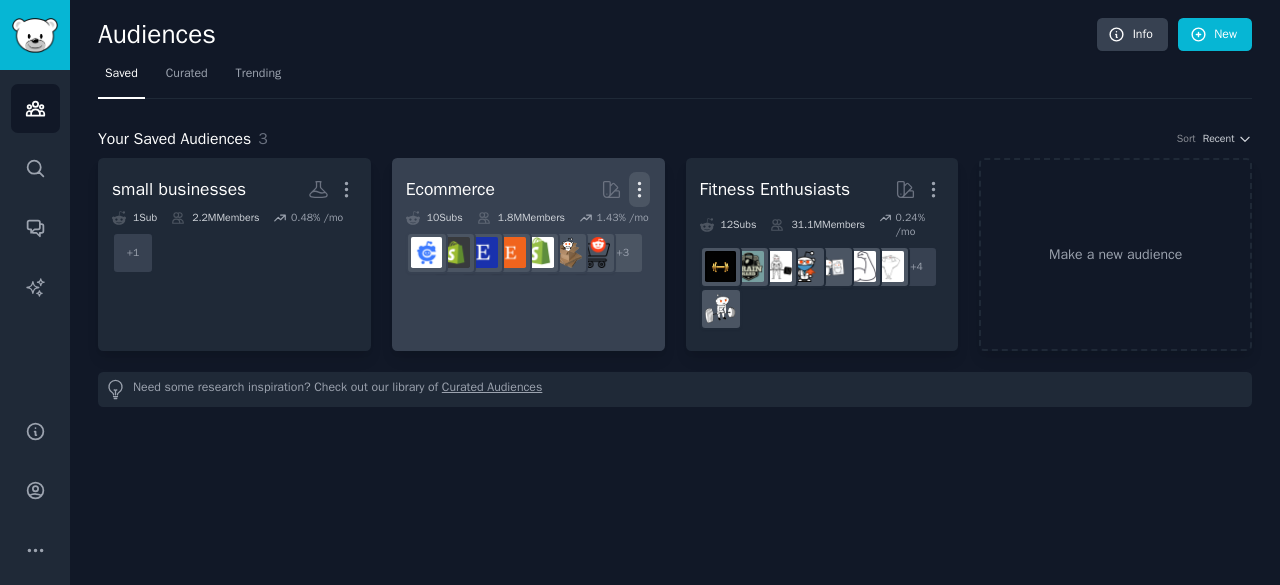 click 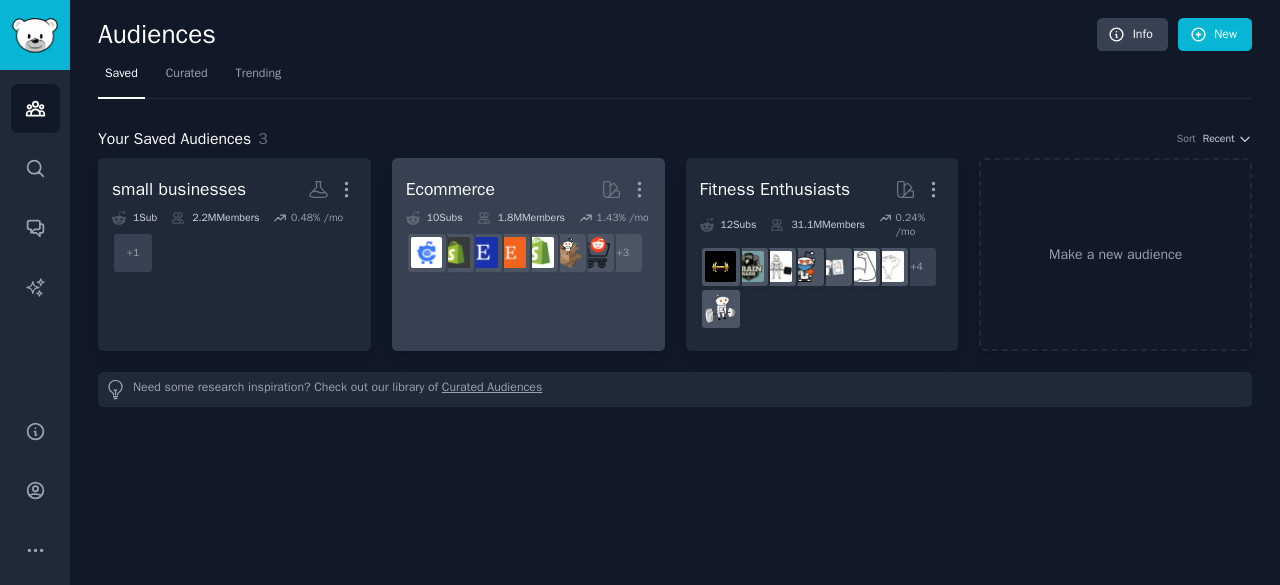click on "Ecommerce More" at bounding box center [528, 189] 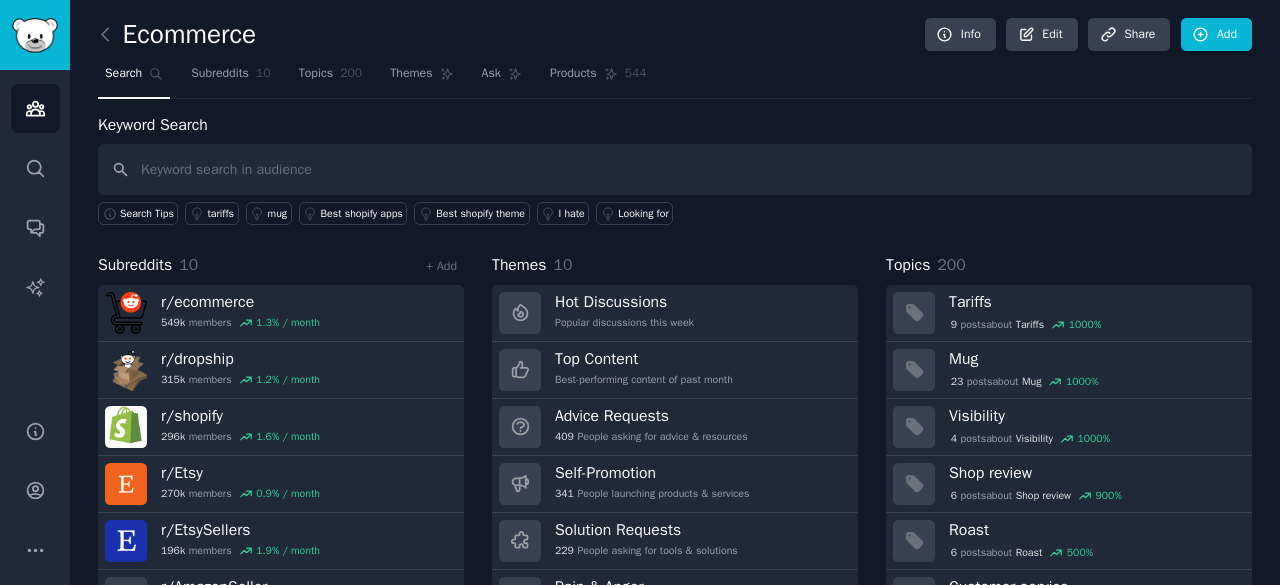 scroll, scrollTop: 100, scrollLeft: 0, axis: vertical 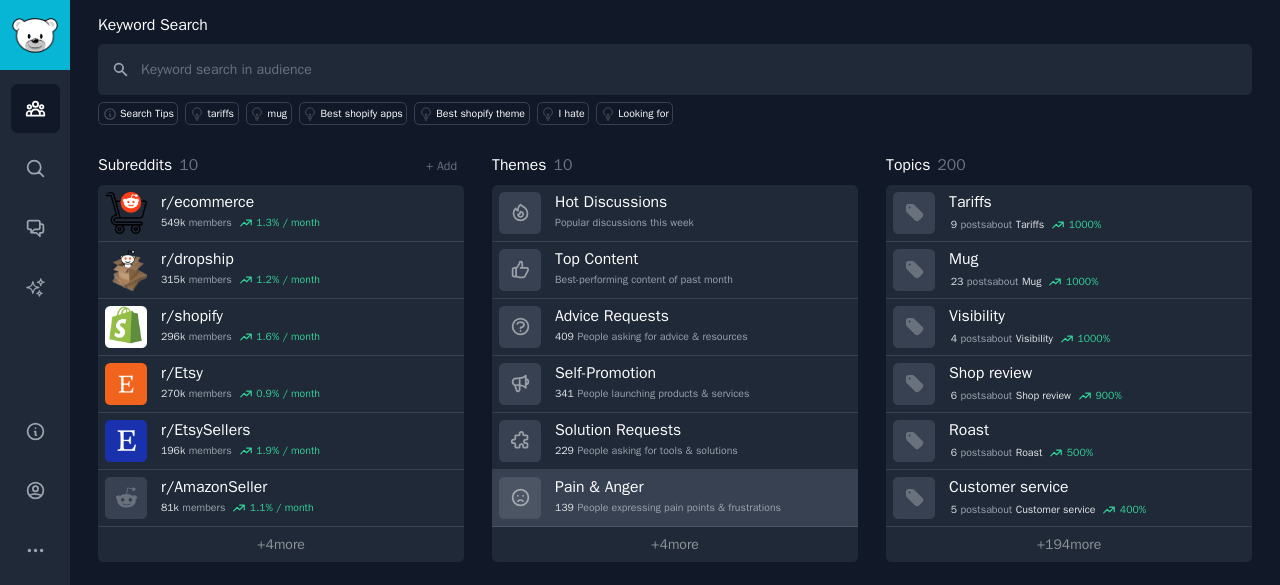 click on "Pain & Anger 139 People expressing pain points & frustrations" at bounding box center (668, 498) 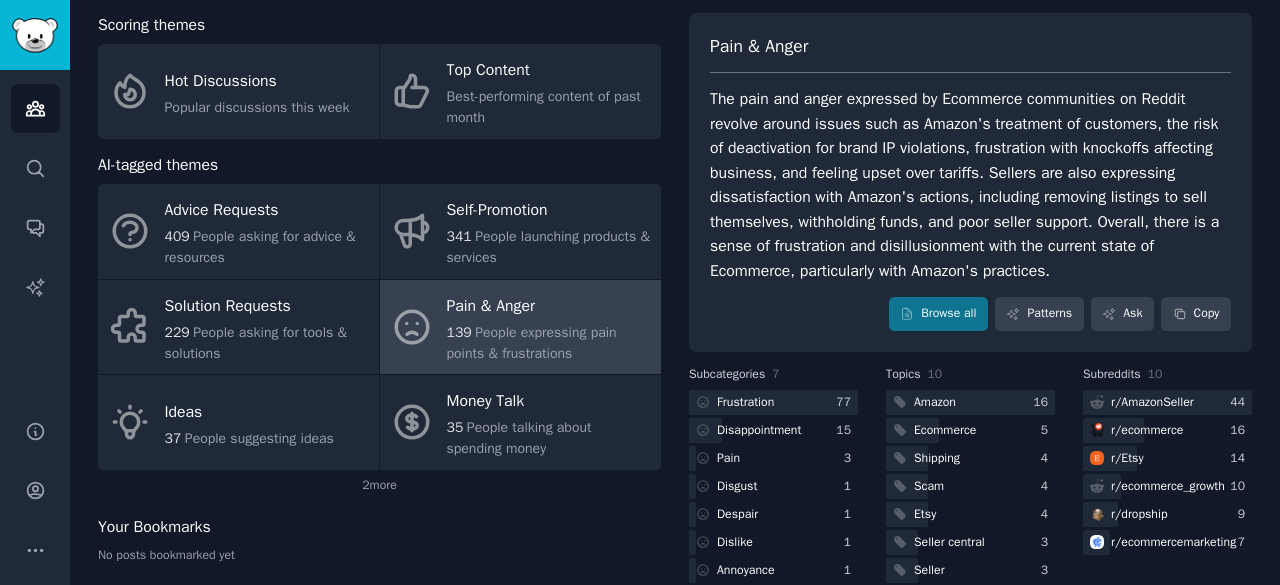 scroll, scrollTop: 0, scrollLeft: 0, axis: both 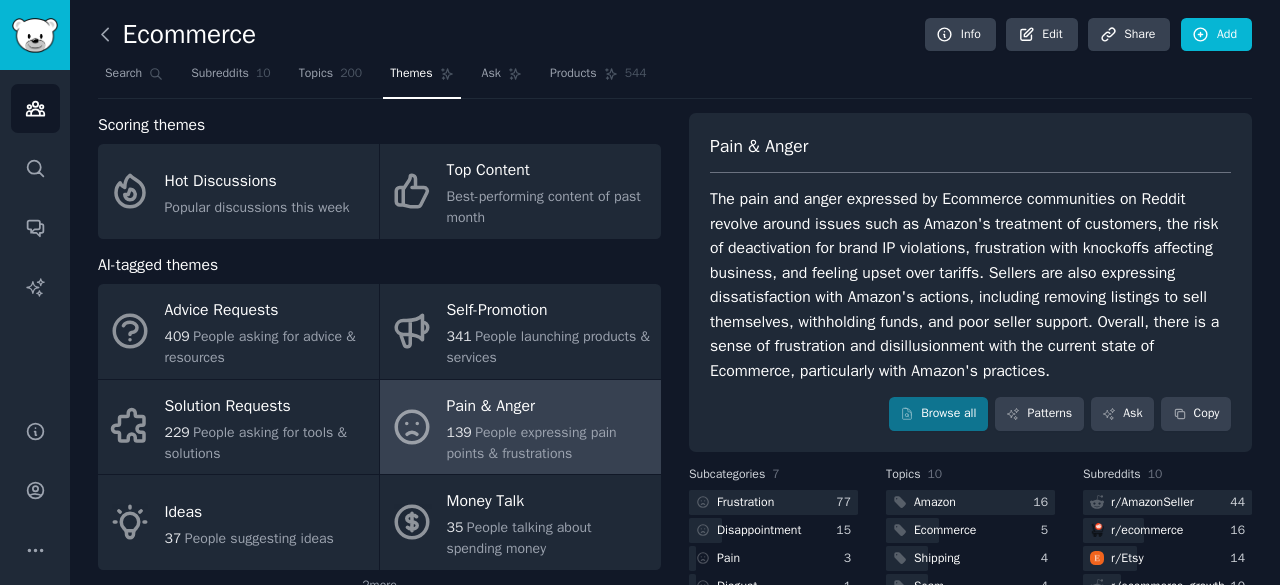 click 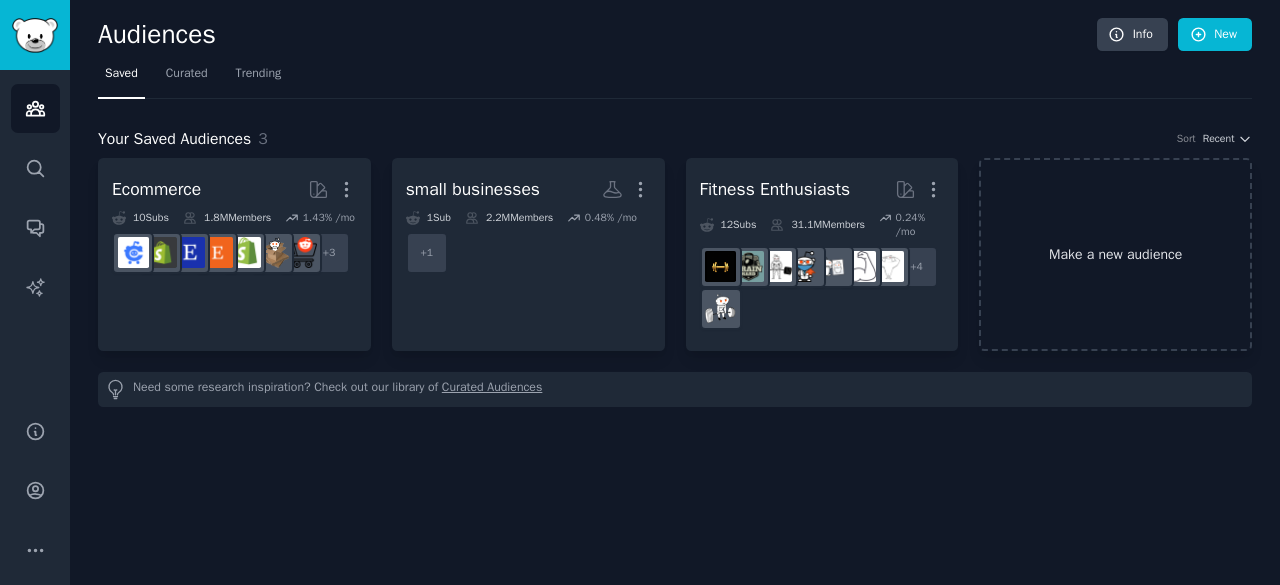 click on "Make a new audience" at bounding box center [1115, 254] 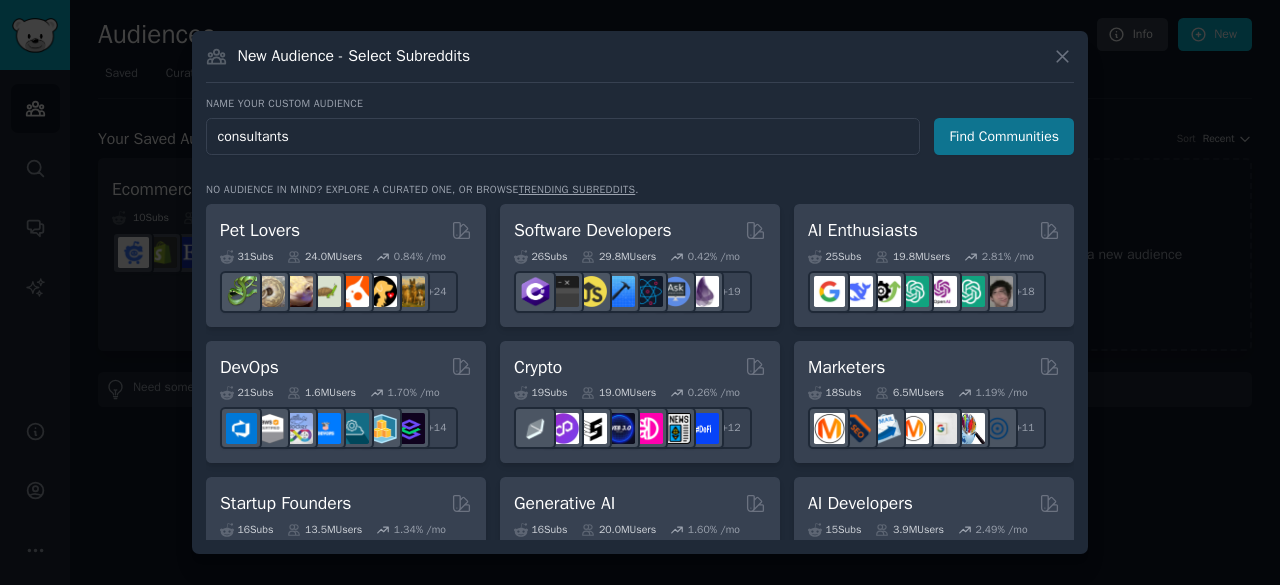 type on "consultants" 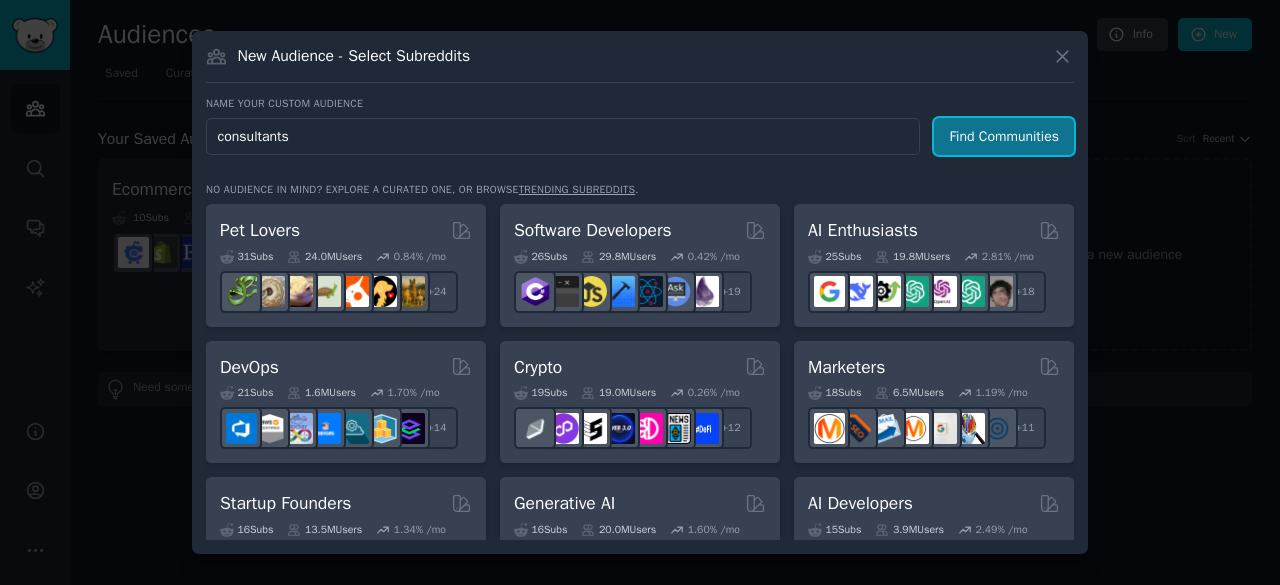 click on "Find Communities" at bounding box center [1004, 136] 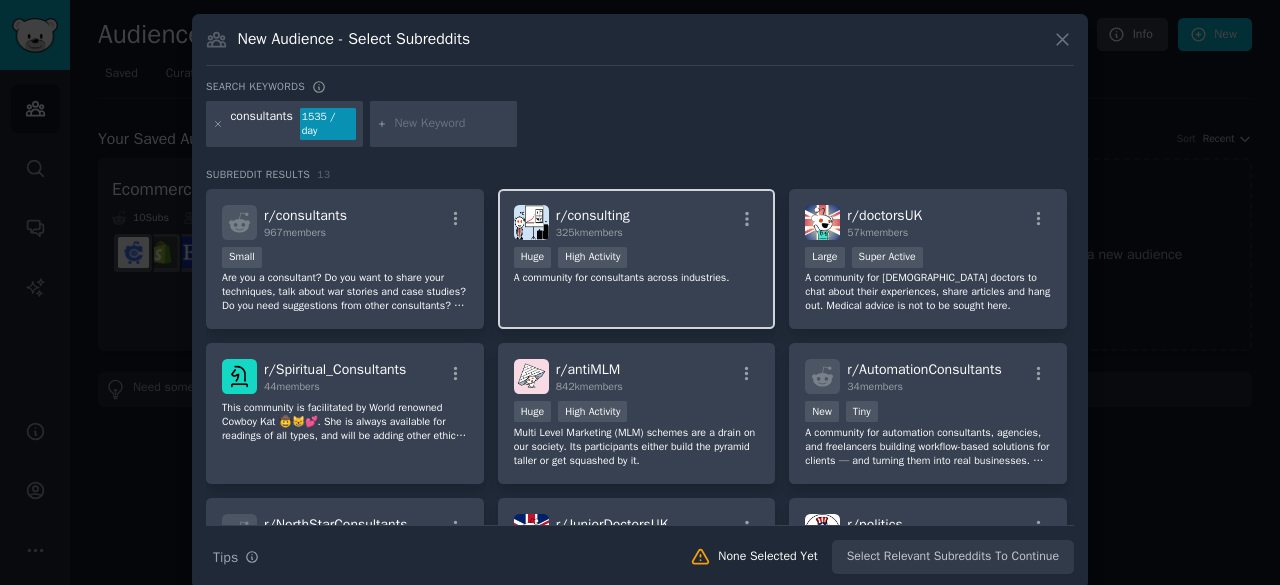 click on "r/ consulting 325k  members" at bounding box center [637, 222] 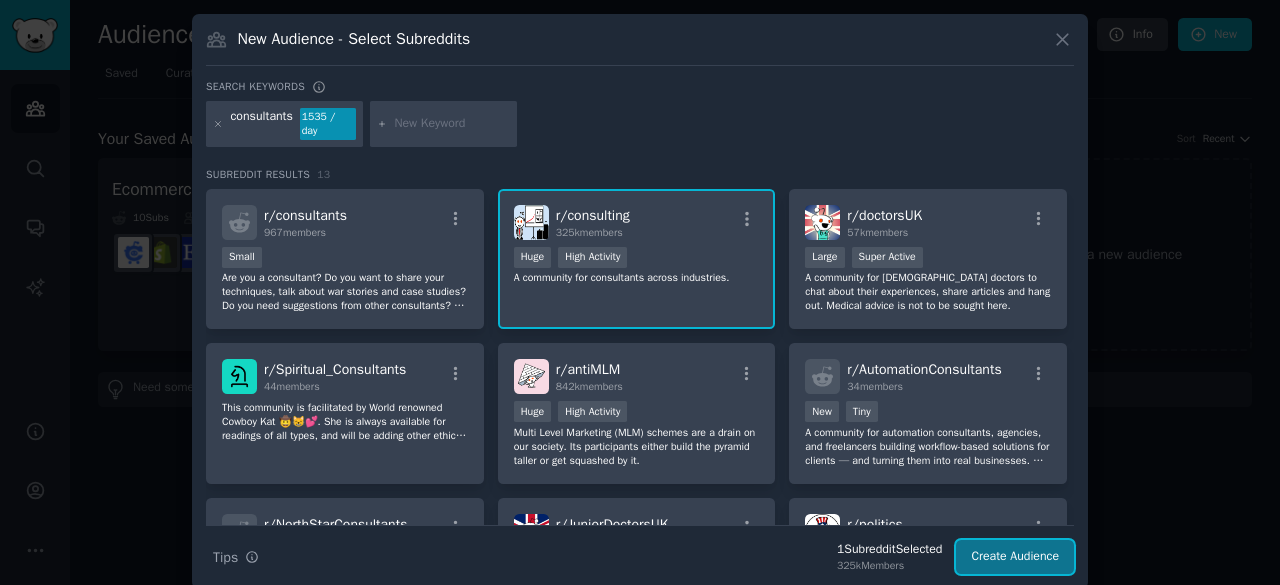 click on "Create Audience" at bounding box center (1015, 557) 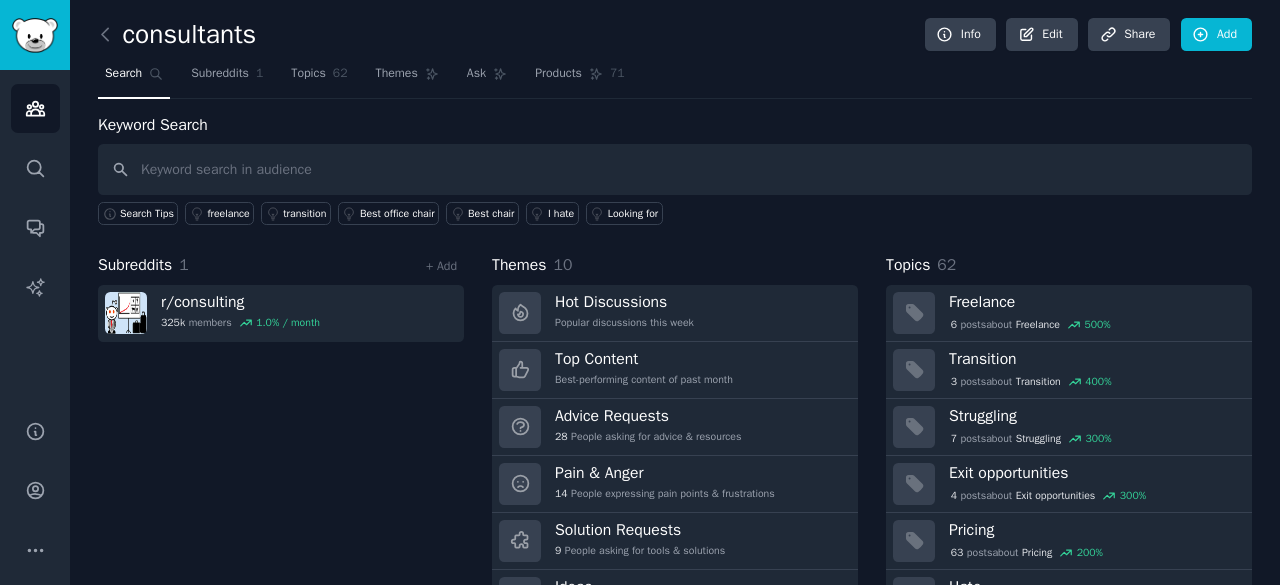 scroll, scrollTop: 100, scrollLeft: 0, axis: vertical 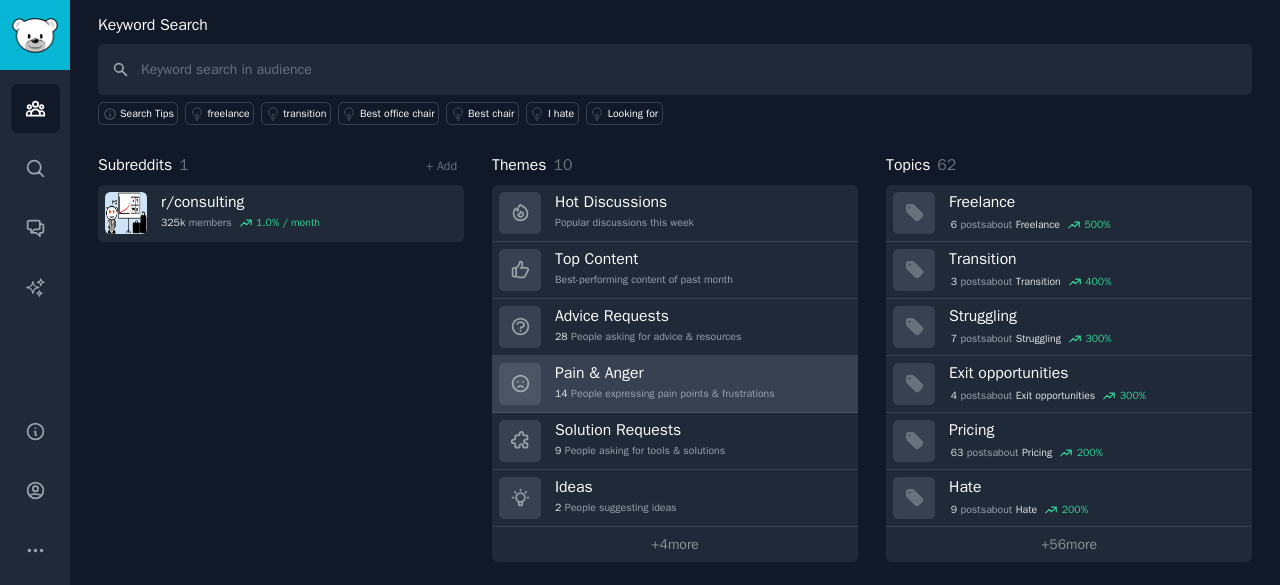 click on "14 People expressing pain points & frustrations" at bounding box center [665, 394] 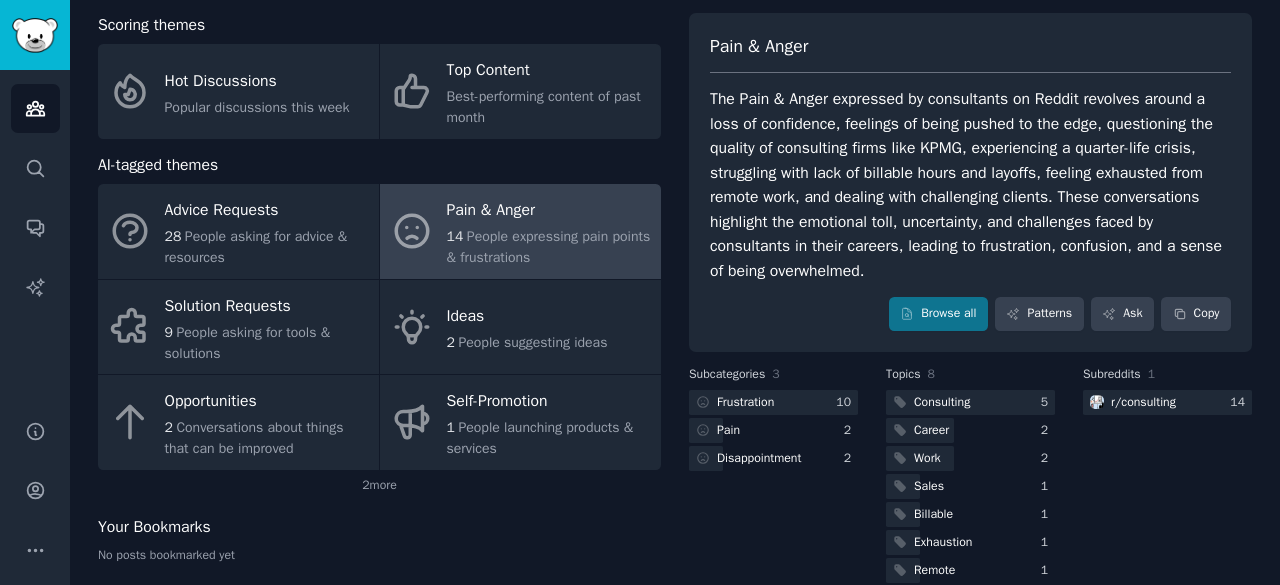 scroll, scrollTop: 0, scrollLeft: 0, axis: both 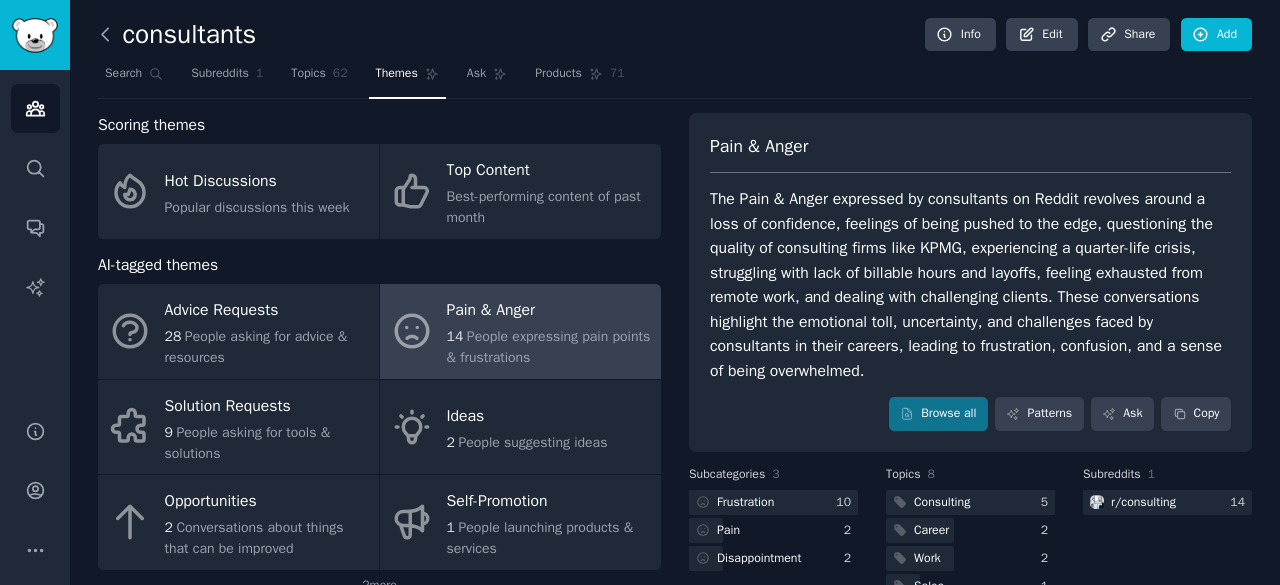 click 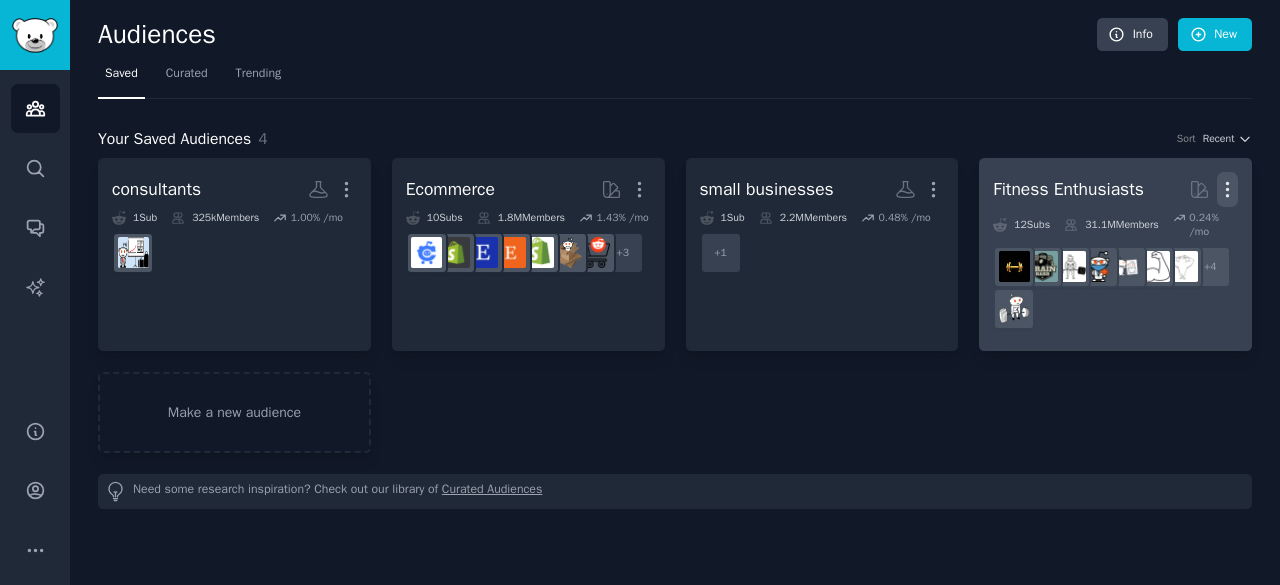 click 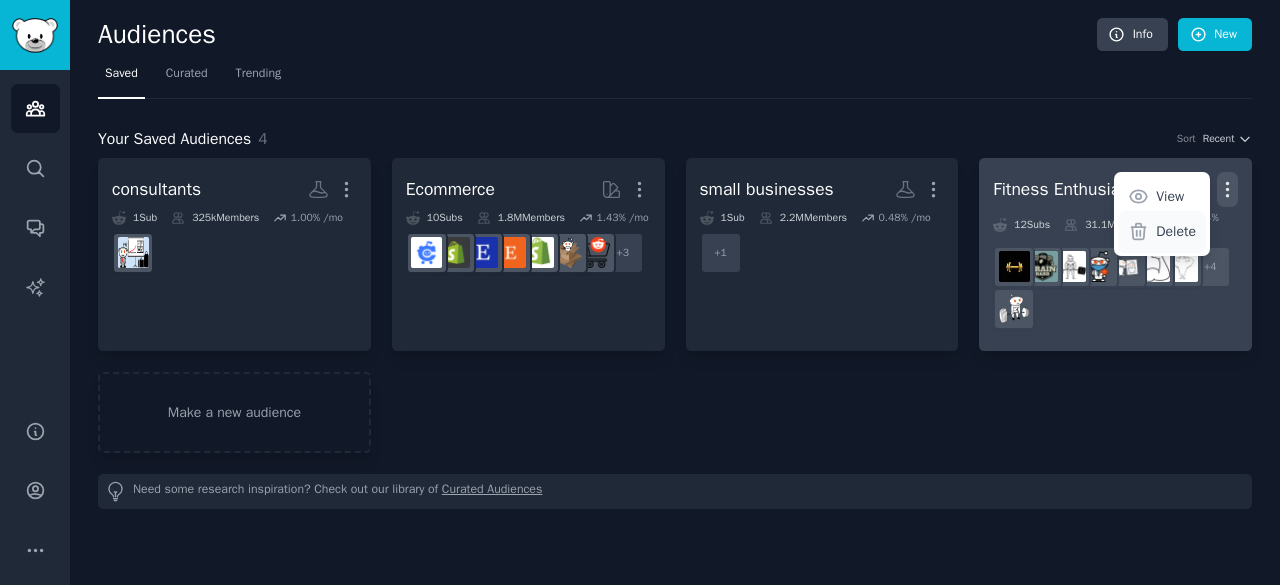 click 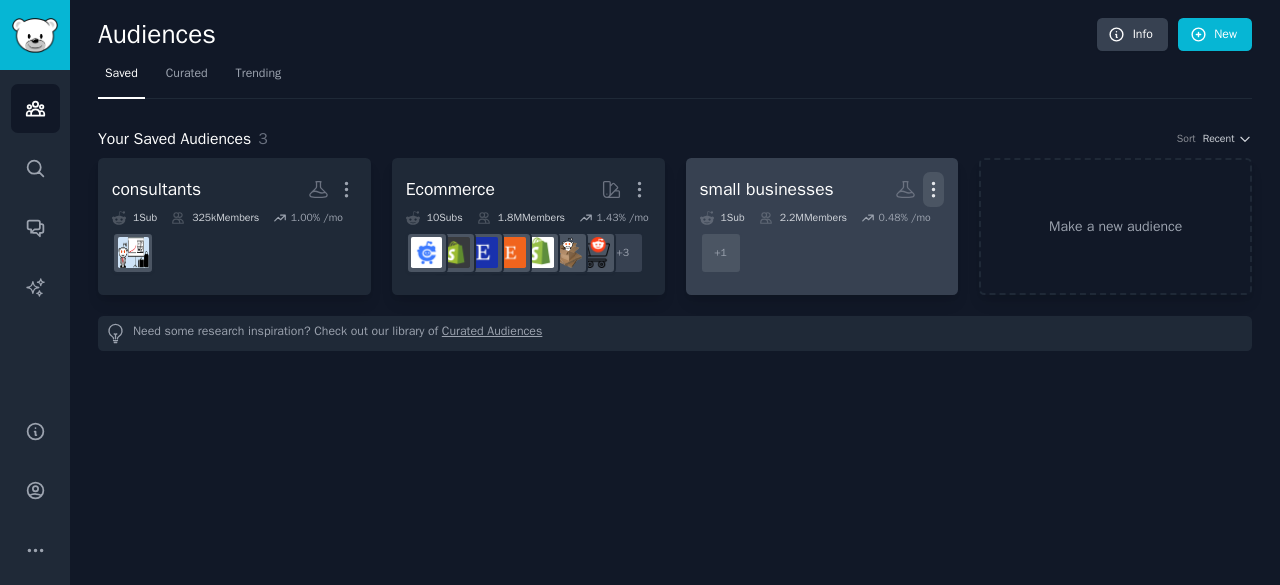 click 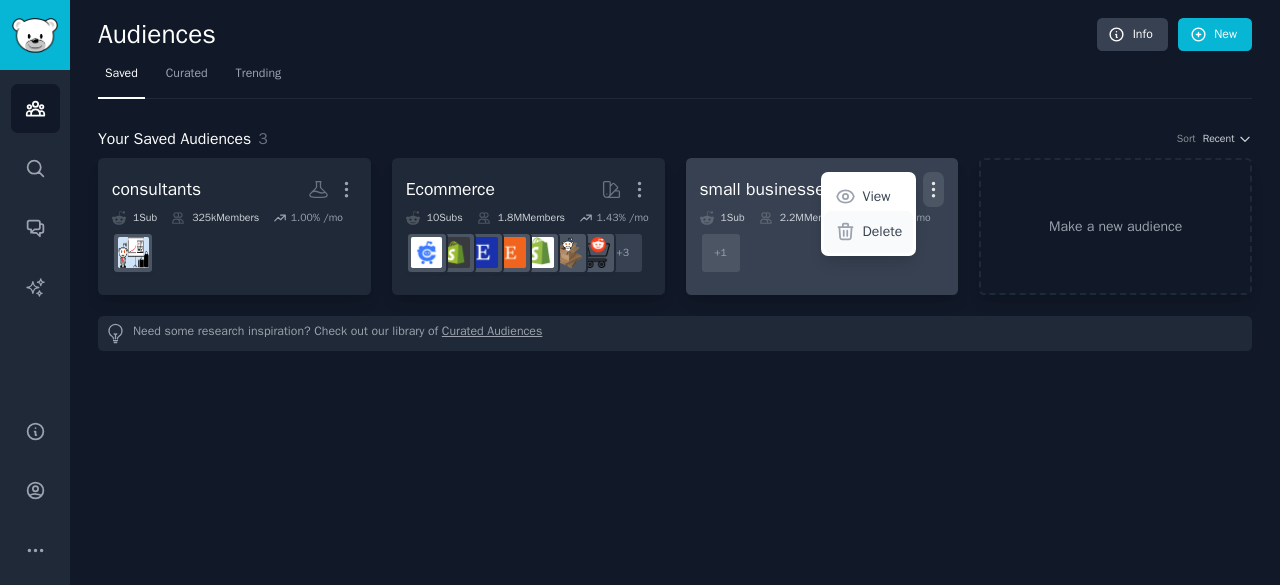 click on "Delete" at bounding box center [883, 231] 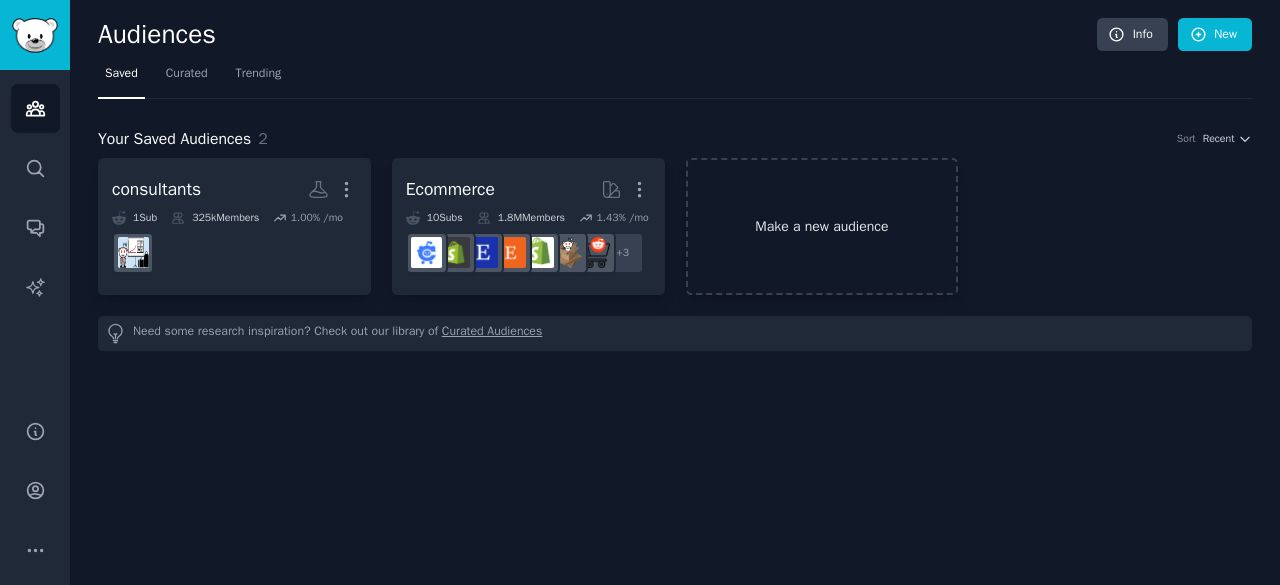 click on "Make a new audience" at bounding box center (822, 226) 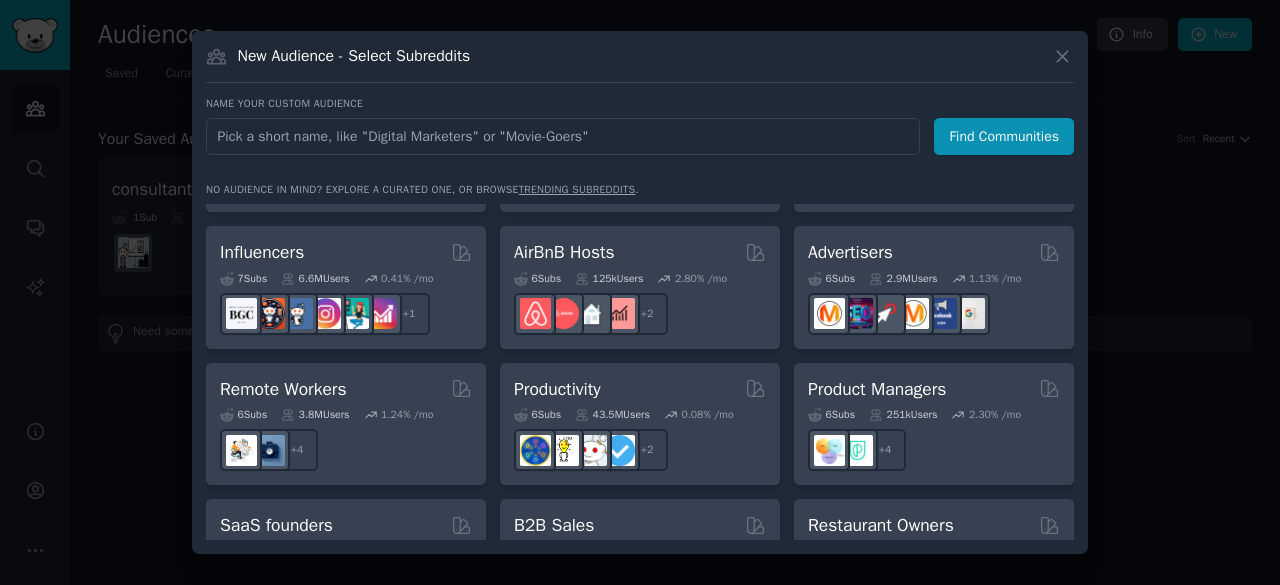 scroll, scrollTop: 1344, scrollLeft: 0, axis: vertical 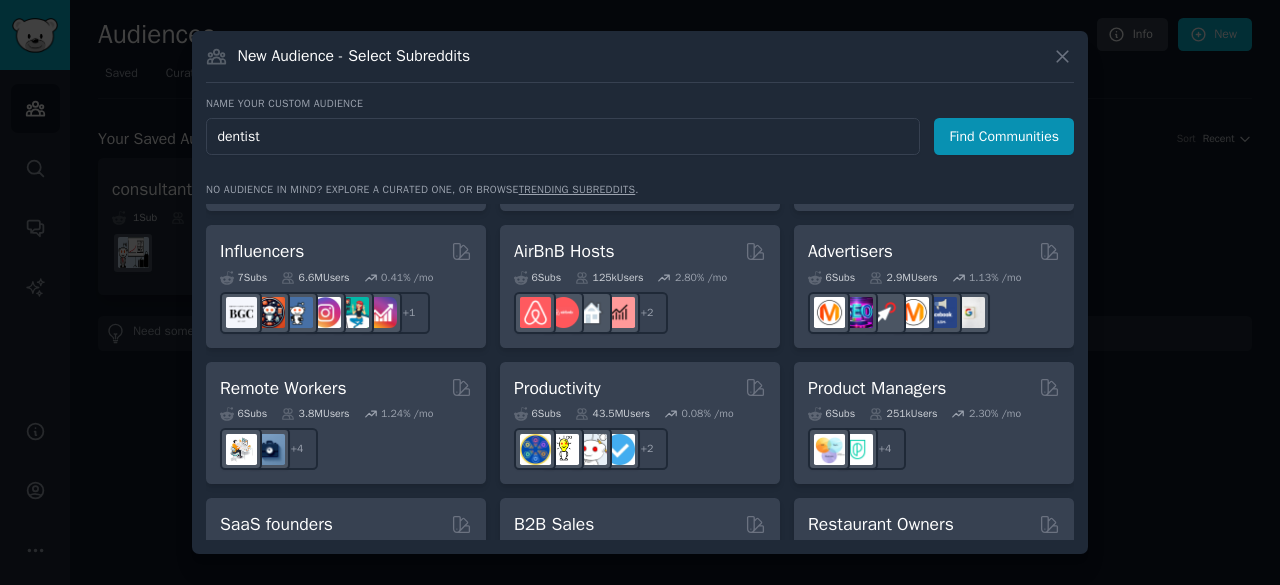 type on "dentists" 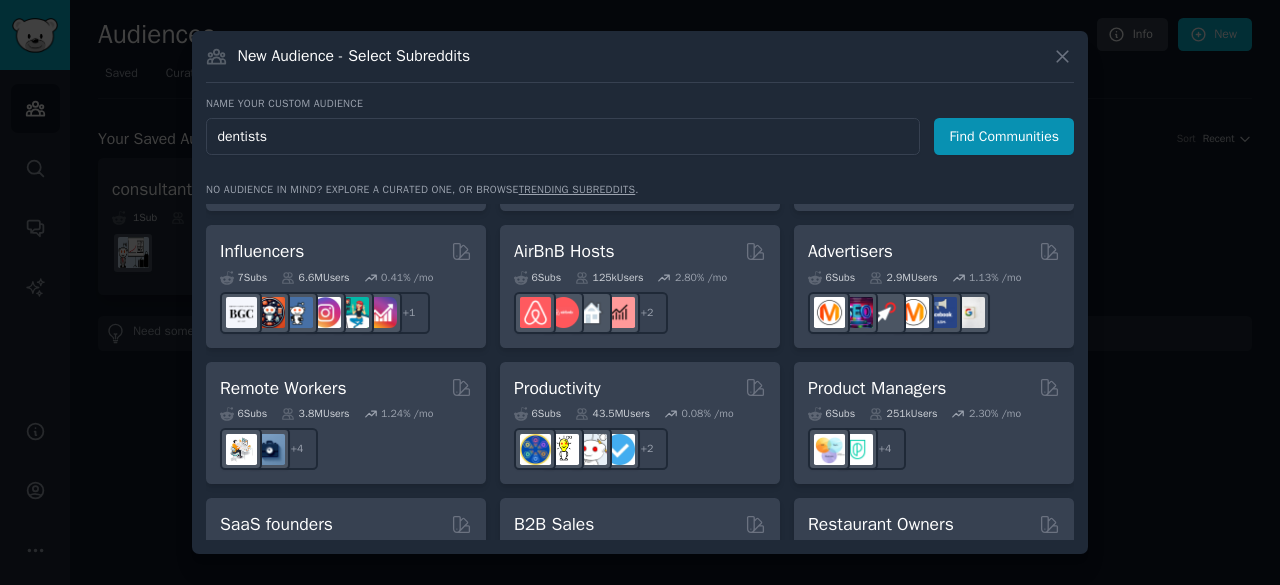 click on "Find Communities" at bounding box center (1004, 136) 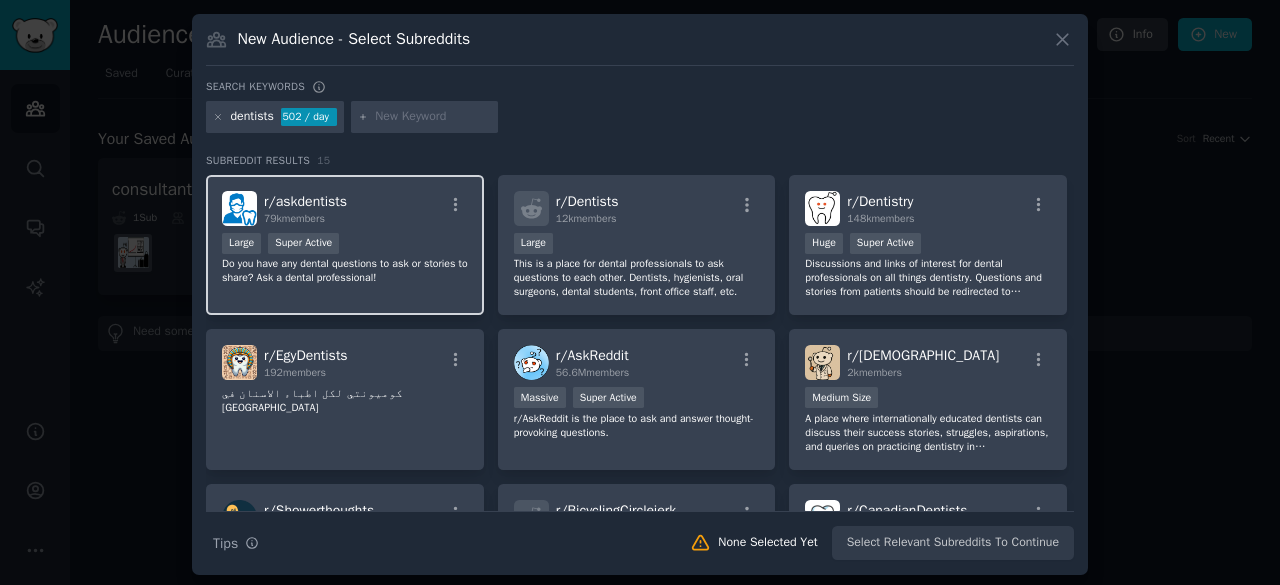 click on "Do you have any dental questions to ask or stories to share? Ask a dental professional!" at bounding box center (345, 271) 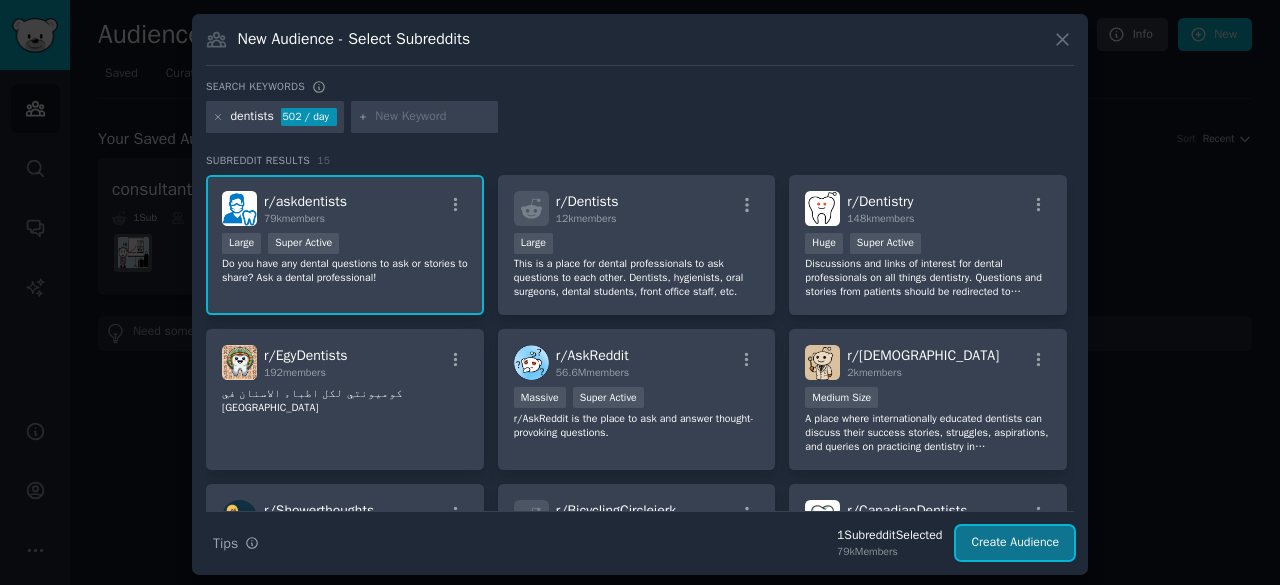 click on "Create Audience" at bounding box center [1015, 543] 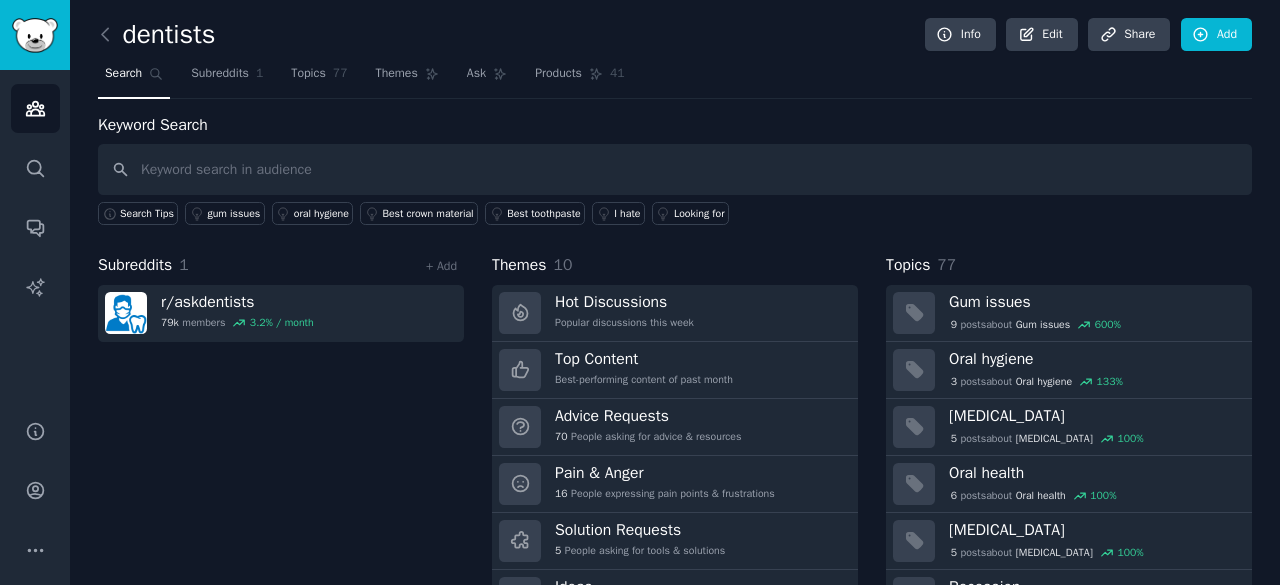 scroll, scrollTop: 100, scrollLeft: 0, axis: vertical 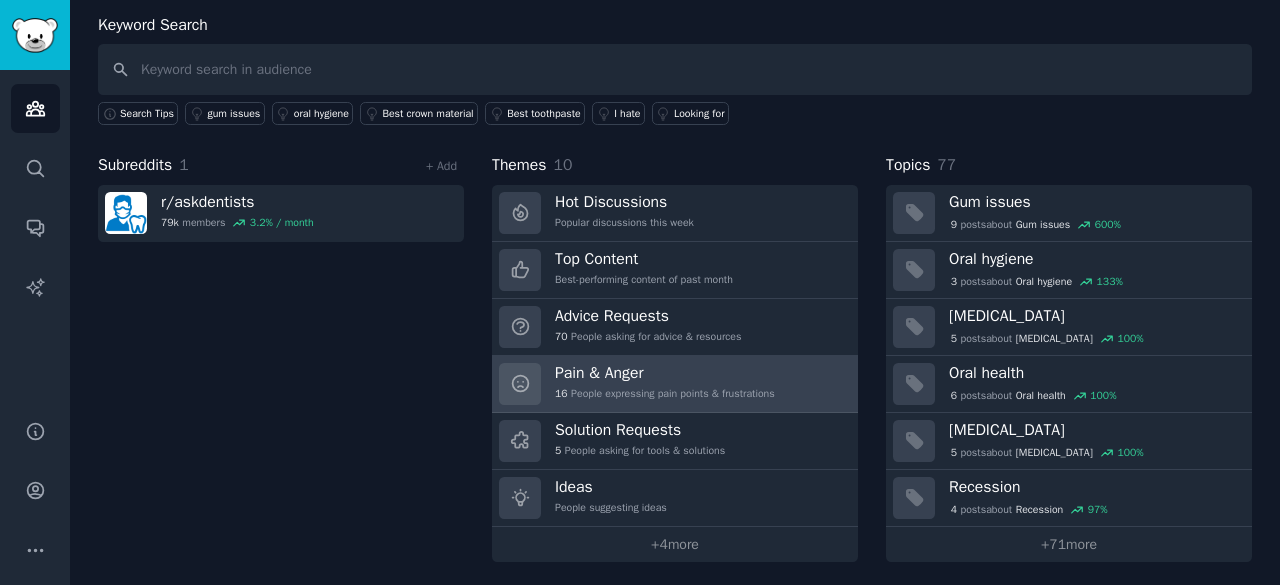 click on "Pain & Anger" at bounding box center [665, 373] 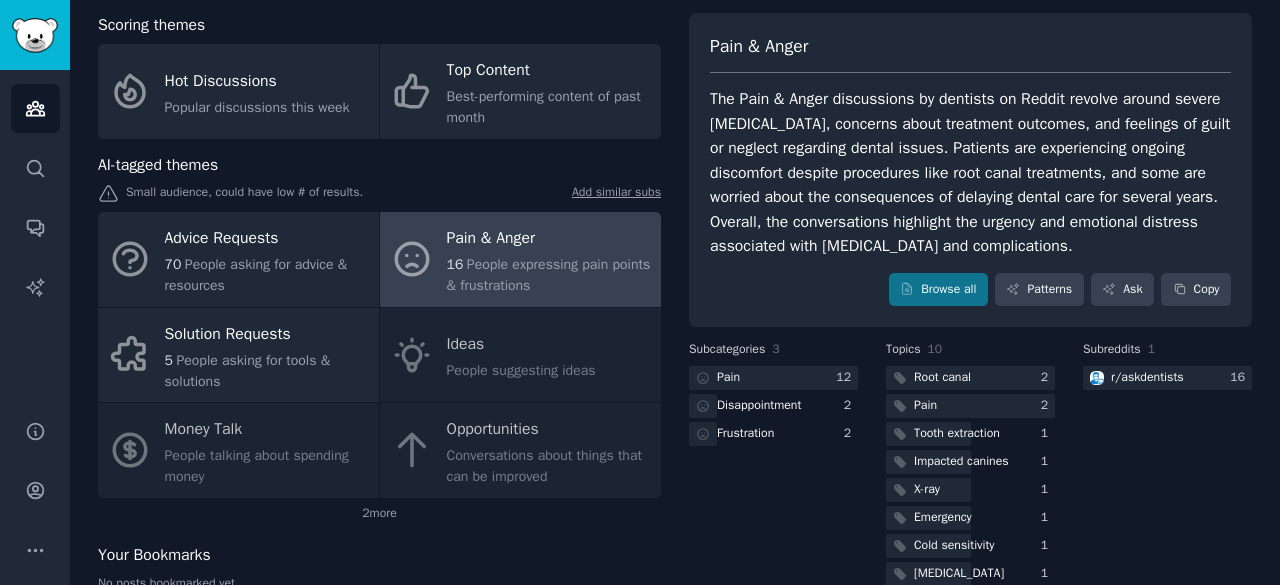 scroll, scrollTop: 0, scrollLeft: 0, axis: both 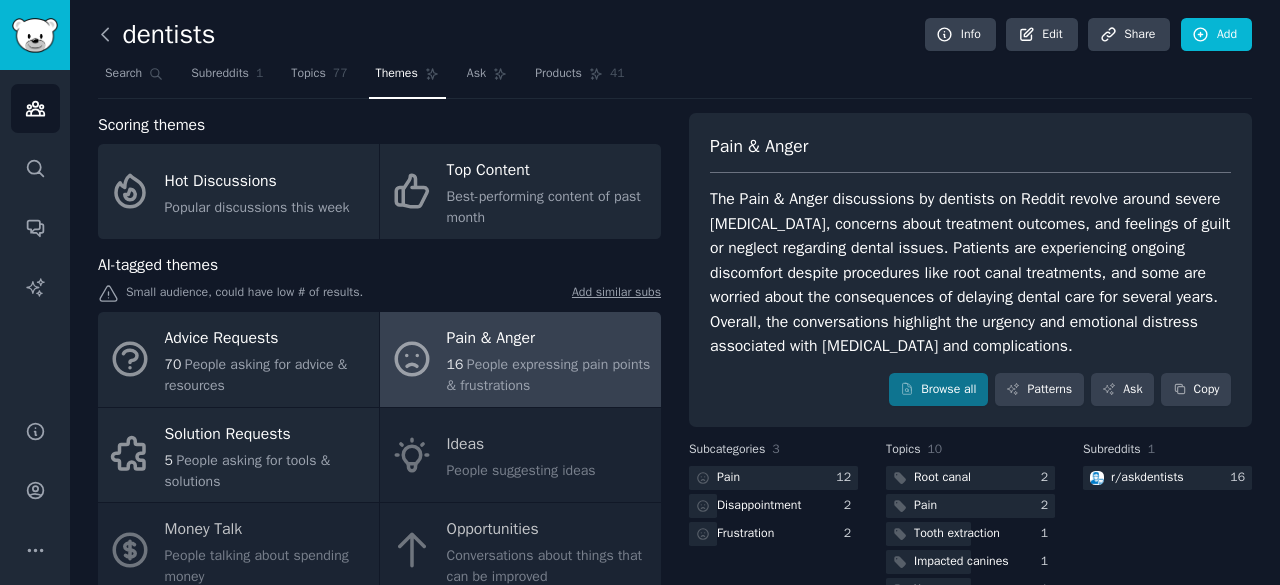 click 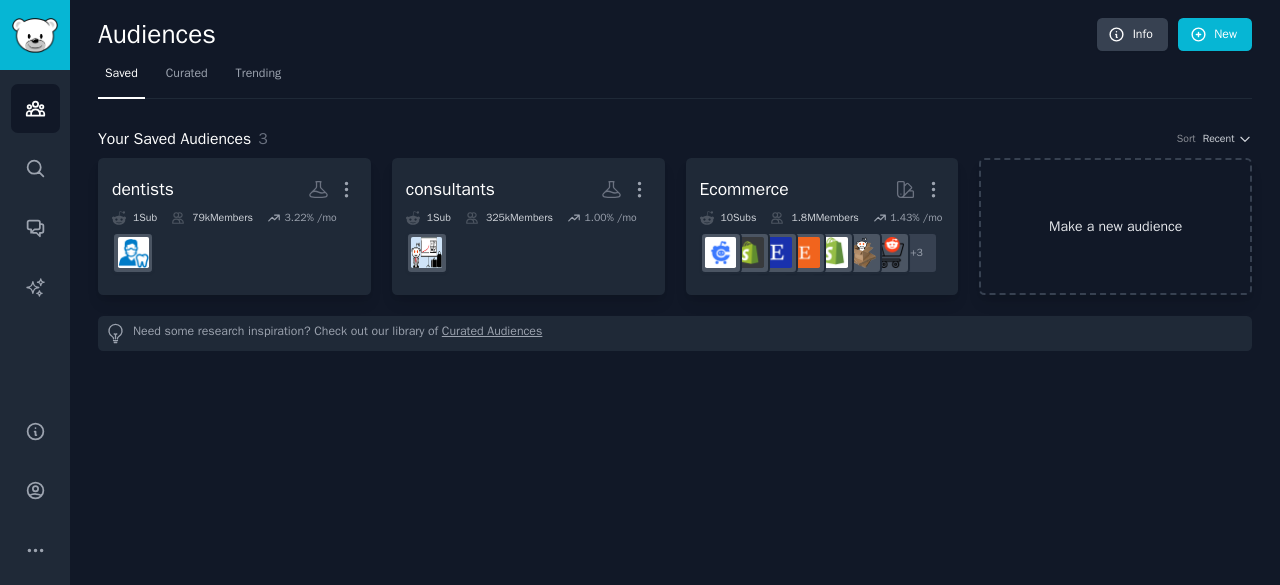 click on "Make a new audience" at bounding box center (1115, 226) 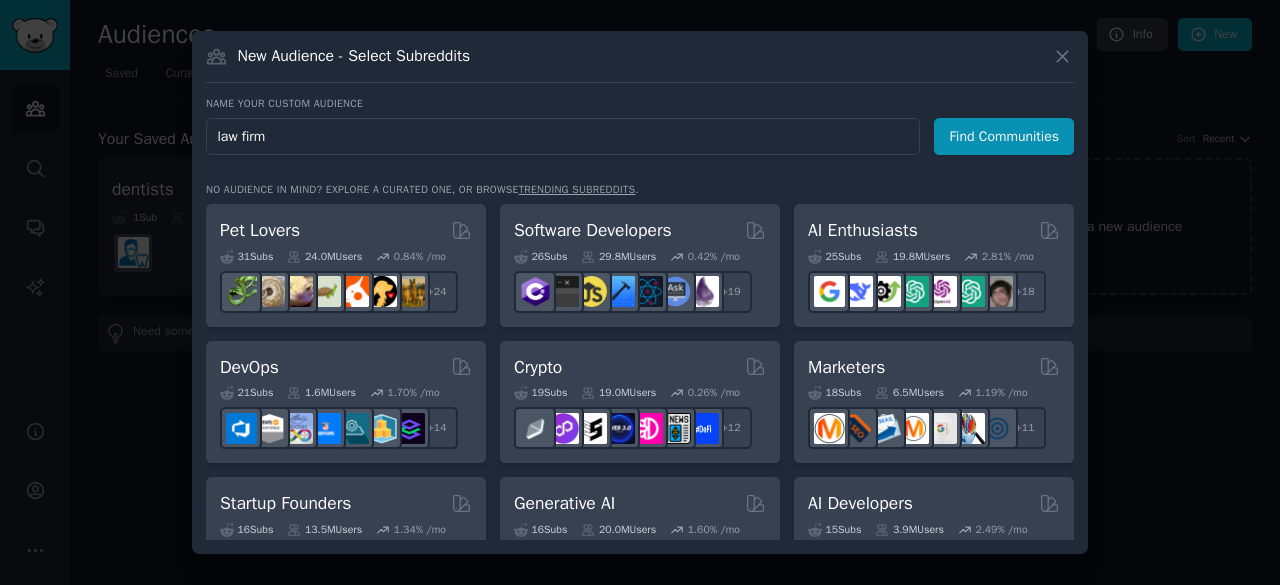 type on "law firms" 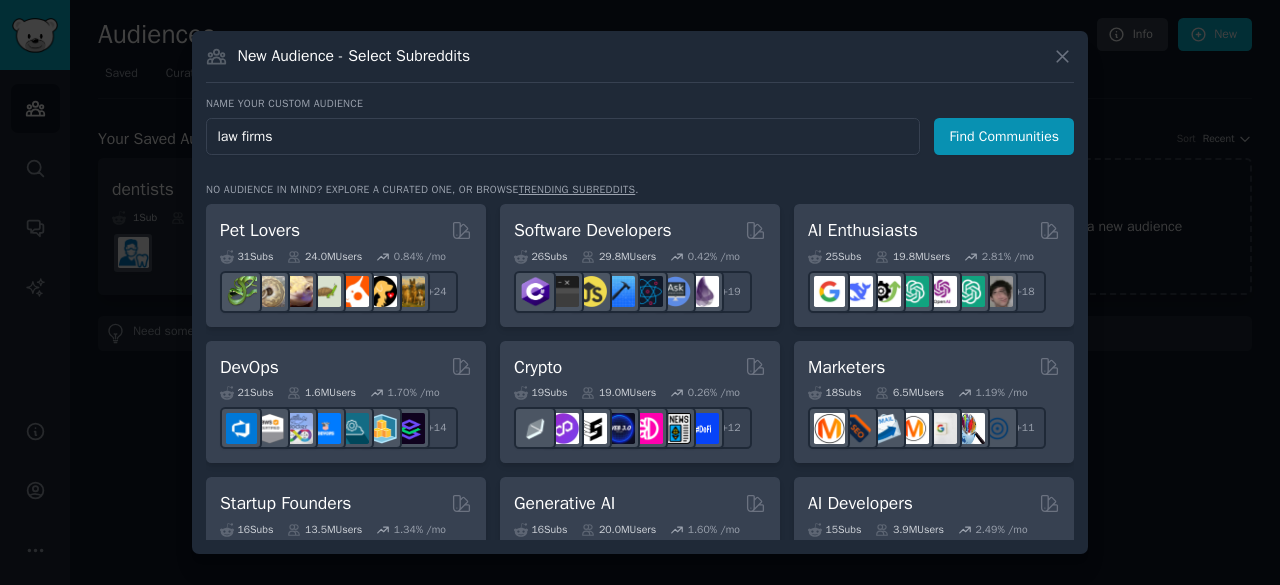 click on "Find Communities" at bounding box center [1004, 136] 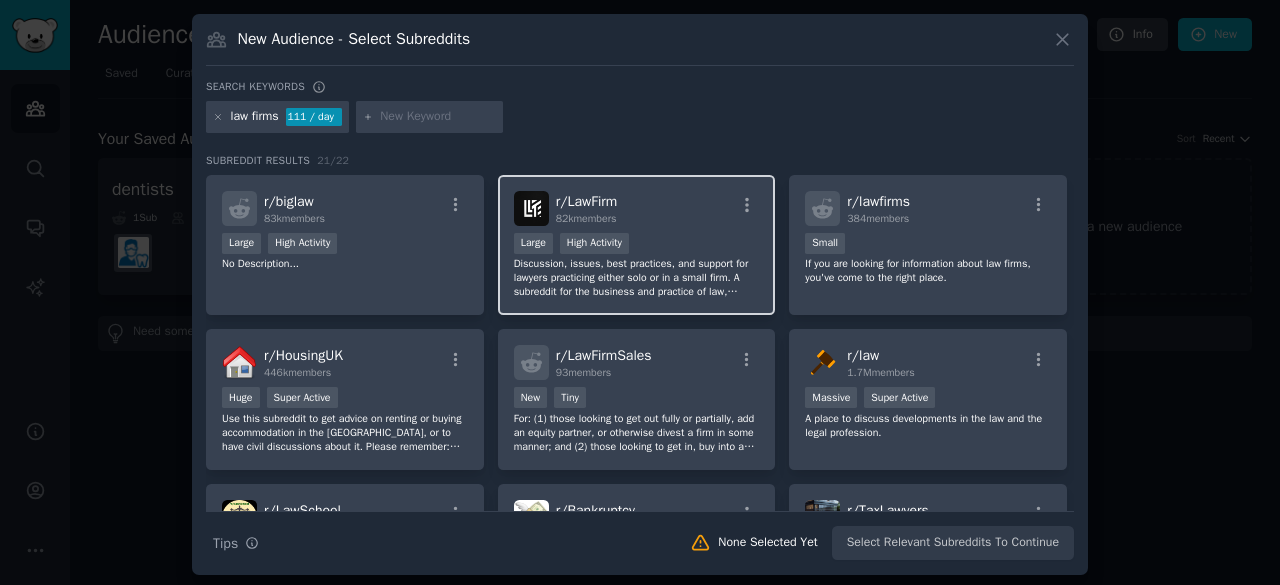 click on "Discussion, issues, best practices, and support for lawyers practicing either solo or in a small firm.  A subreddit for the business and practice of law, catering to lawyers without the support network of a large firm, and **not** generally for legal analysis or substantive case discussion.  Attorney-to-attorney referrals, knowledge-sharing, business and marketing tips, and a lot more!" at bounding box center [637, 278] 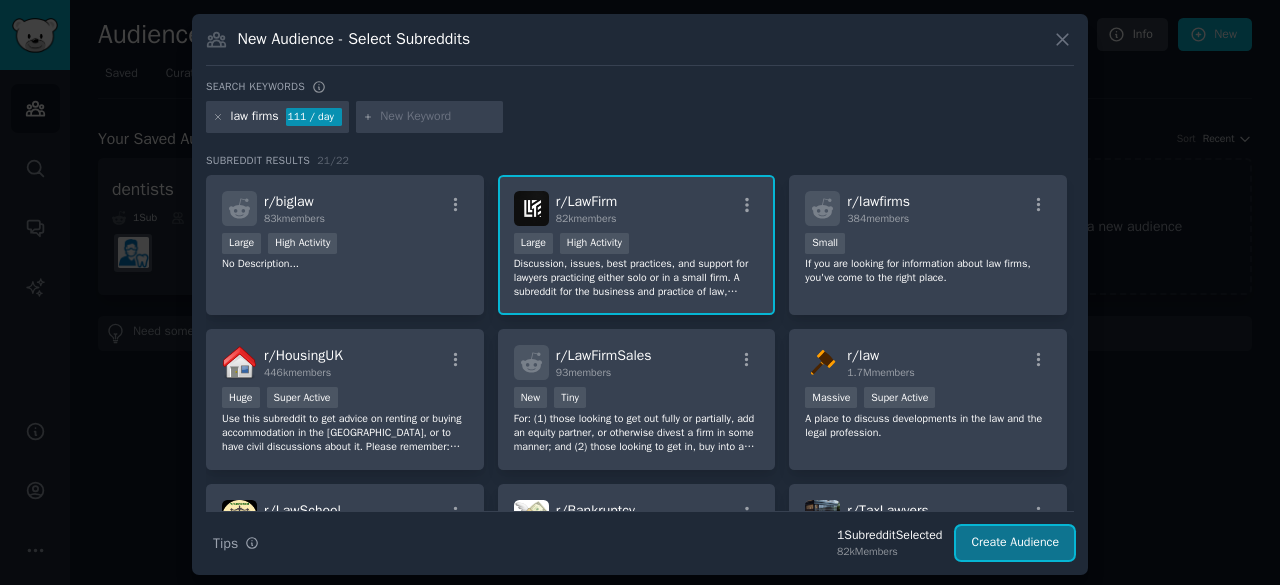 click on "Create Audience" at bounding box center (1015, 543) 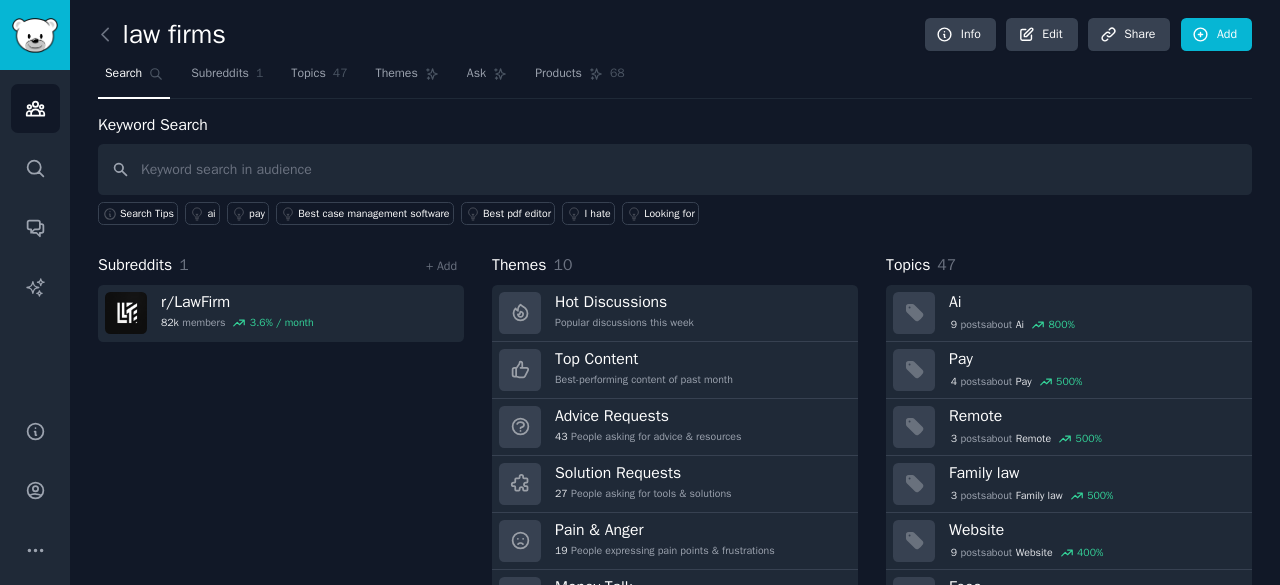 scroll, scrollTop: 100, scrollLeft: 0, axis: vertical 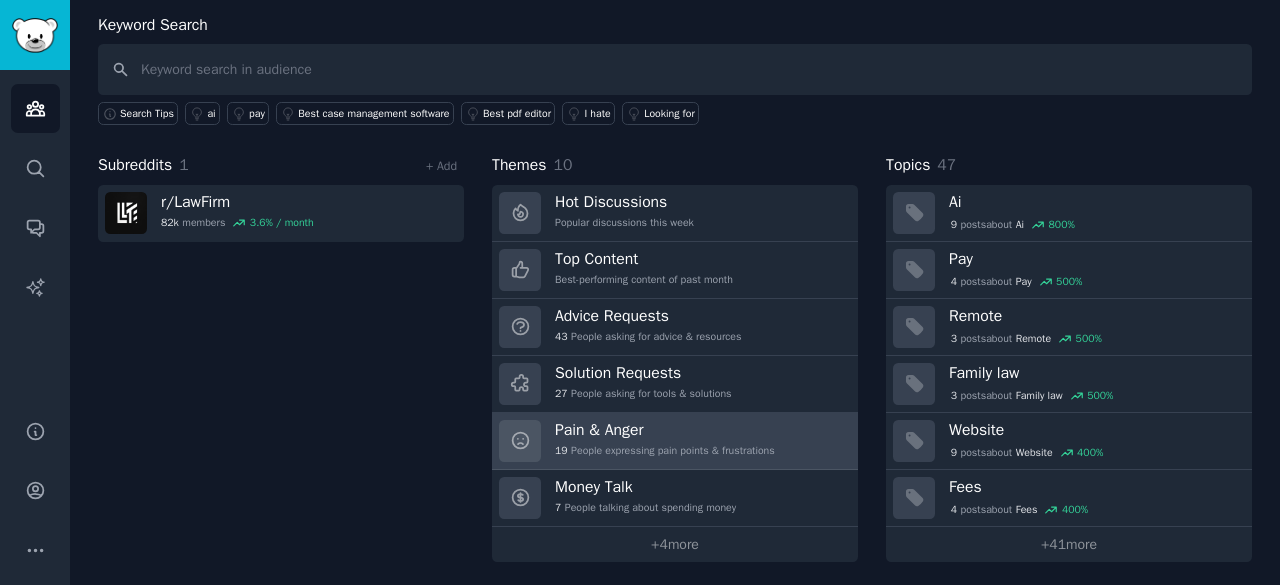 click on "19 People expressing pain points & frustrations" at bounding box center [665, 451] 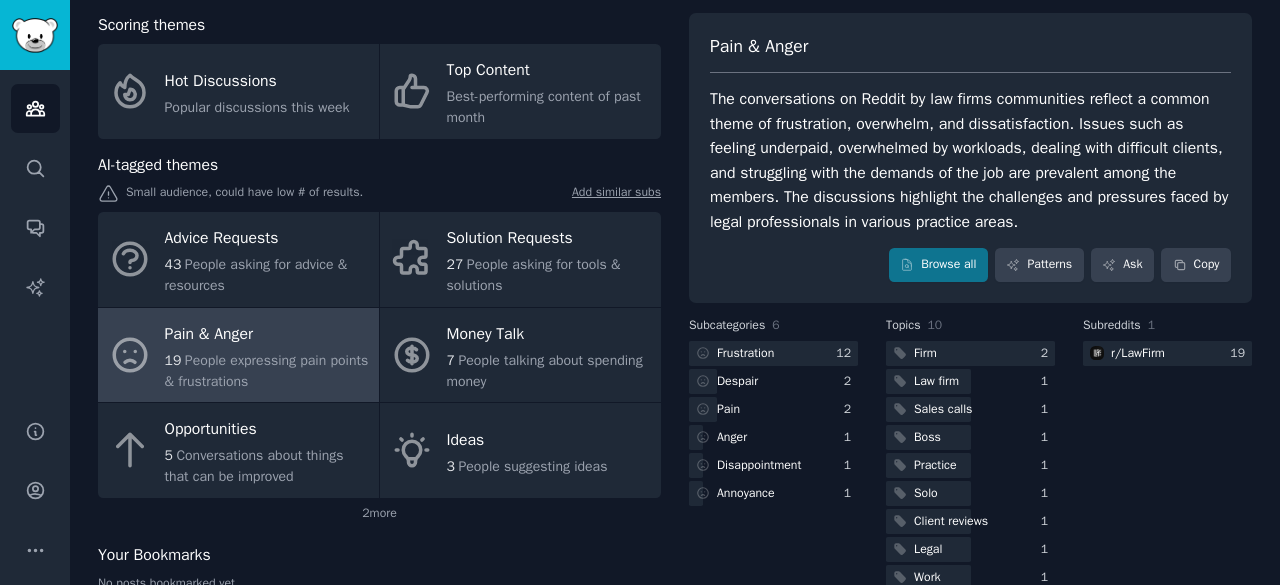 scroll, scrollTop: 0, scrollLeft: 0, axis: both 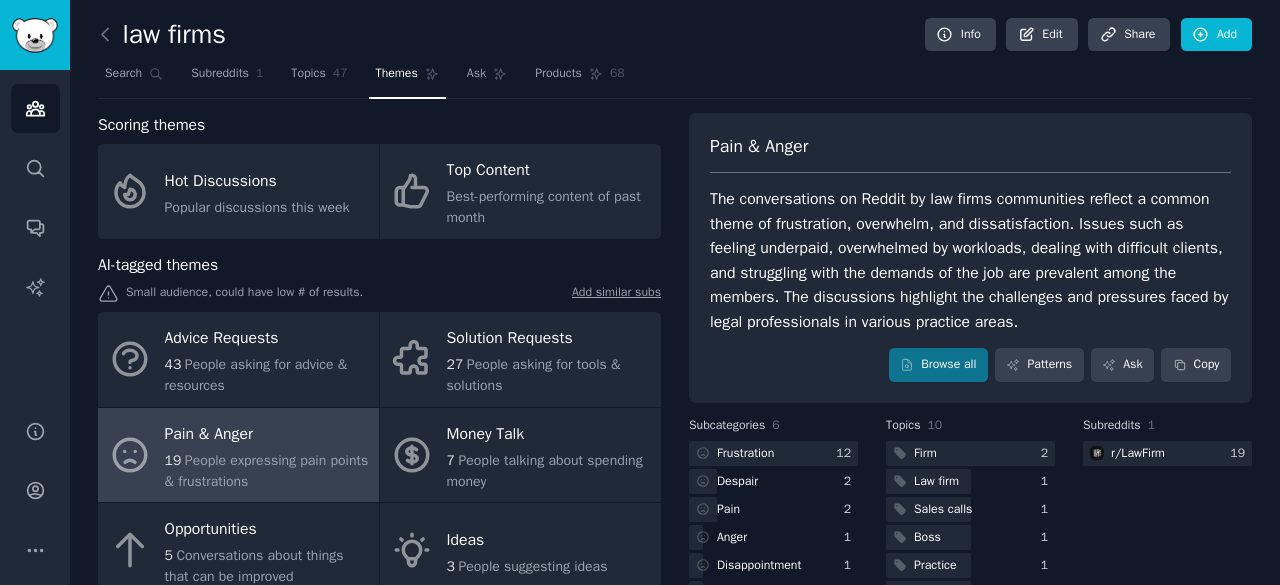 click on "law firms Info Edit Share Add Search Subreddits 1 Topics 47 Themes Ask Products 68 Scoring themes Hot Discussions Popular discussions this week Top Content Best-performing content of past month AI-tagged themes Small audience, could have low # of results.  Add similar subs Advice Requests 43 People asking for advice & resources Solution Requests 27 People asking for tools & solutions Pain & Anger 19 People expressing pain points & frustrations Money Talk 7 People talking about spending money Opportunities 5 Conversations about things that can be improved Ideas 3 People suggesting ideas 2  more Your Bookmarks No posts bookmarked yet Pain & Anger Browse all Patterns Ask Copy Subcategories 6   Frustration 12   Despair 2   Pain 2   Anger 1   Disappointment 1   Annoyance 1 Topics 10   Firm 2   Law firm 1   Sales calls 1   Boss 1   Practice 1   Solo 1   Client reviews 1   Legal 1   Work 1   Ai 1 Subreddits 1  r/ LawFirm 19" 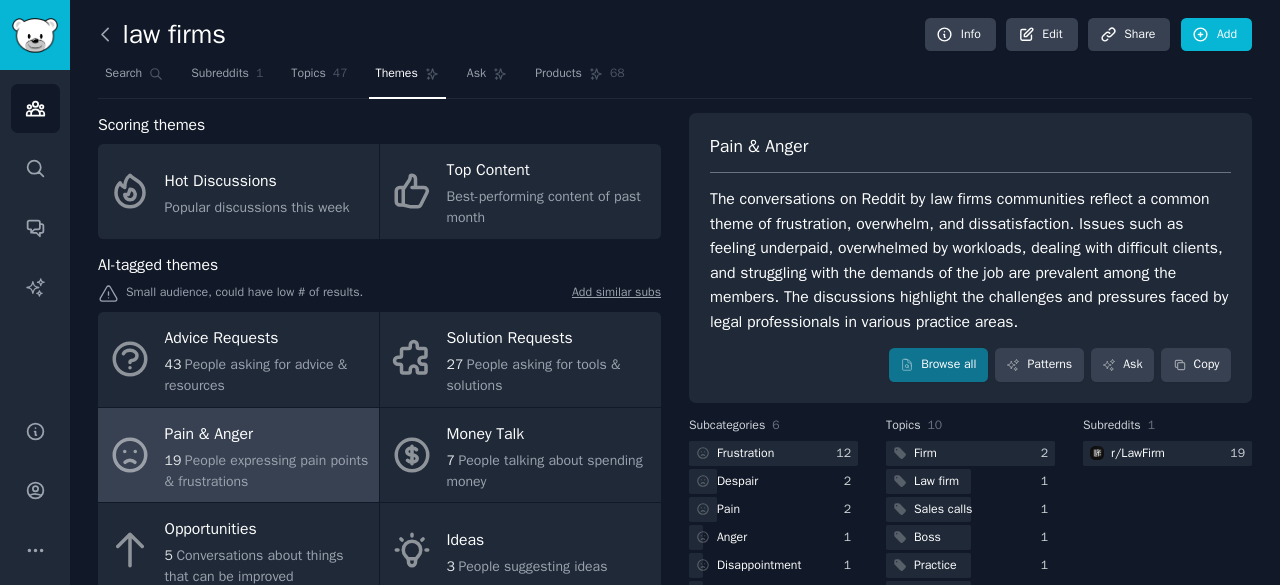 click 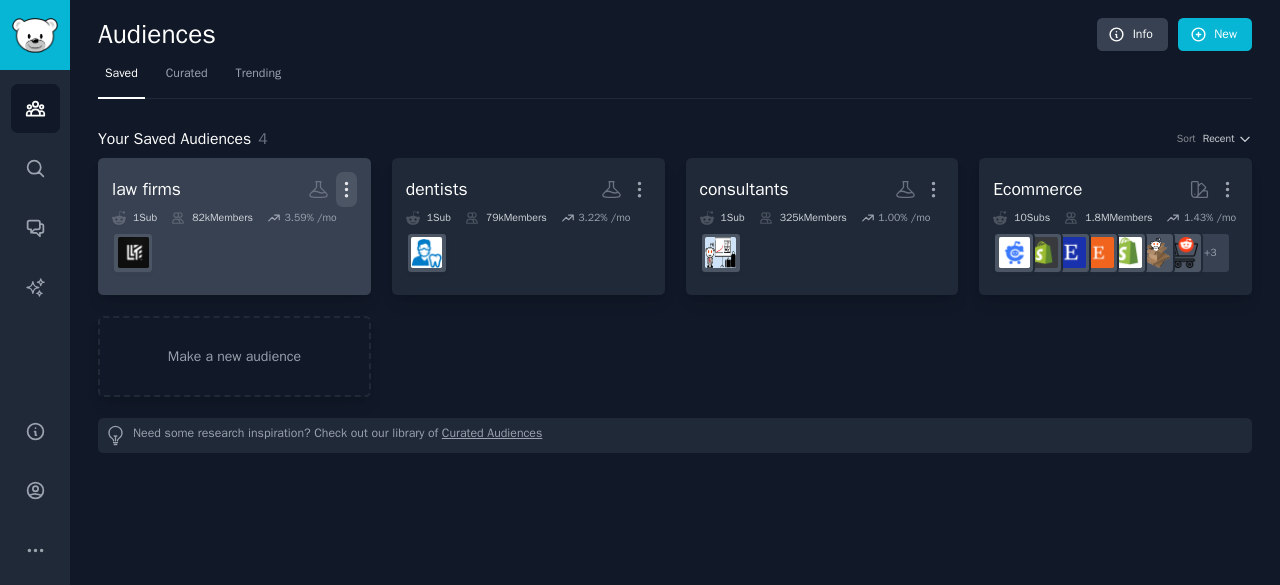 click 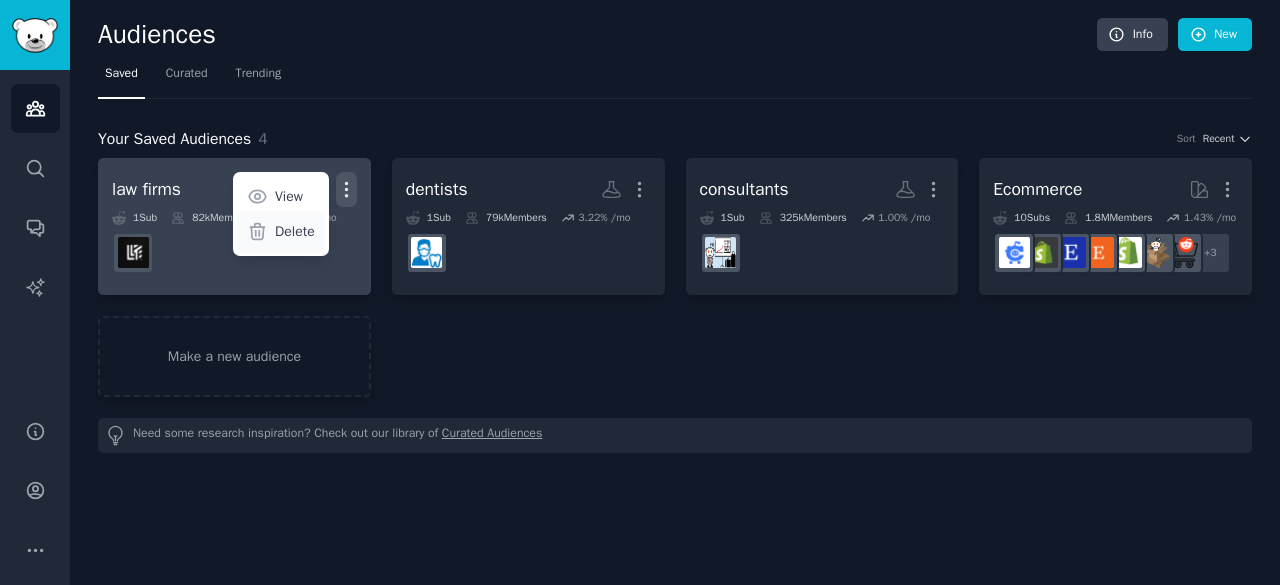 click on "Delete" at bounding box center [295, 231] 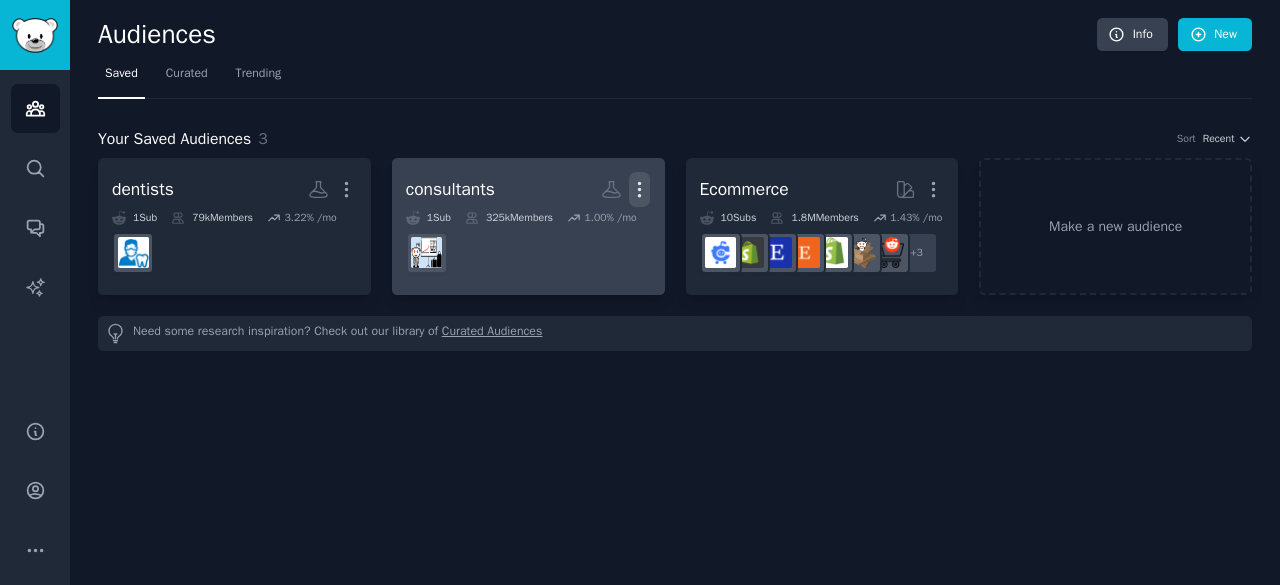 click 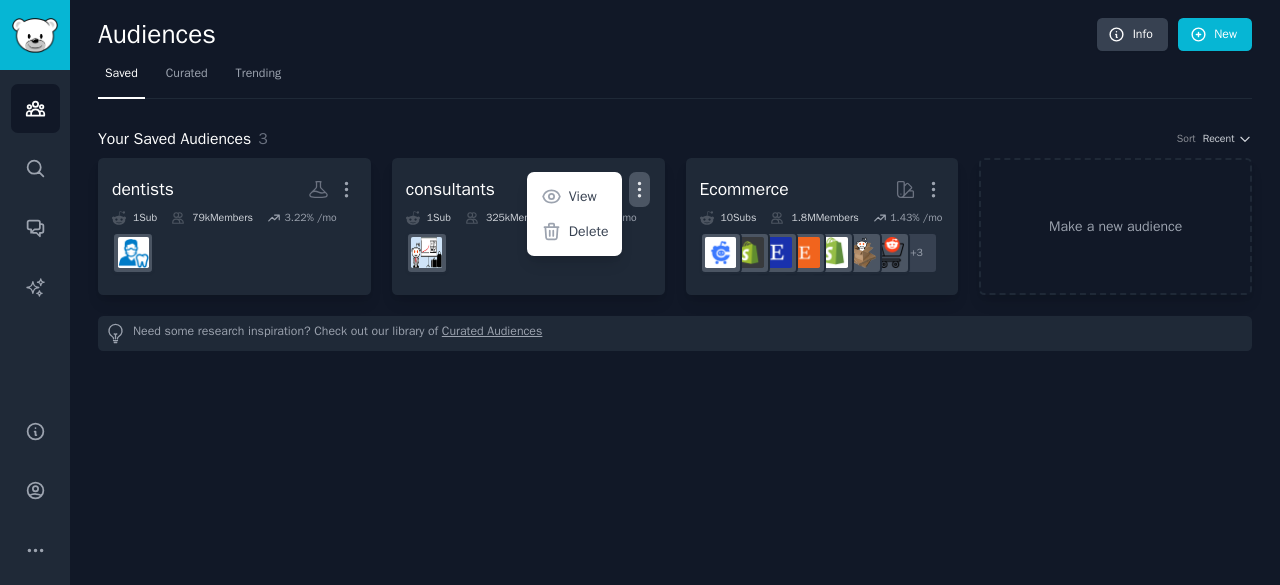 click on "Delete" at bounding box center (574, 232) 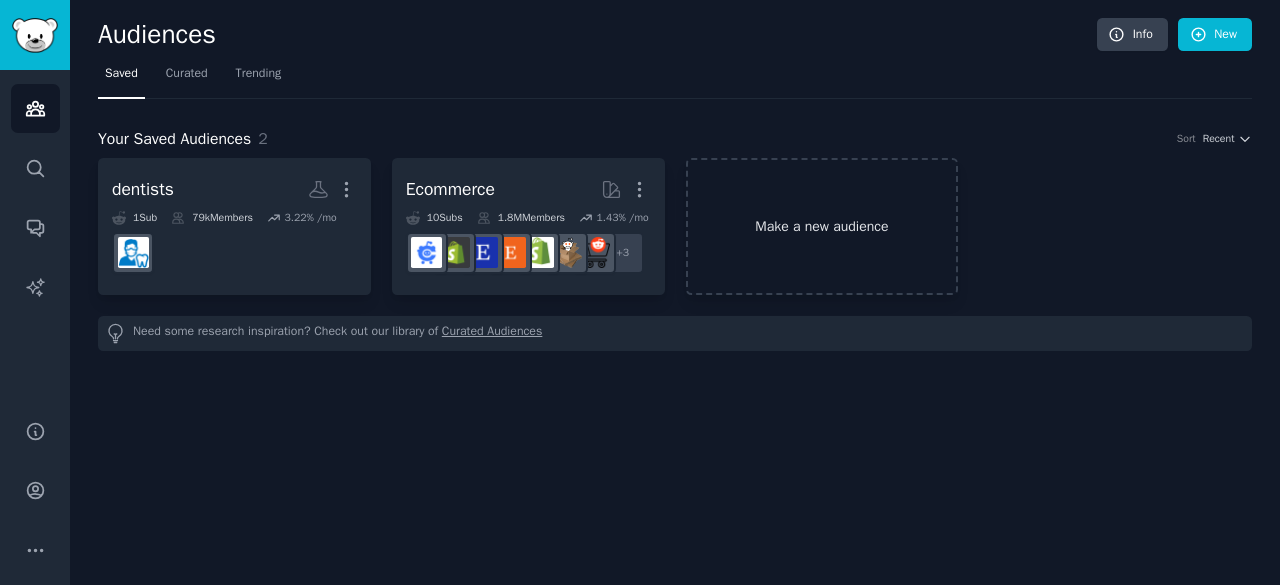 click on "Make a new audience" at bounding box center [822, 226] 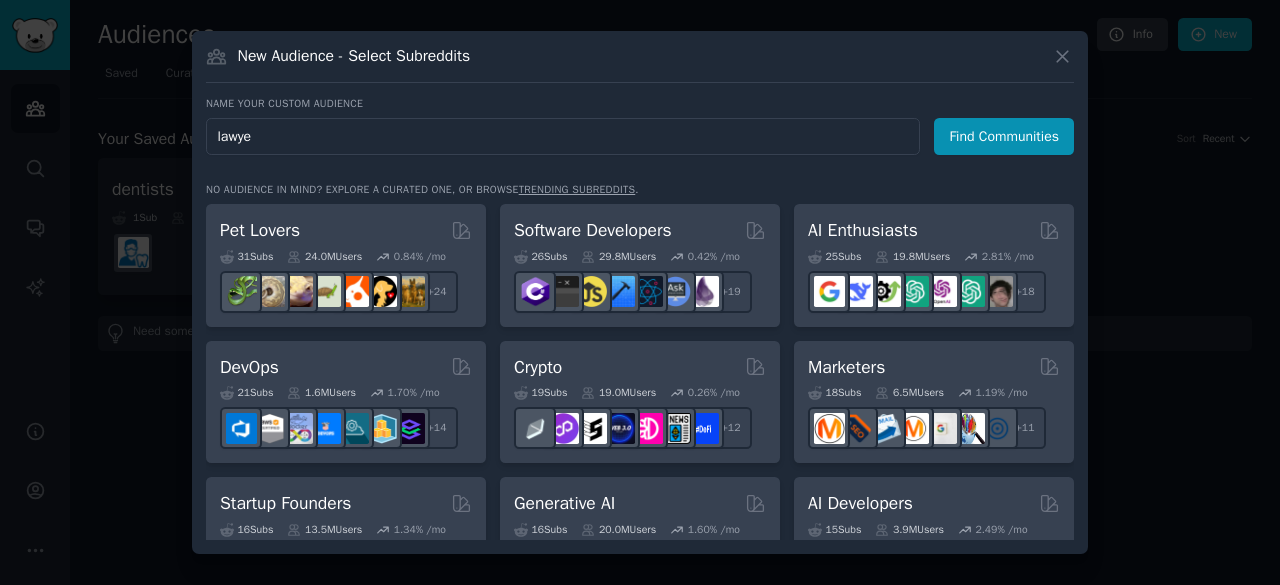 type on "lawyer" 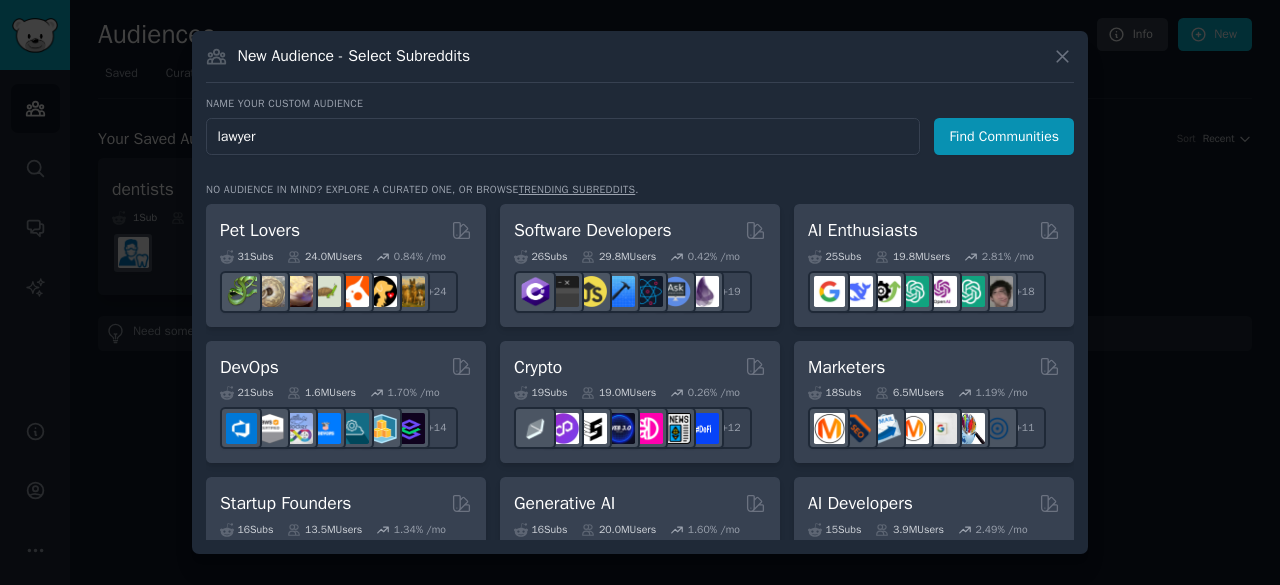 click on "Find Communities" at bounding box center (1004, 136) 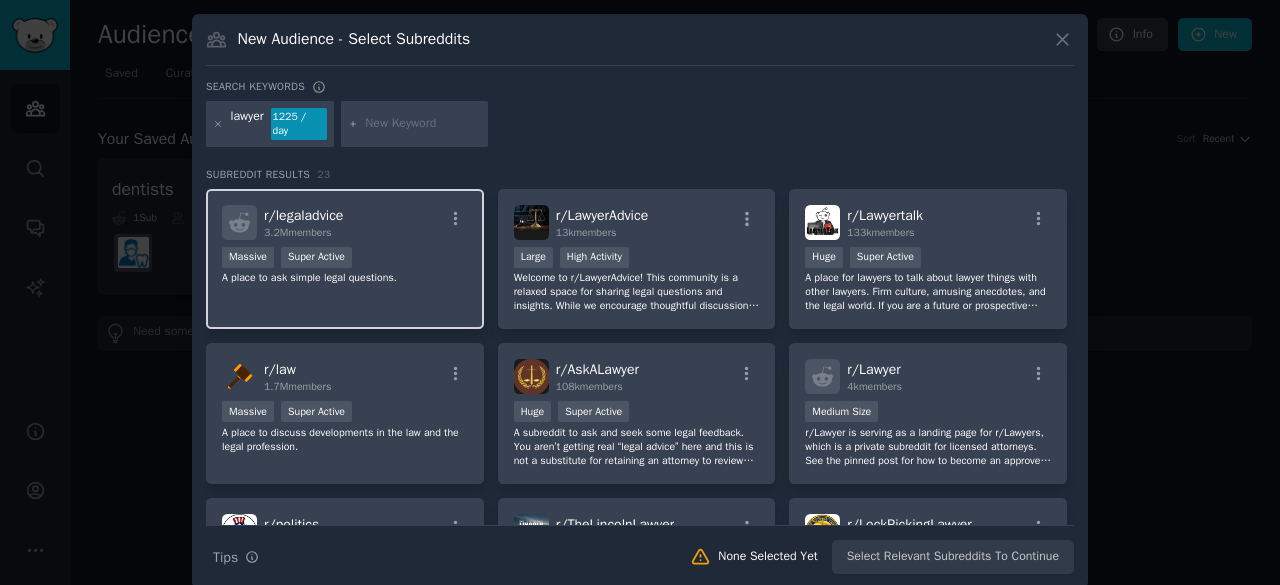 click on "A place to ask simple legal questions." at bounding box center [345, 278] 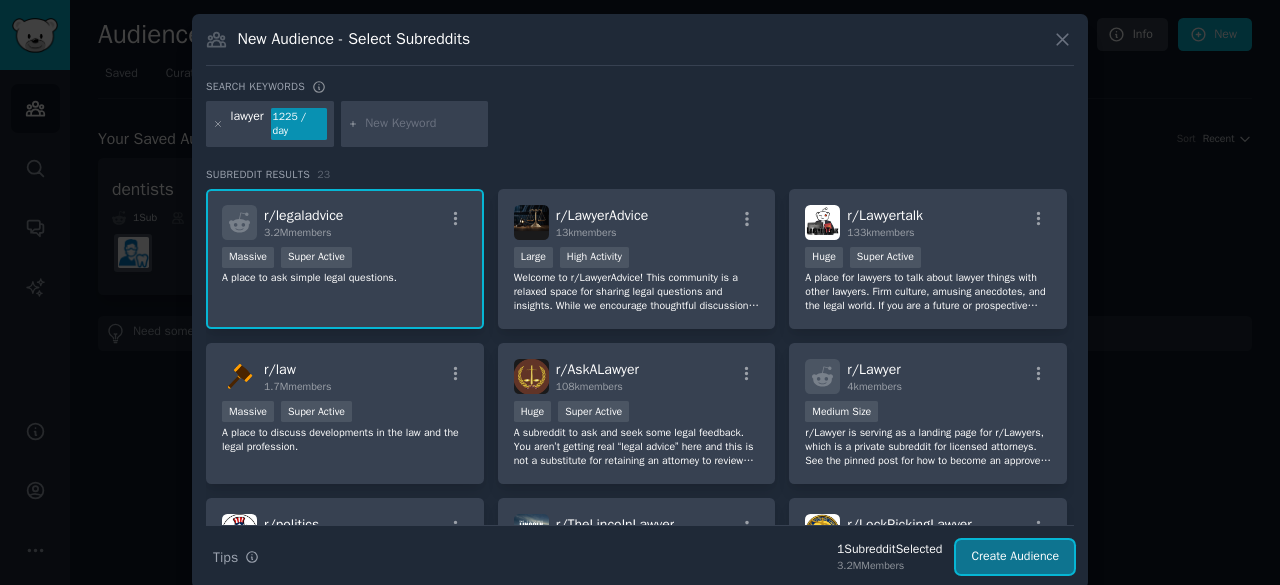 click on "Create Audience" at bounding box center [1015, 557] 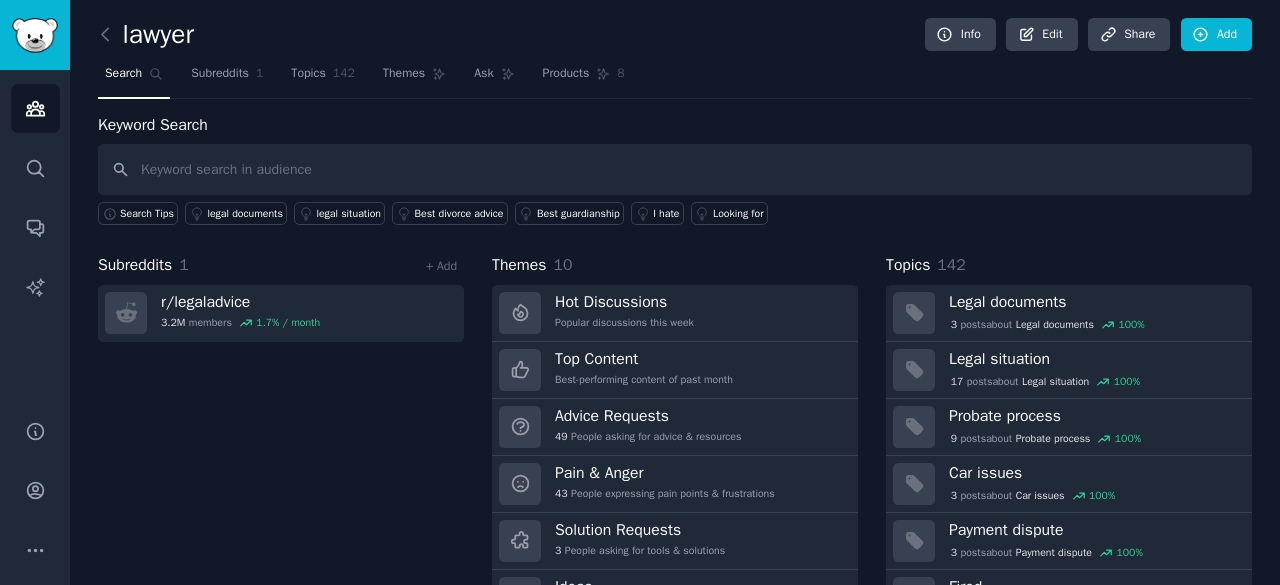 scroll, scrollTop: 100, scrollLeft: 0, axis: vertical 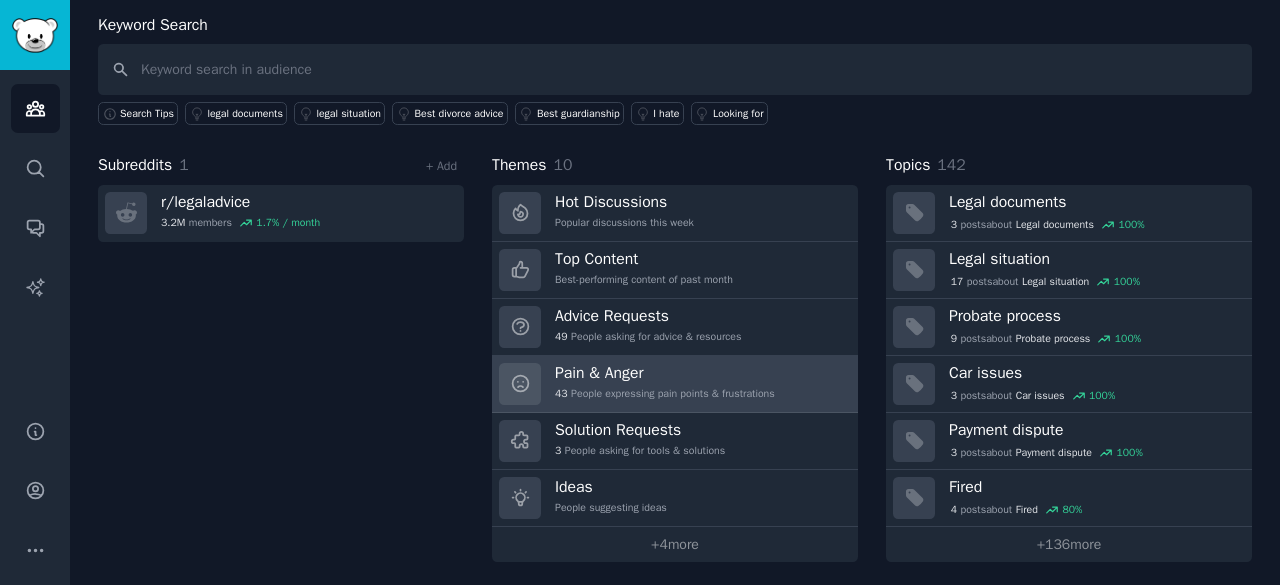 click on "Pain & Anger" at bounding box center (665, 373) 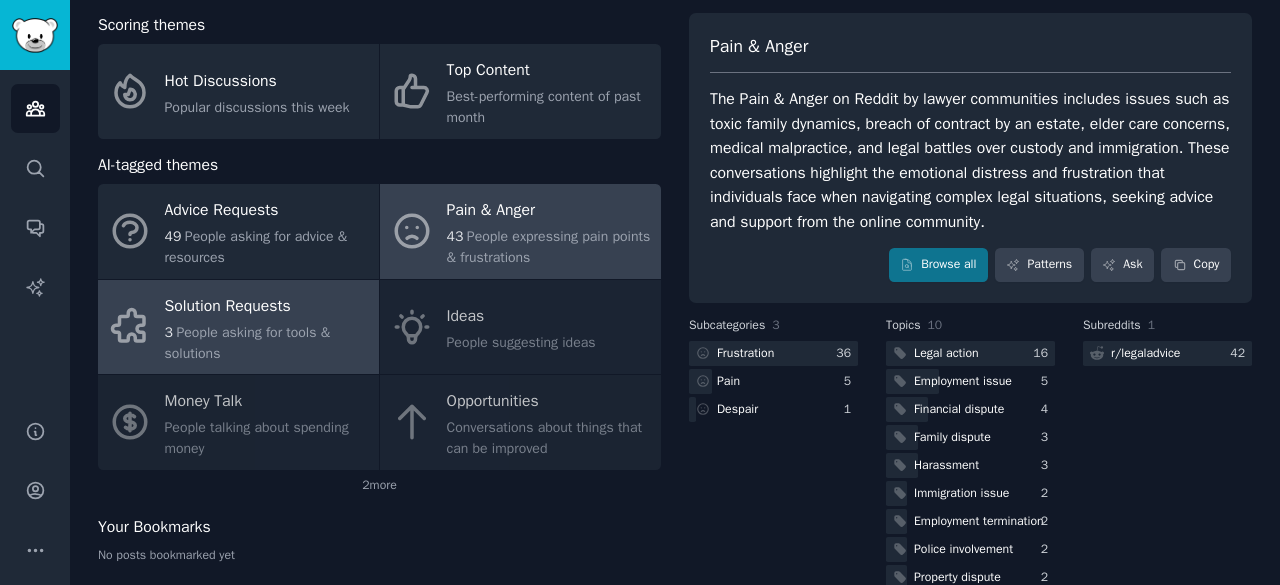 click on "Solution Requests" at bounding box center [267, 306] 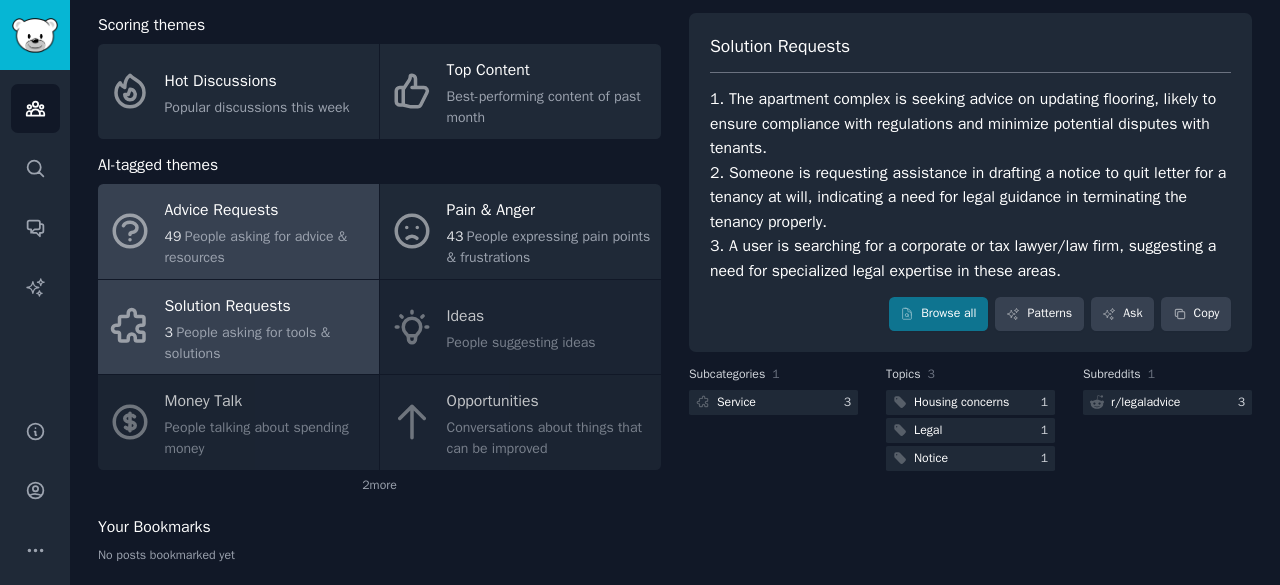 click on "49 People asking for advice & resources" at bounding box center (267, 247) 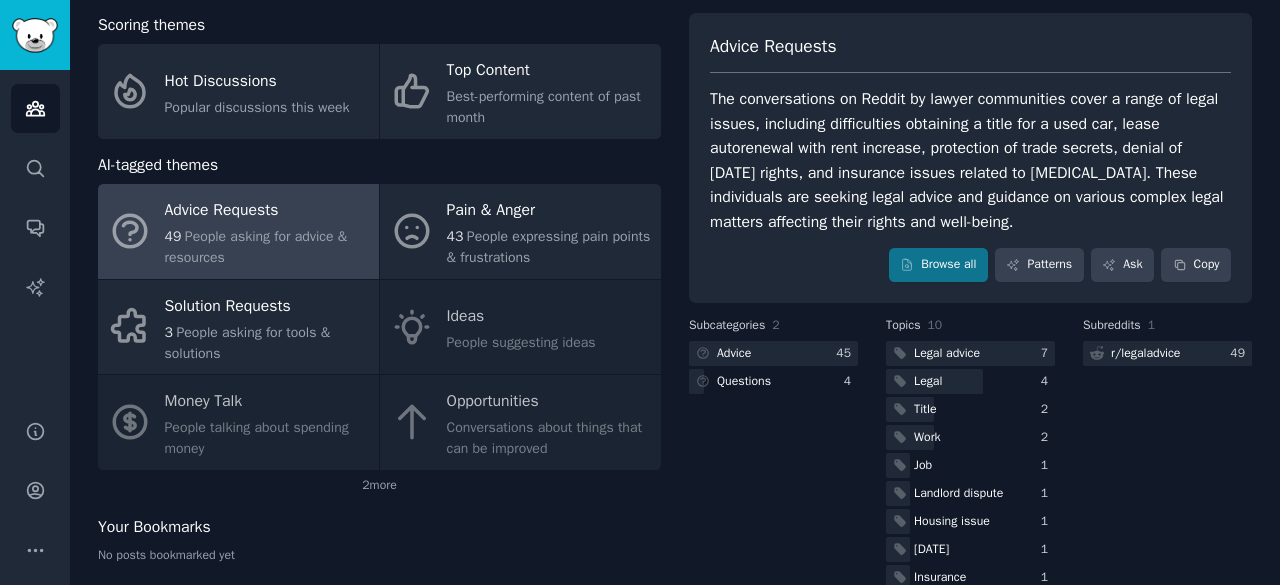 scroll, scrollTop: 0, scrollLeft: 0, axis: both 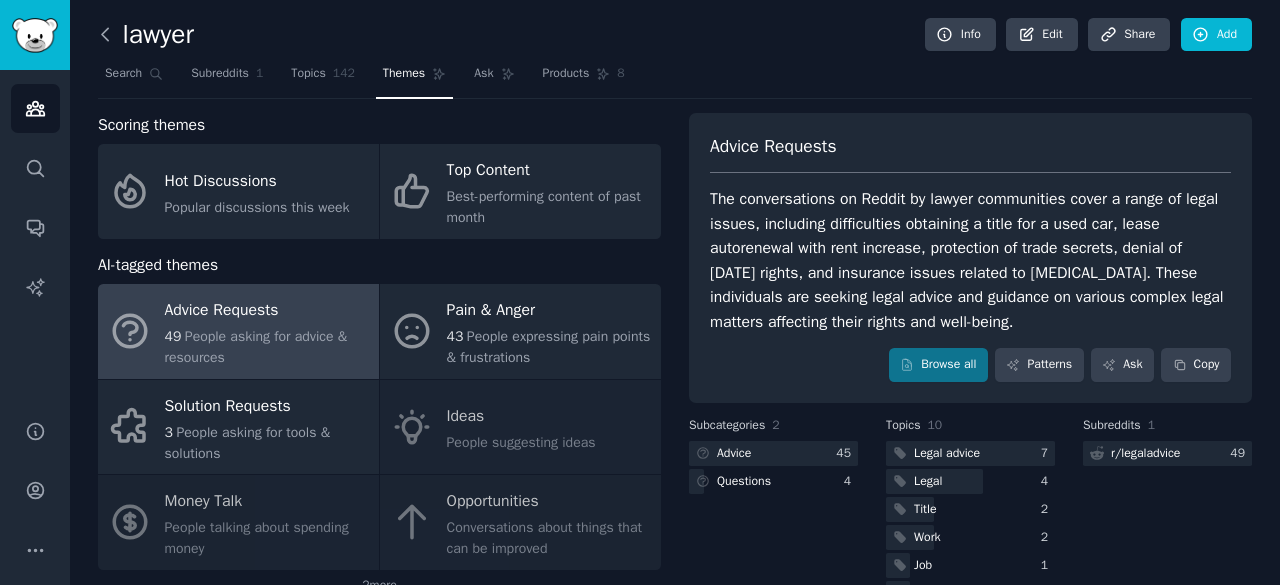 click 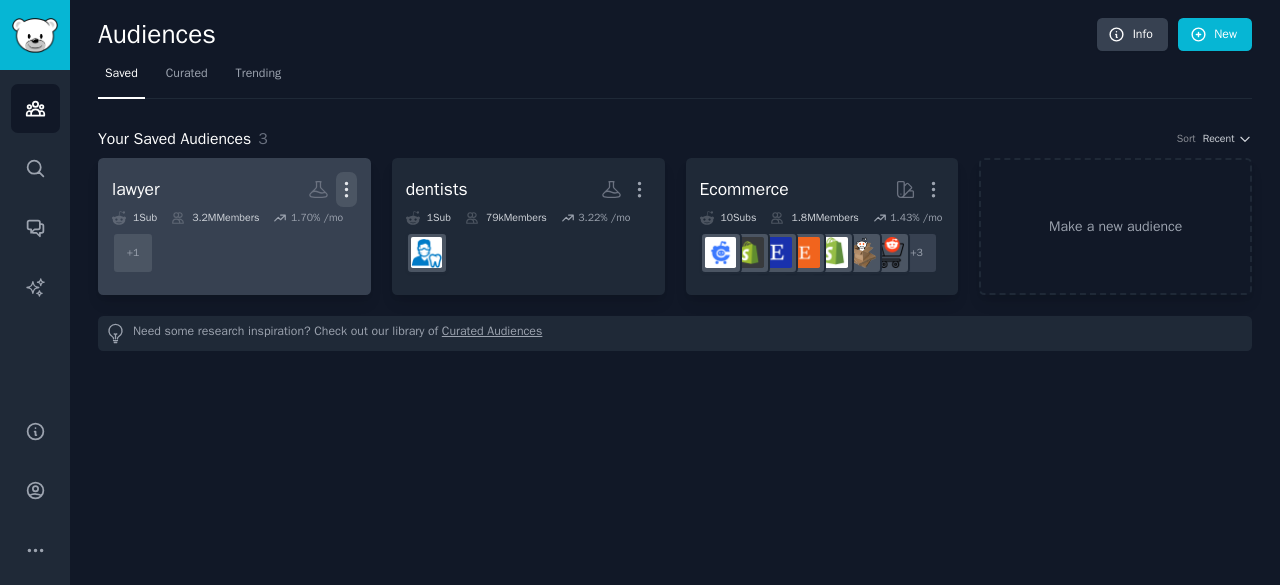 click 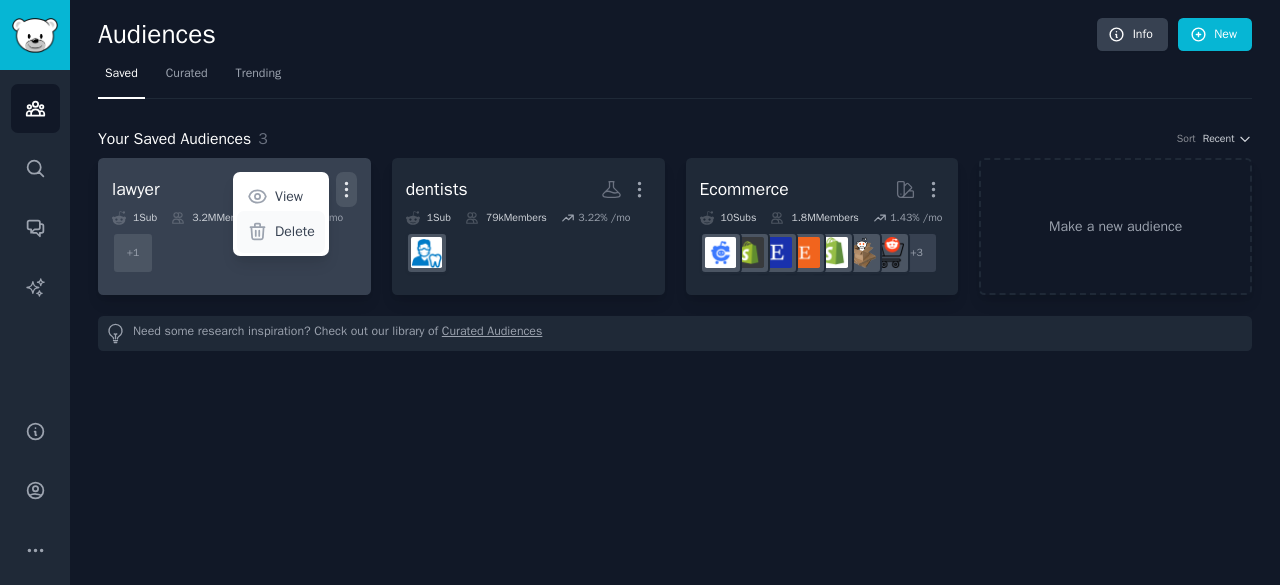 click on "Delete" at bounding box center [295, 231] 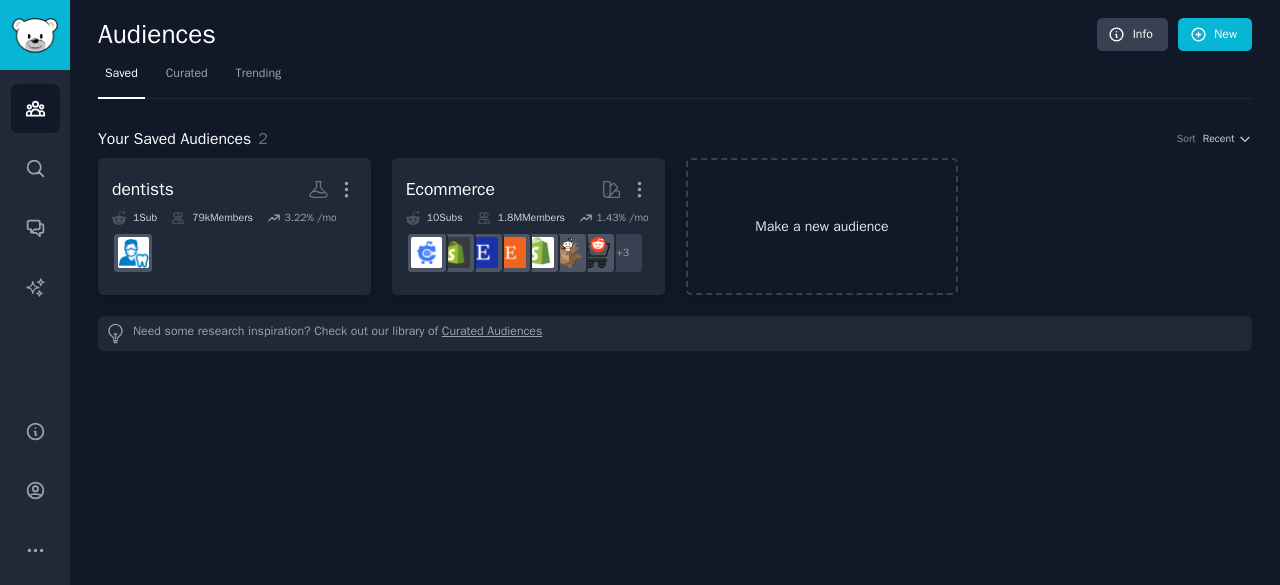 click on "Make a new audience" at bounding box center [822, 226] 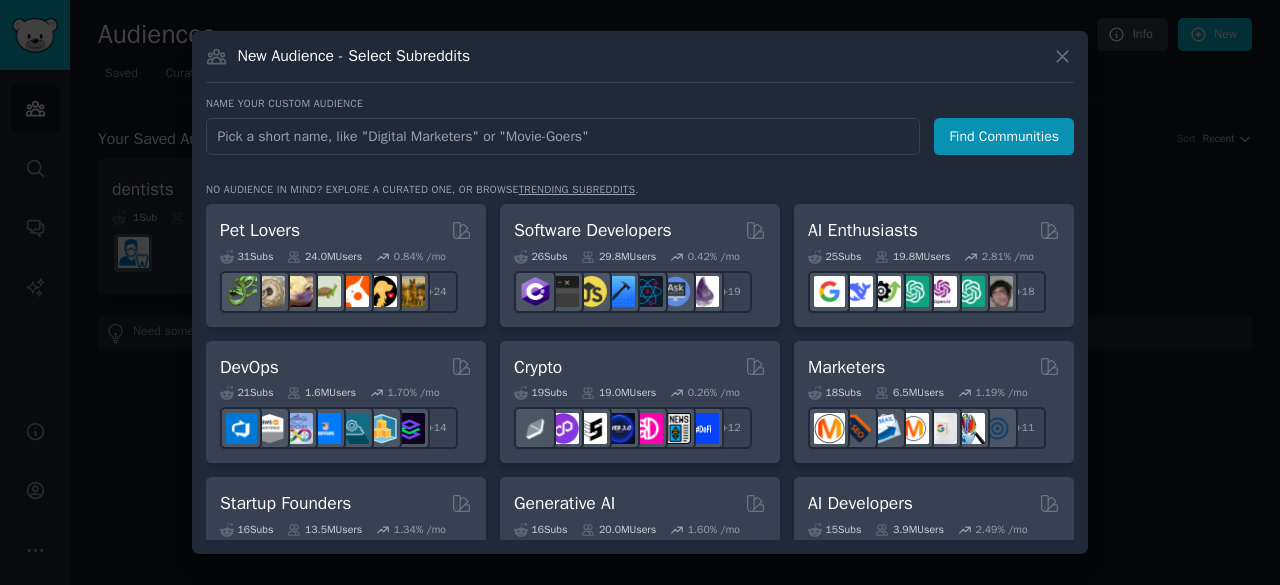 click at bounding box center [563, 136] 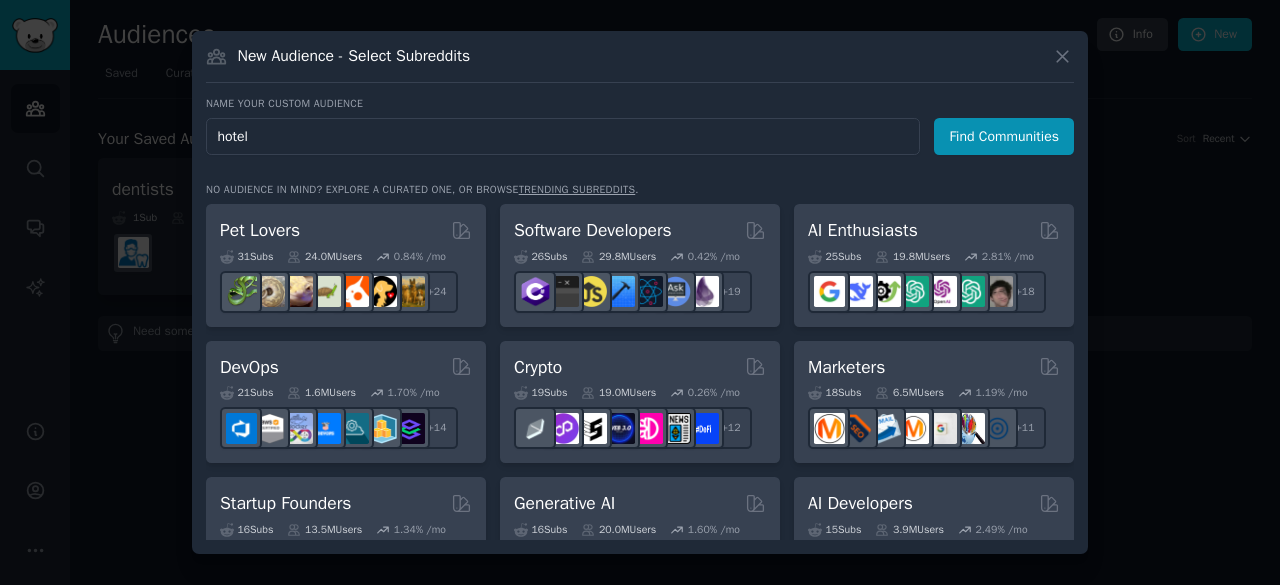 type on "hotels" 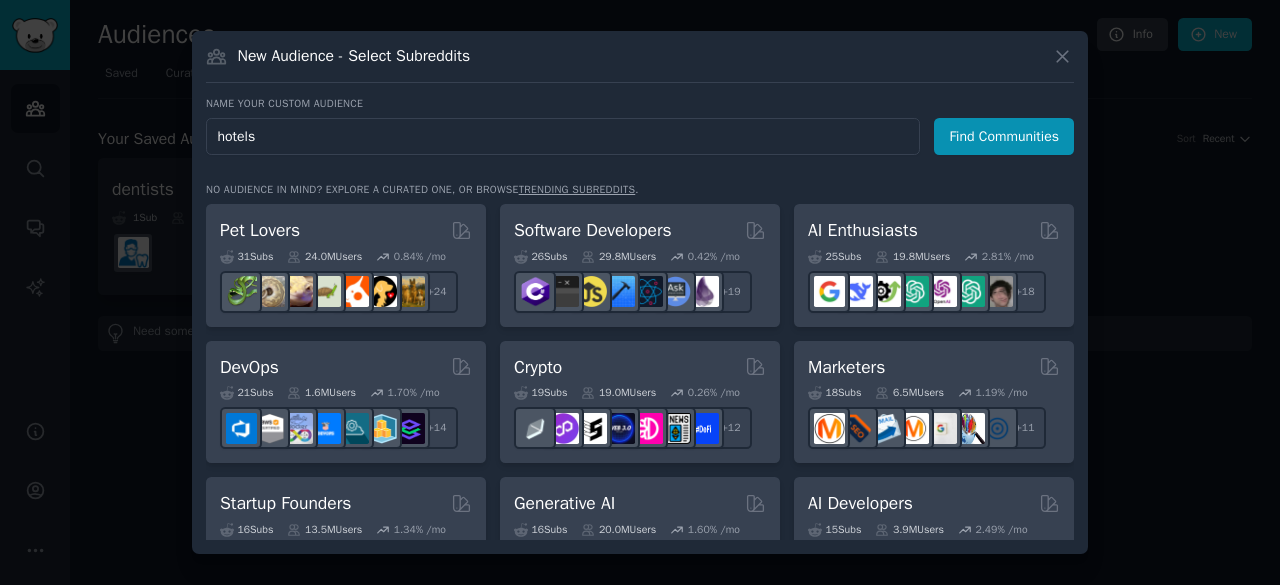 click on "Find Communities" at bounding box center [1004, 136] 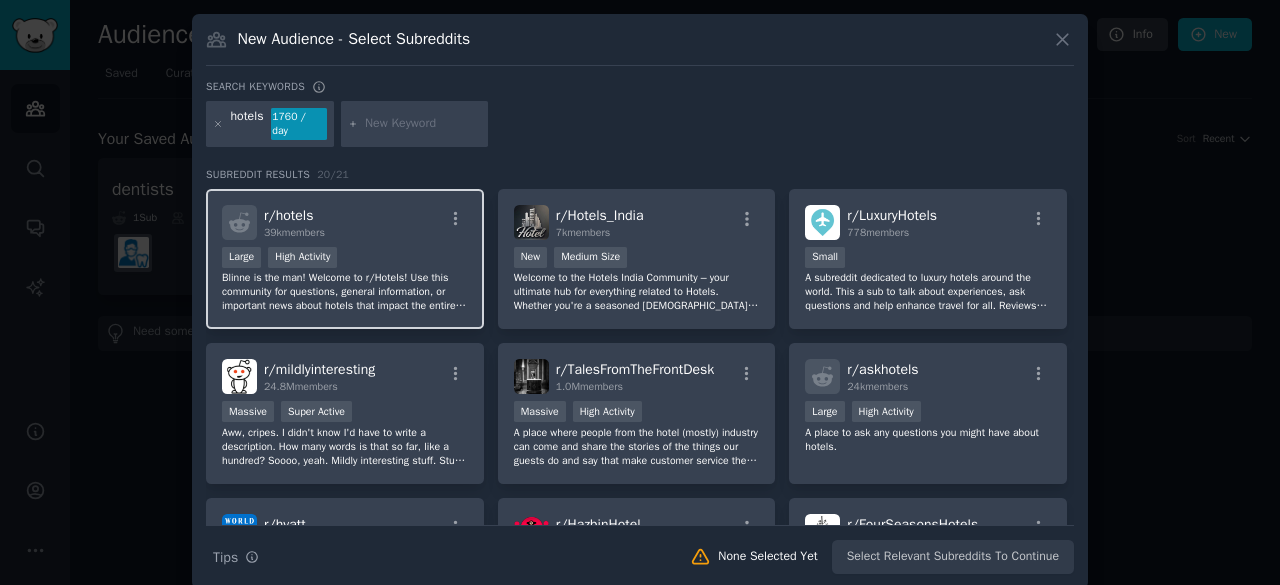 click on "r/ hotels 39k  members" at bounding box center [345, 222] 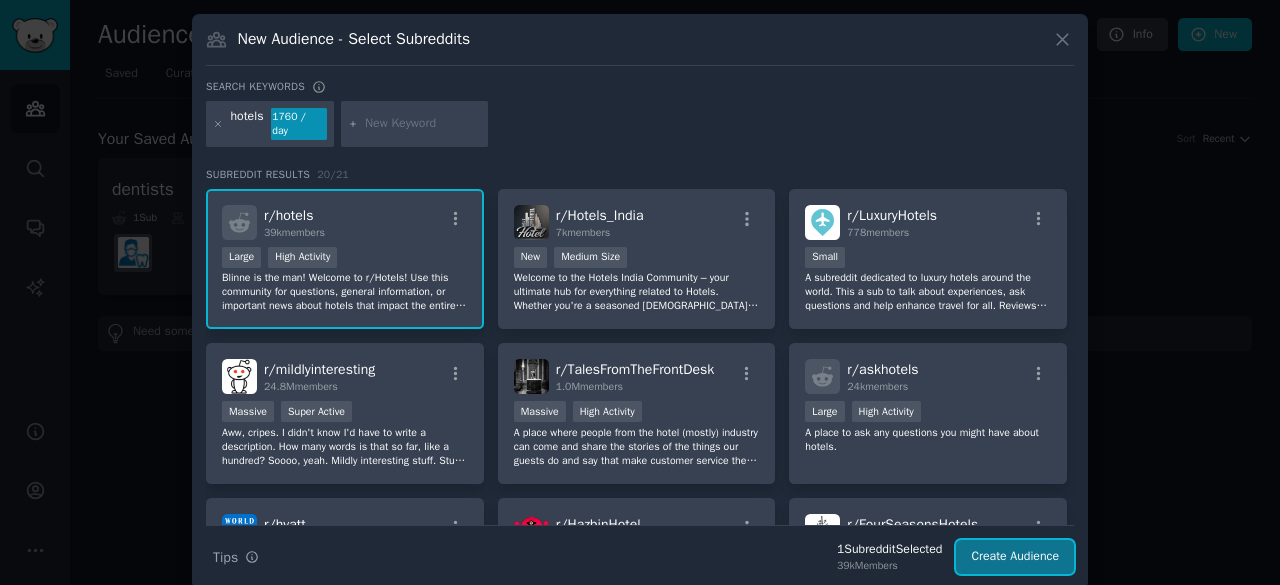 click on "Create Audience" at bounding box center (1015, 557) 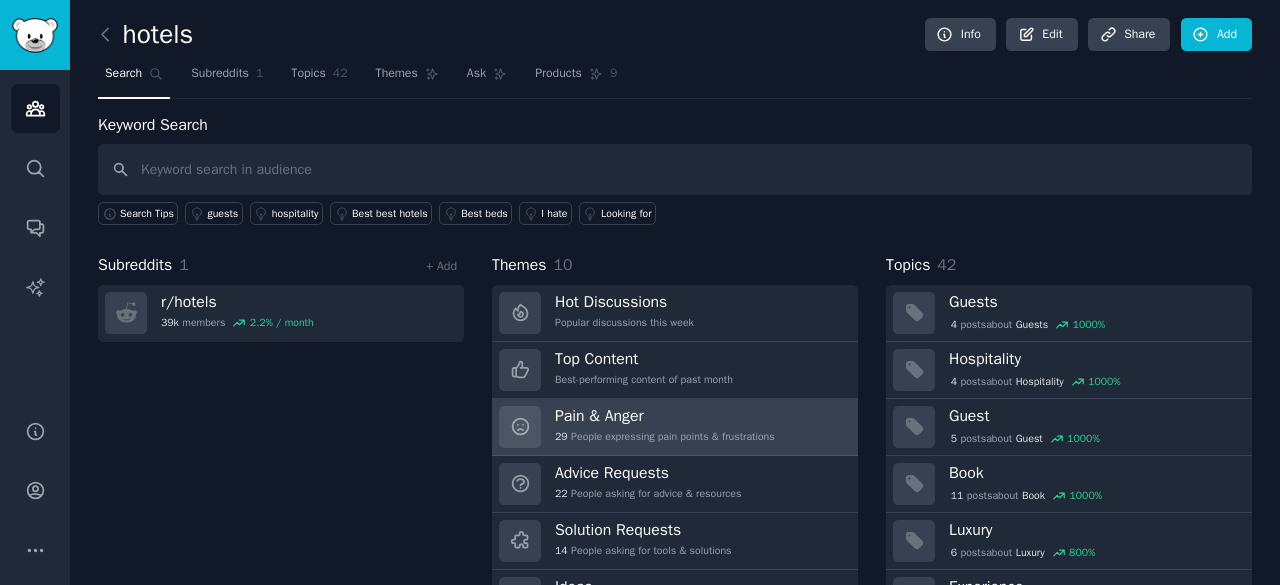 click on "Pain & Anger" at bounding box center (665, 416) 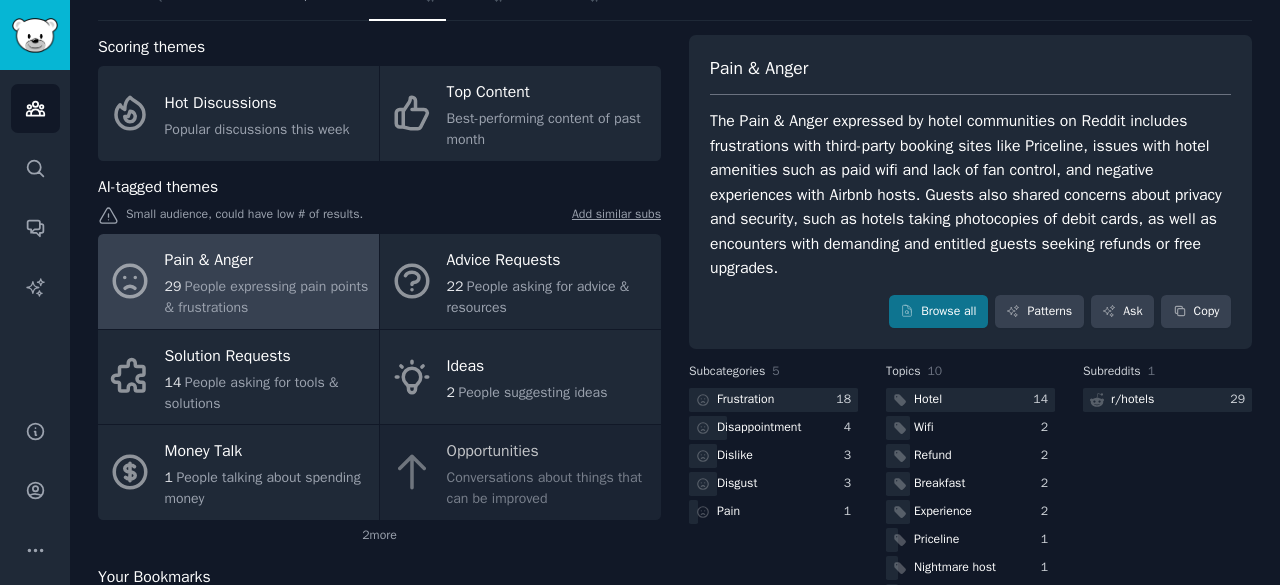 scroll, scrollTop: 80, scrollLeft: 0, axis: vertical 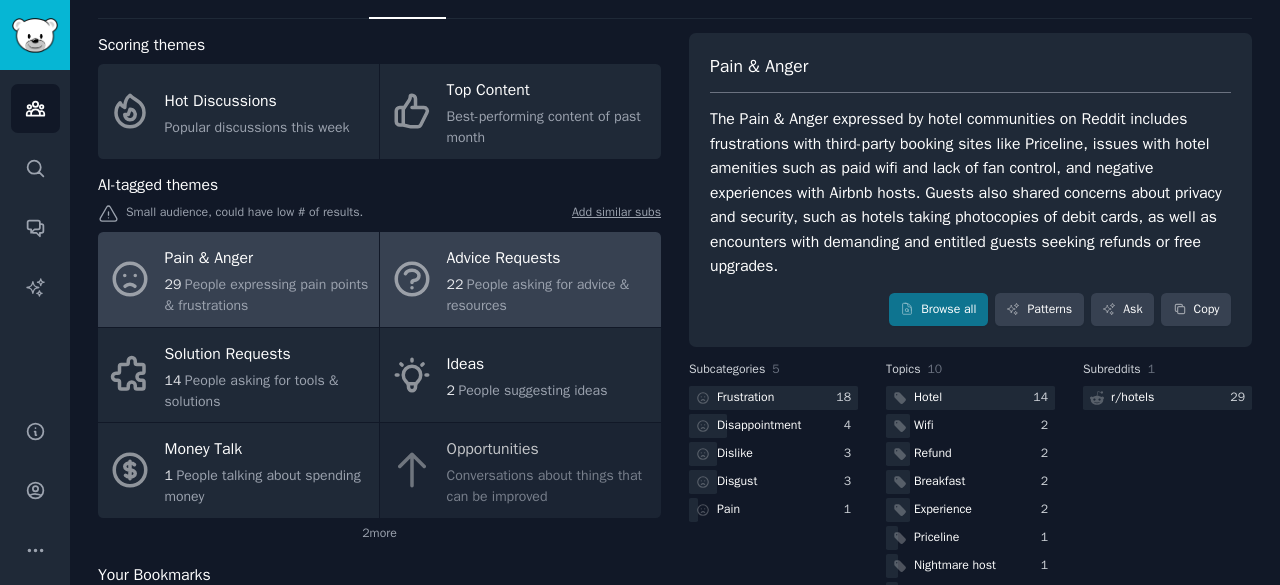 click on "Advice Requests" at bounding box center [549, 259] 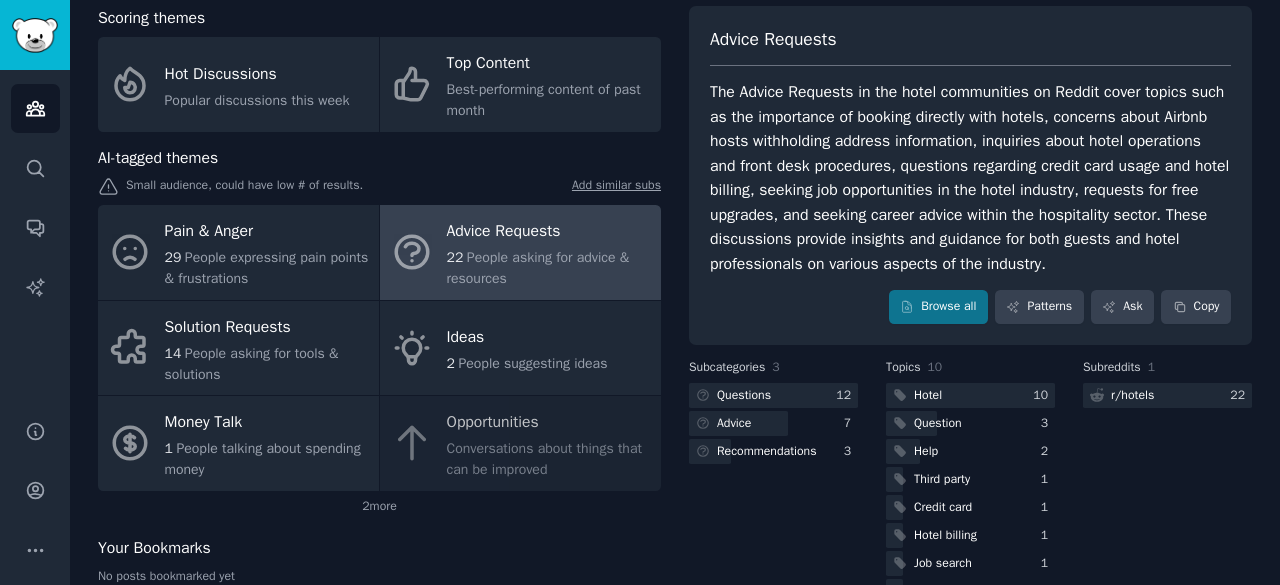 scroll, scrollTop: 104, scrollLeft: 0, axis: vertical 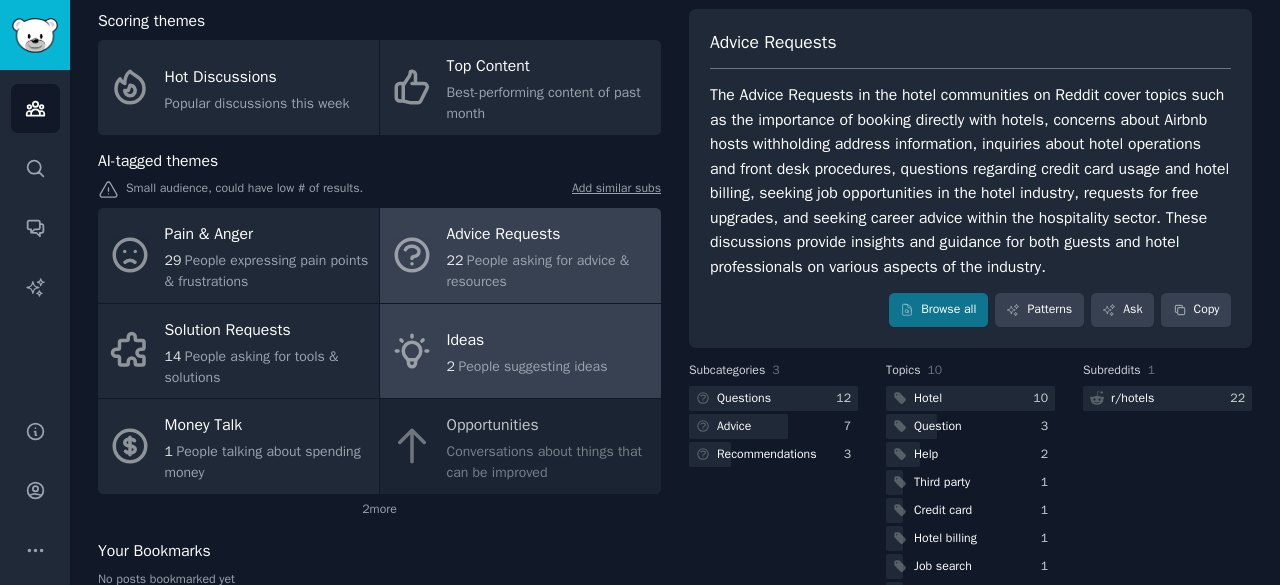 click on "Ideas" at bounding box center [527, 341] 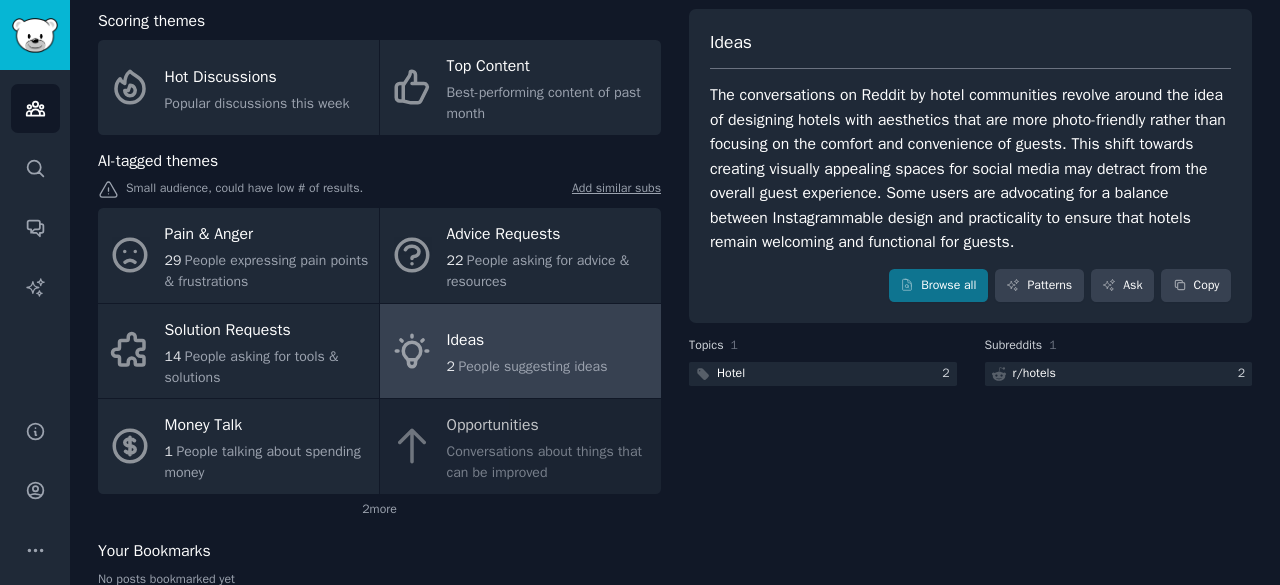 scroll, scrollTop: 0, scrollLeft: 0, axis: both 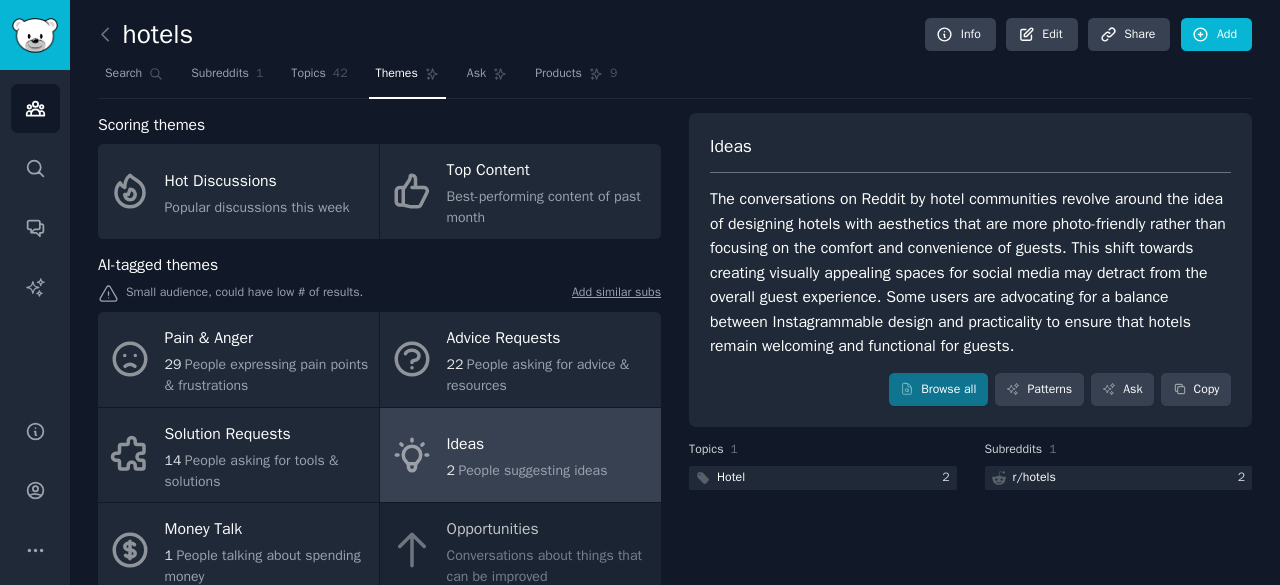 click on "hotels Info Edit Share Add Search Subreddits 1 Topics 42 Themes Ask Products 9 Scoring themes Hot Discussions Popular discussions this week Top Content Best-performing content of past month AI-tagged themes Small audience, could have low # of results.  Add similar subs Pain & Anger 29 People expressing pain points & frustrations Advice Requests 22 People asking for advice & resources Solution Requests 14 People asking for tools & solutions Ideas 2 People suggesting ideas Money Talk 1 People talking about spending money Opportunities Conversations about things that can be improved 2  more Your Bookmarks No posts bookmarked yet Ideas Browse all Patterns Ask Copy Topics 1   Hotel 2 Subreddits 1  r/ hotels 2" 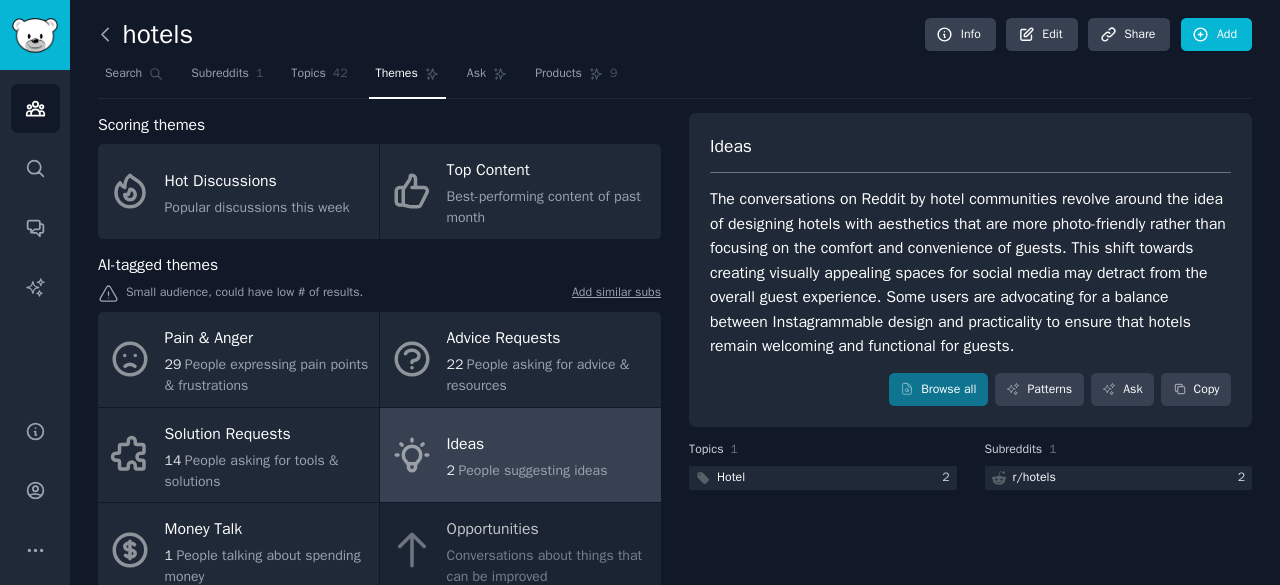 click 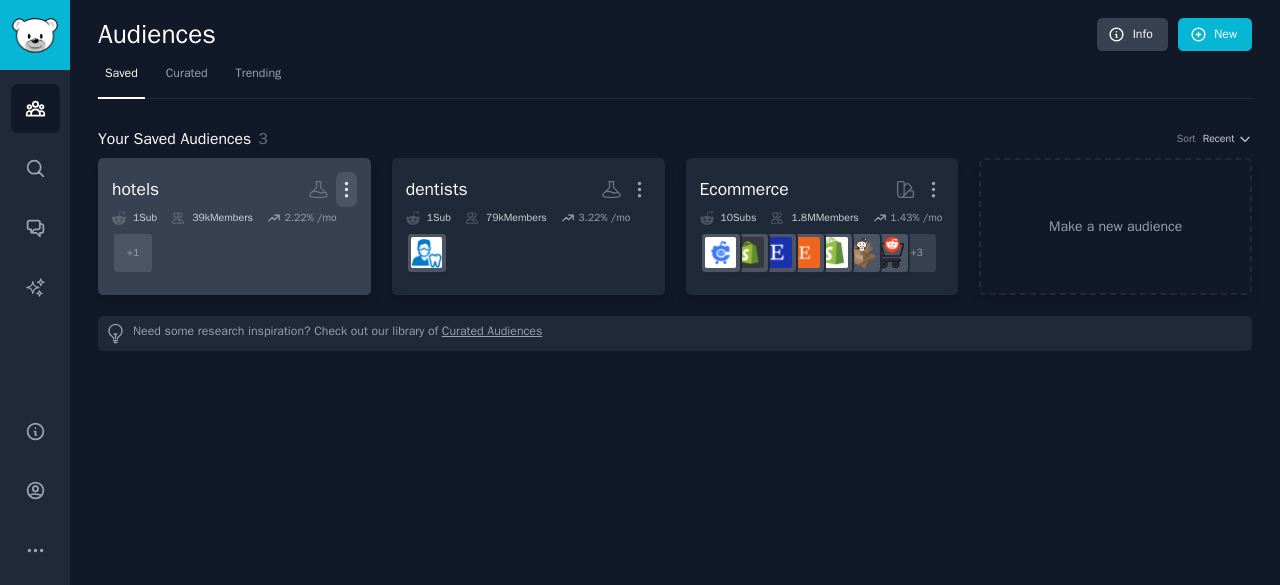 click 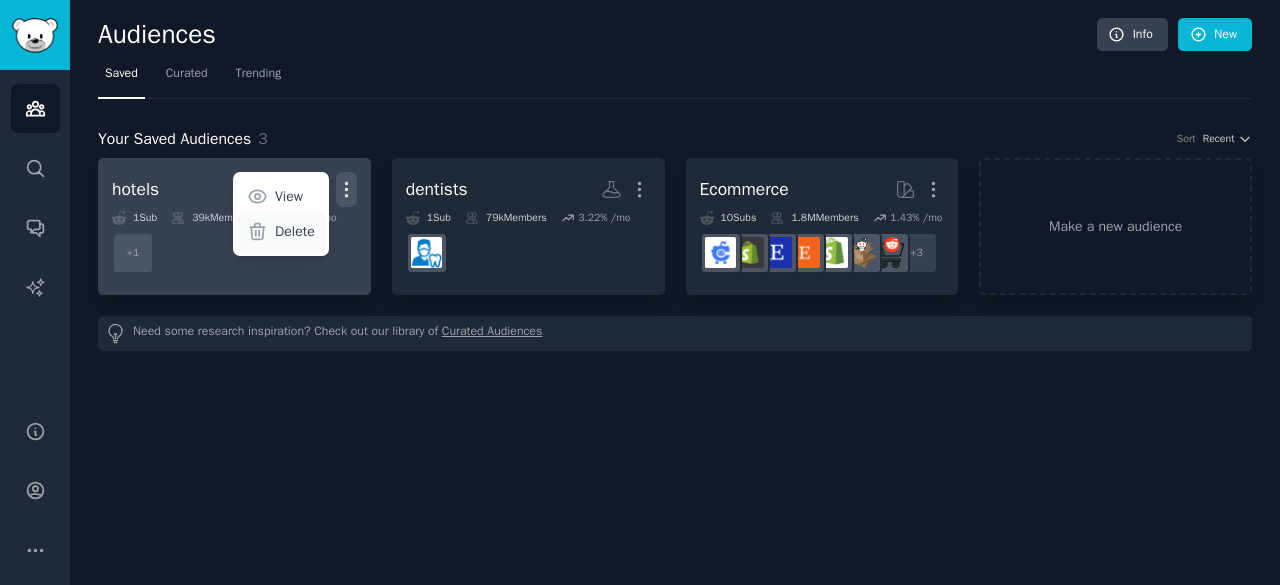 click on "Delete" at bounding box center [295, 231] 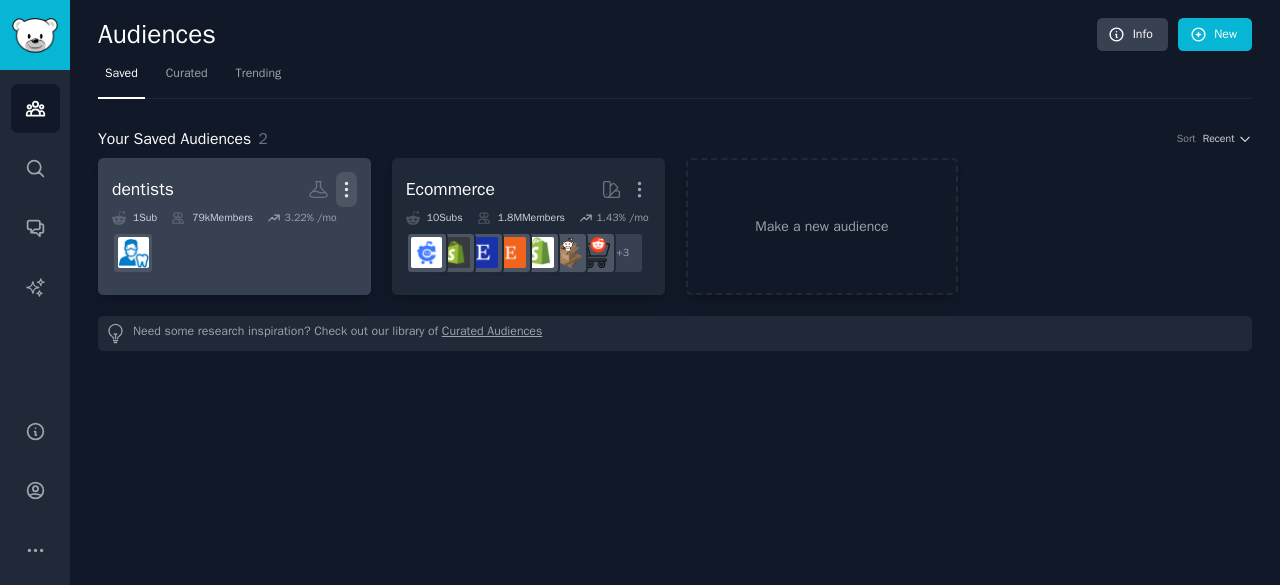 click 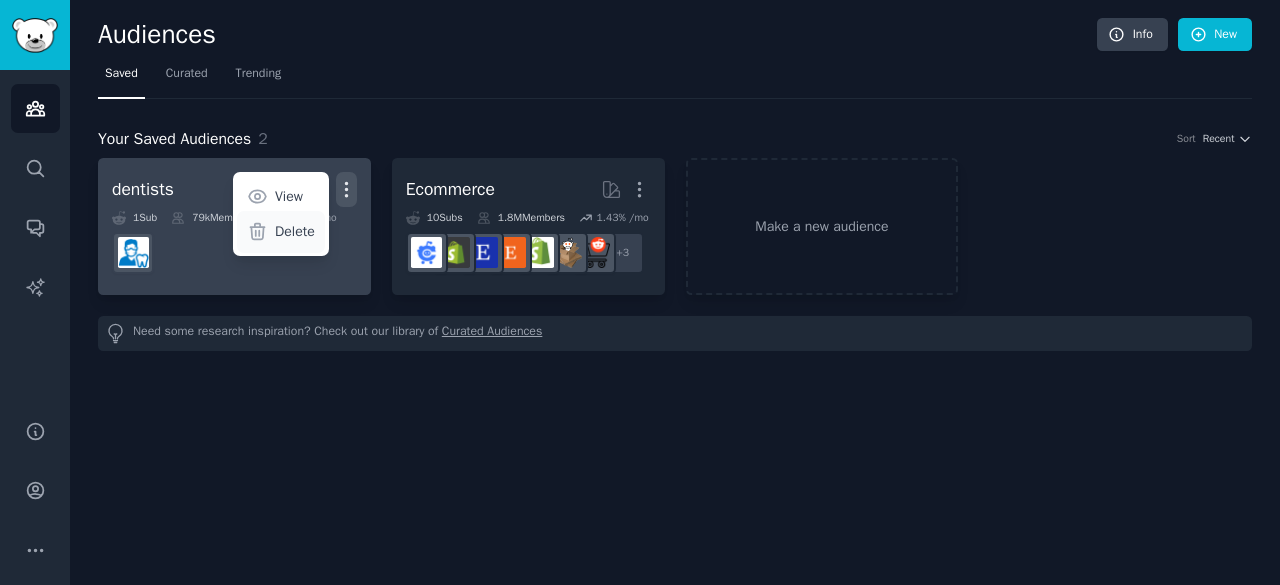 click on "Delete" at bounding box center (295, 231) 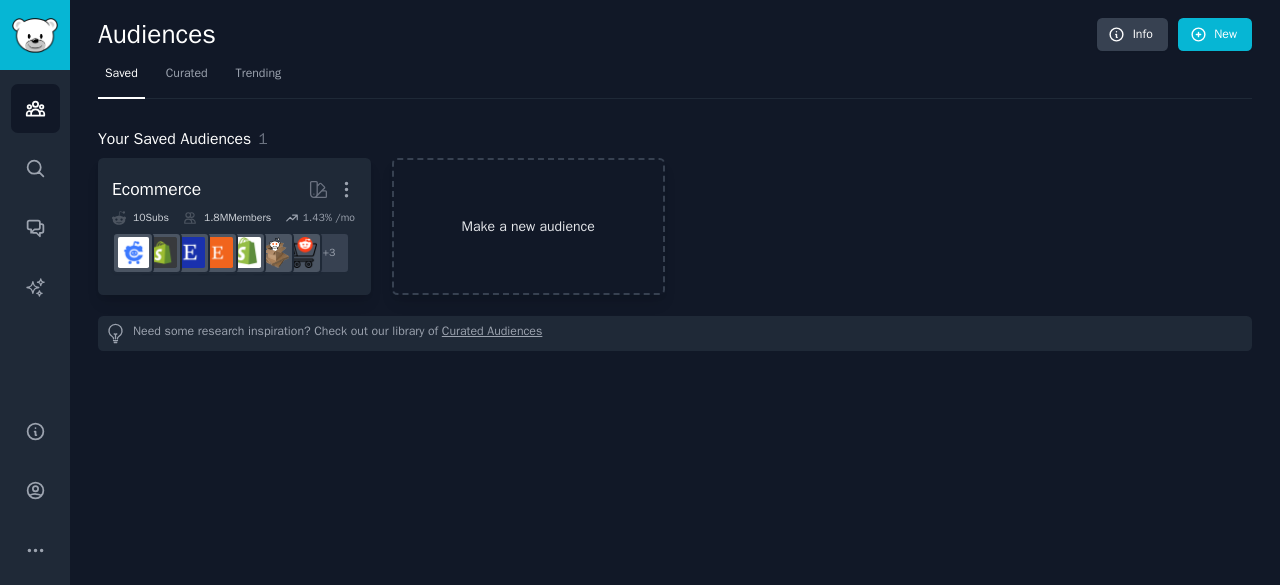 click on "Make a new audience" at bounding box center (528, 226) 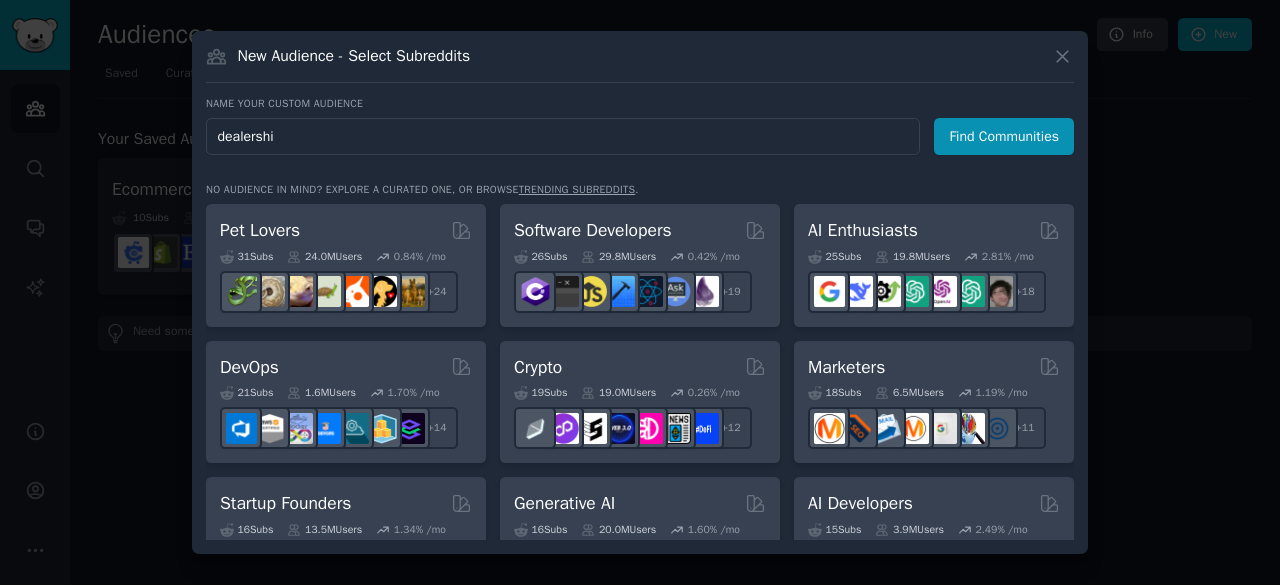type on "dealership" 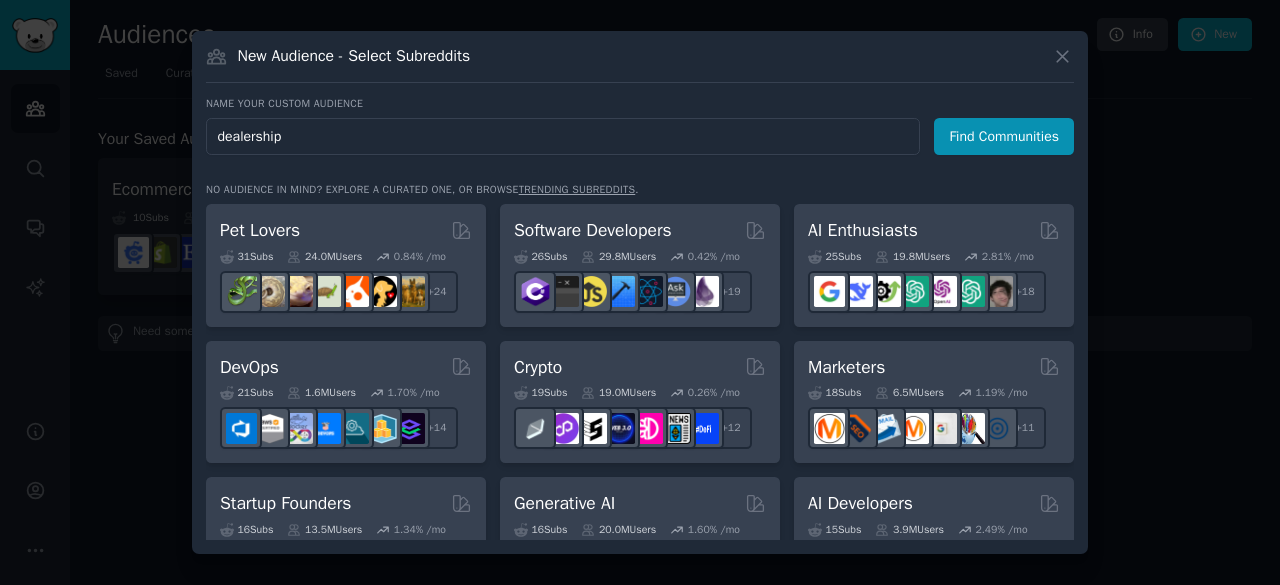 click on "Find Communities" at bounding box center (1004, 136) 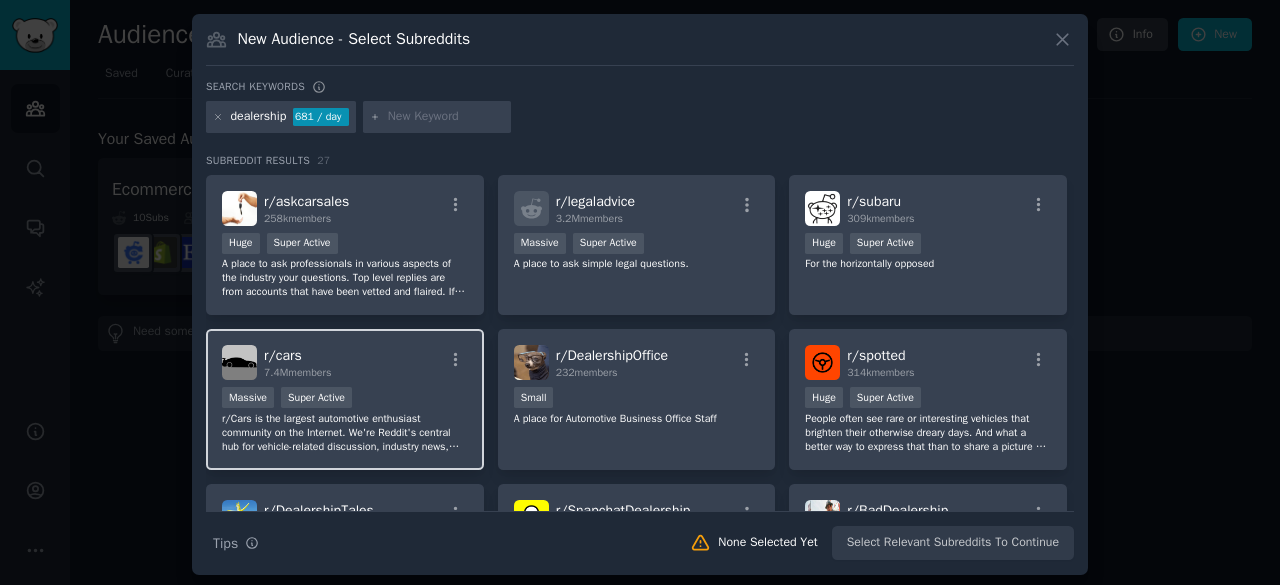 click on "r/ cars 7.4M  members" at bounding box center [345, 362] 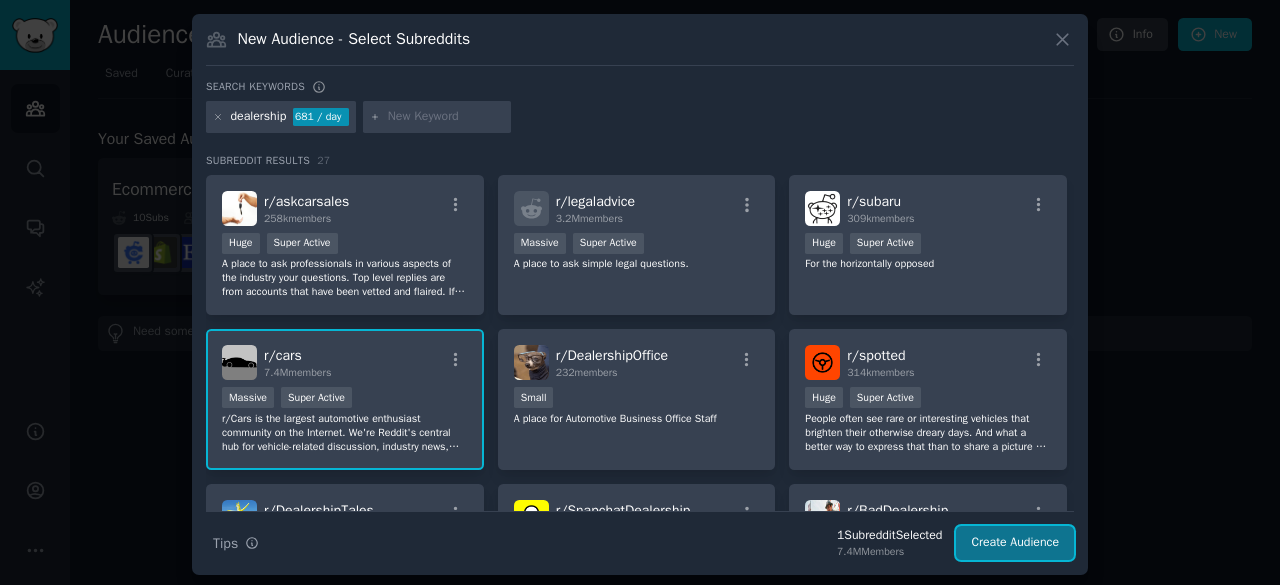 click on "Create Audience" at bounding box center (1015, 543) 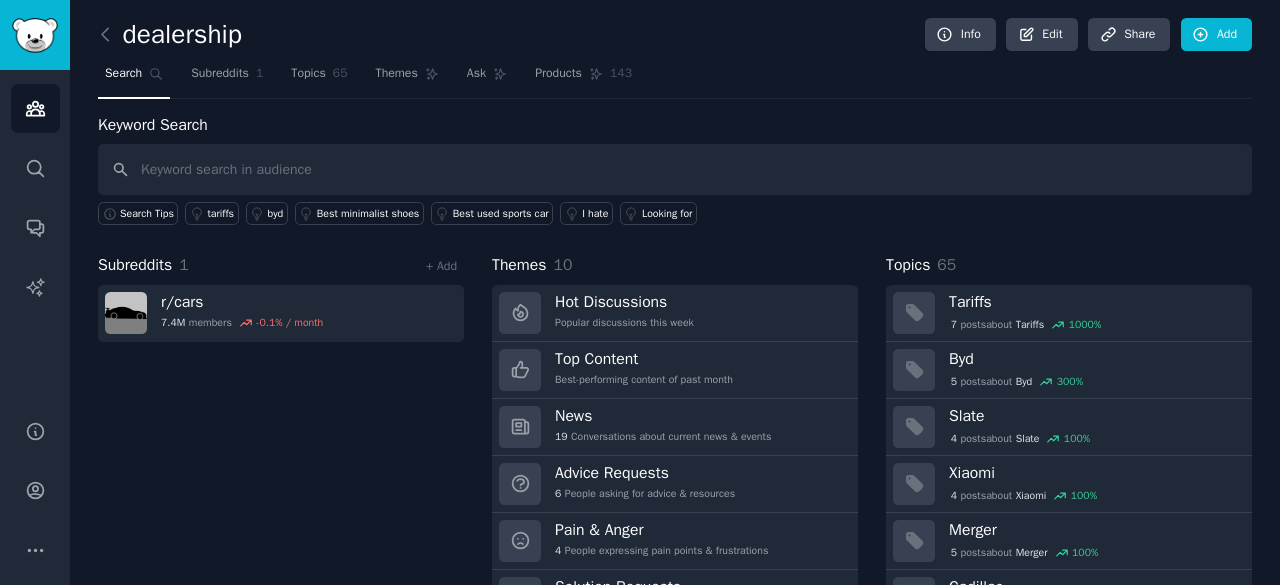 scroll, scrollTop: 100, scrollLeft: 0, axis: vertical 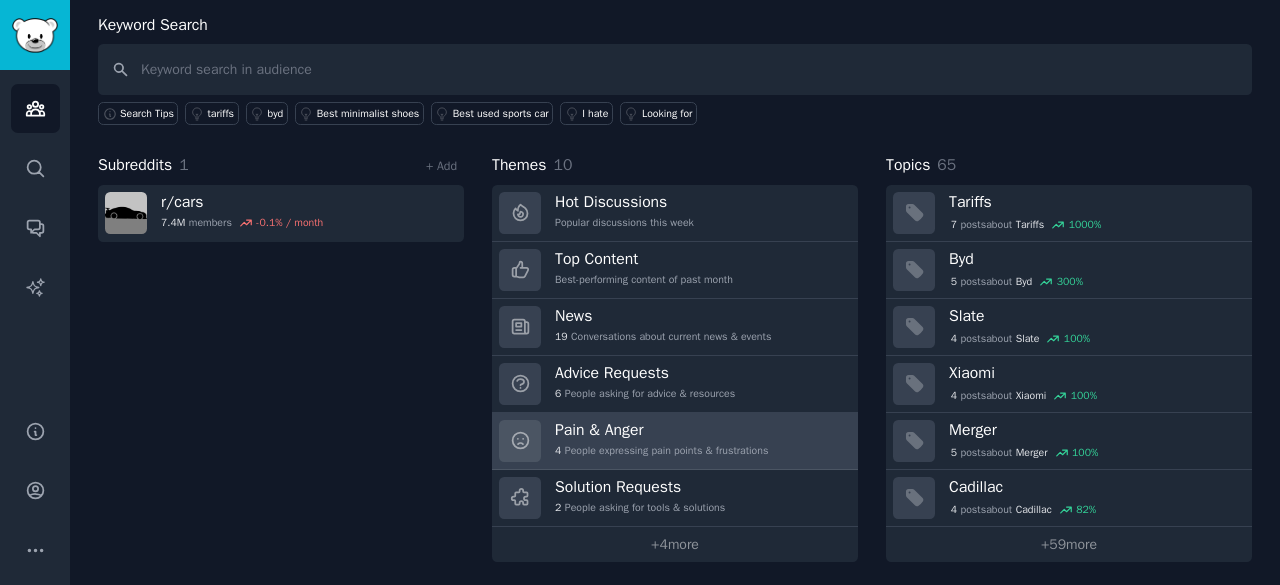 click on "Pain & Anger 4 People expressing pain points & frustrations" at bounding box center (675, 441) 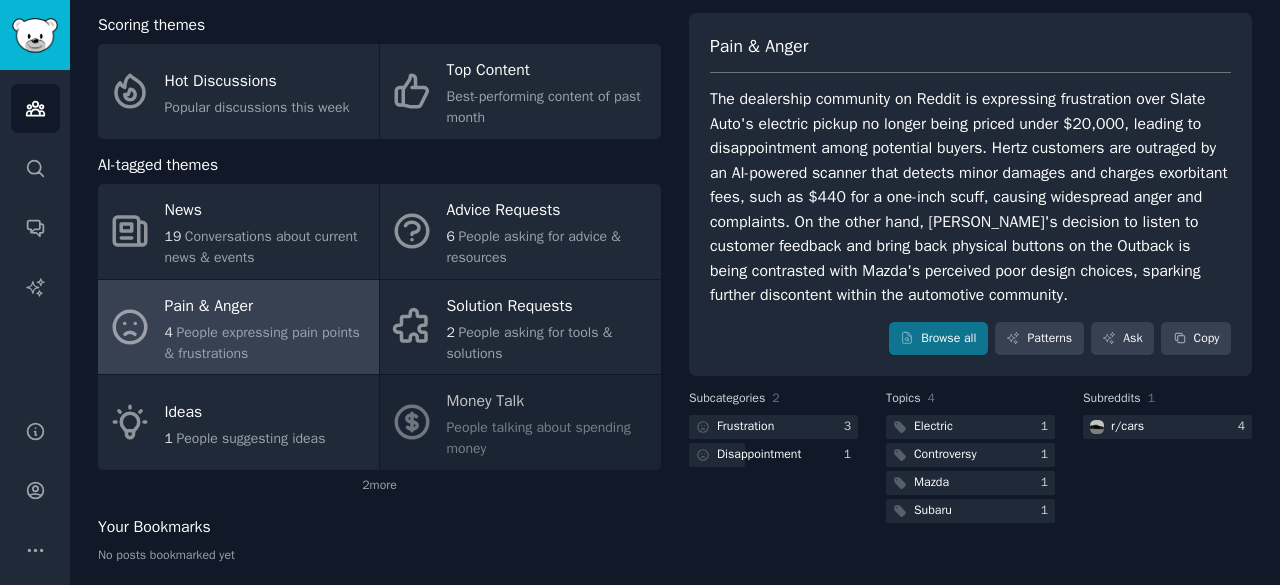 scroll, scrollTop: 0, scrollLeft: 0, axis: both 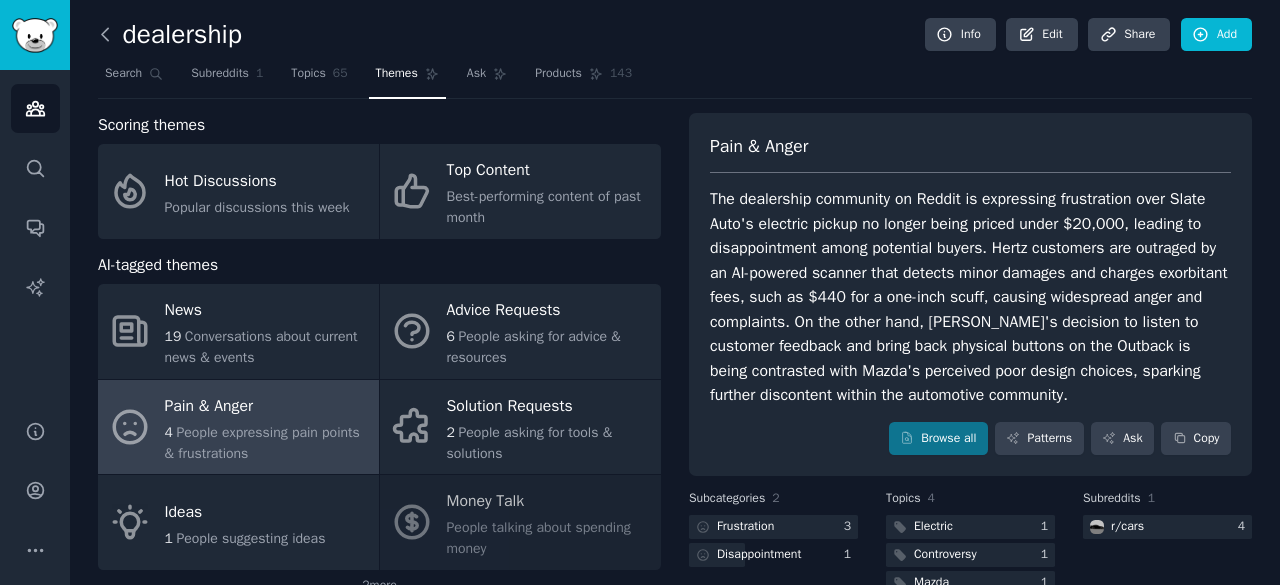 click 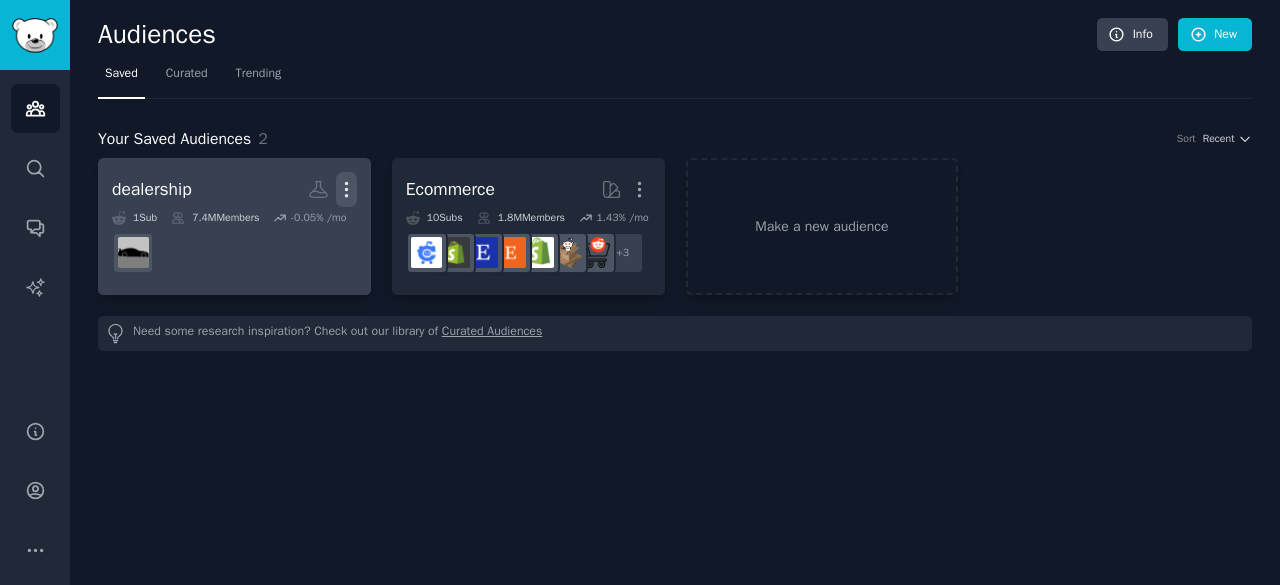 click 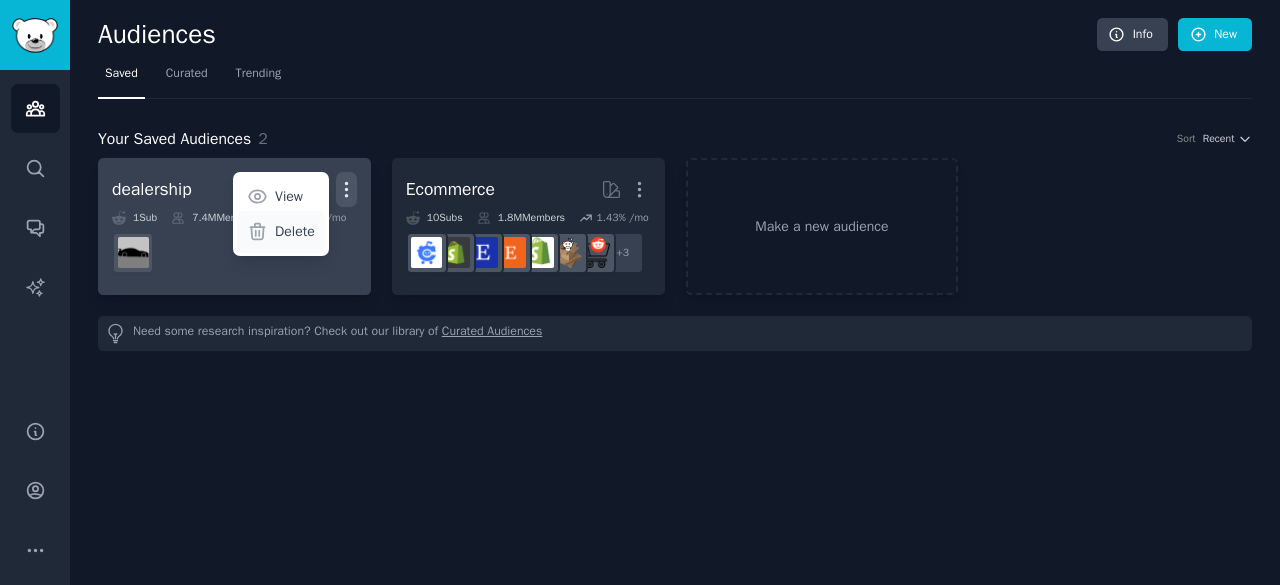 click on "Delete" at bounding box center (295, 231) 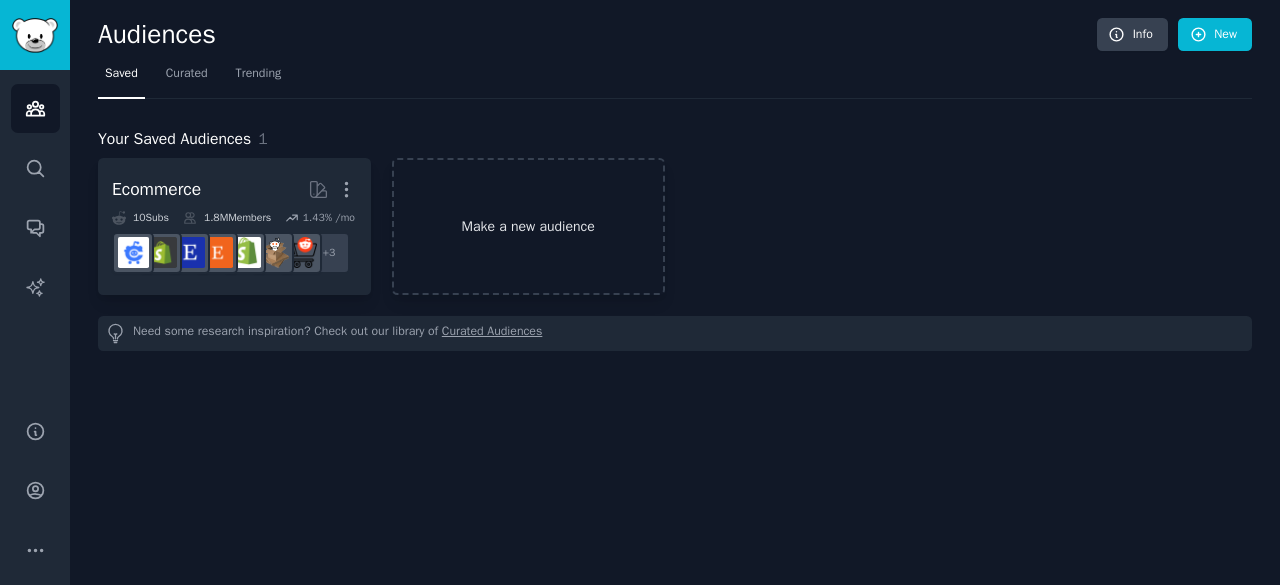 click on "Make a new audience" at bounding box center (528, 226) 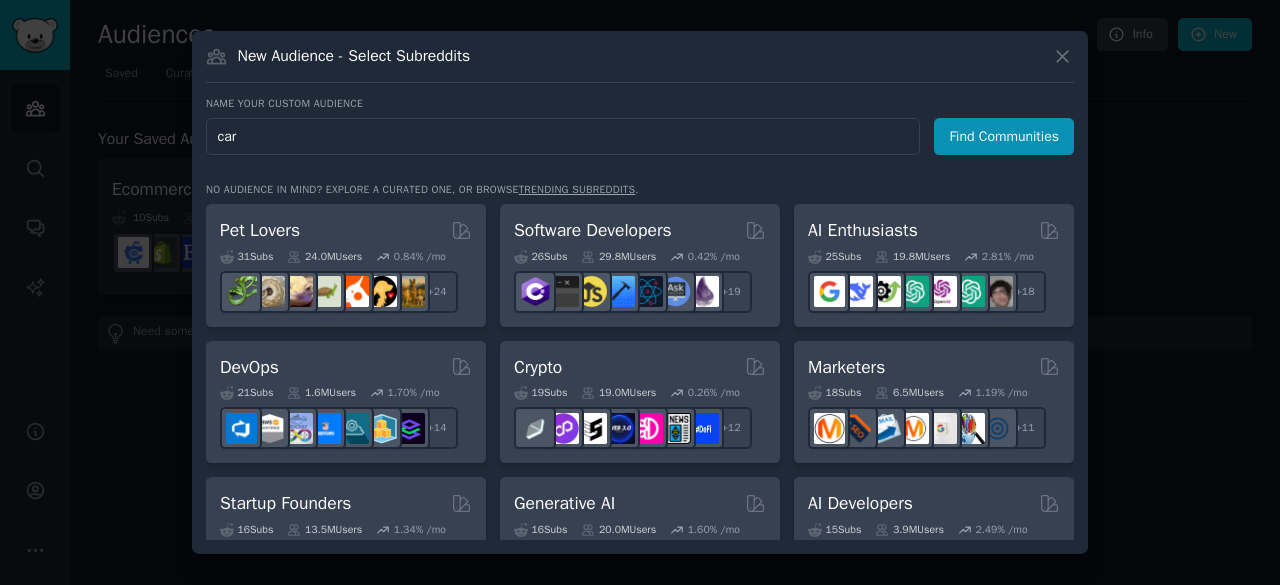 type on "cars" 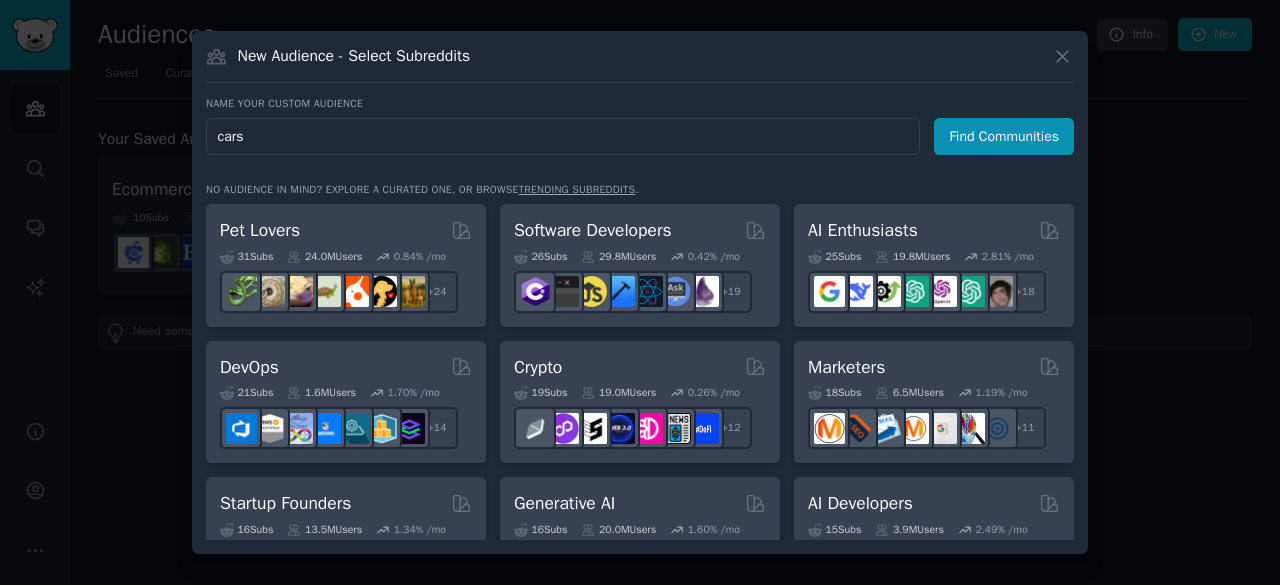 click on "Find Communities" at bounding box center [1004, 136] 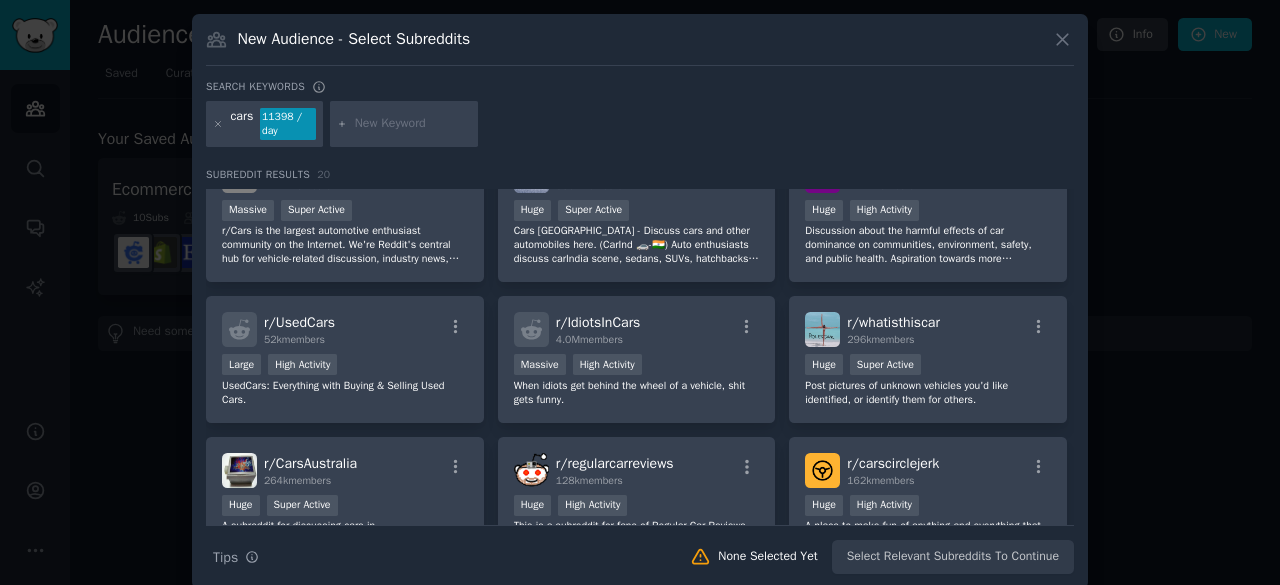 scroll, scrollTop: 44, scrollLeft: 0, axis: vertical 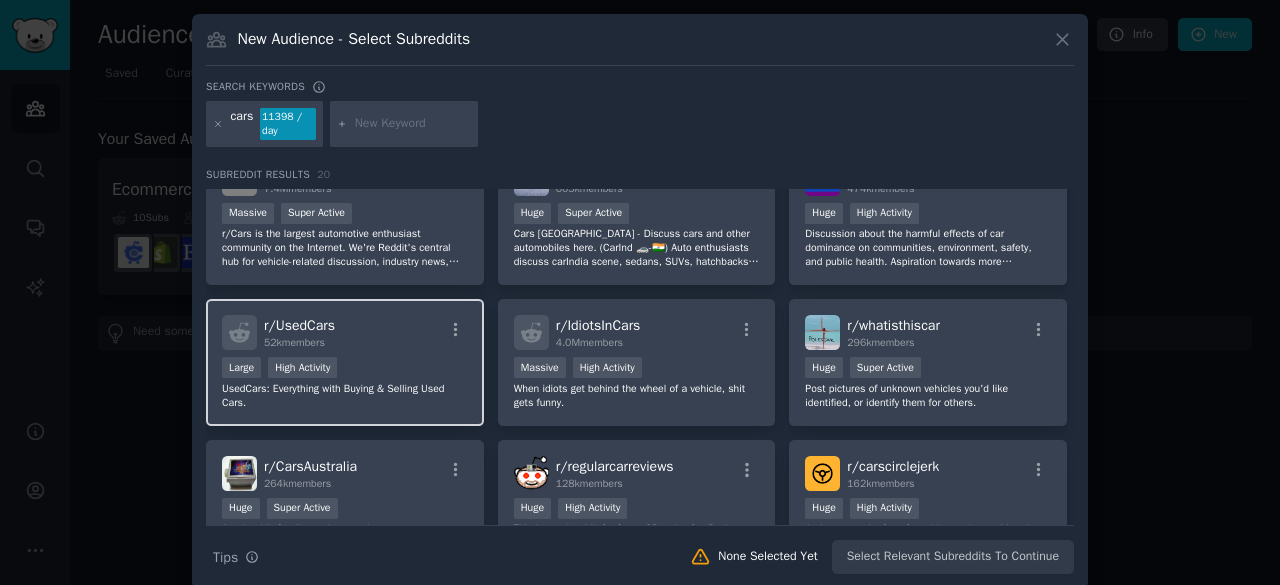 click on "Large High Activity" at bounding box center [345, 369] 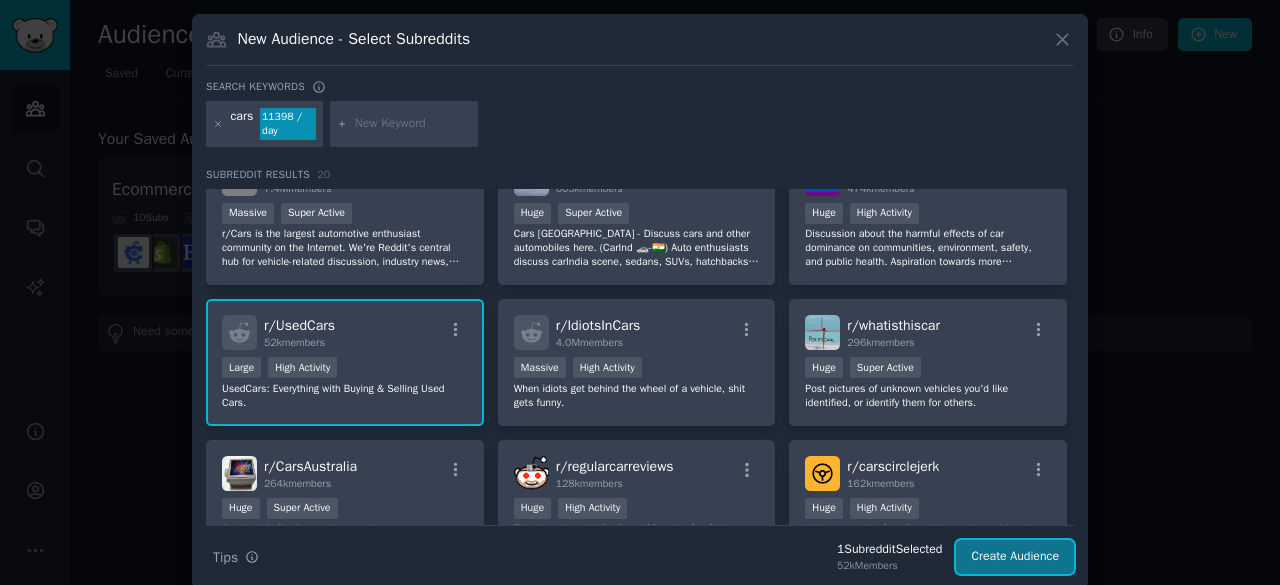 click on "Create Audience" at bounding box center [1015, 557] 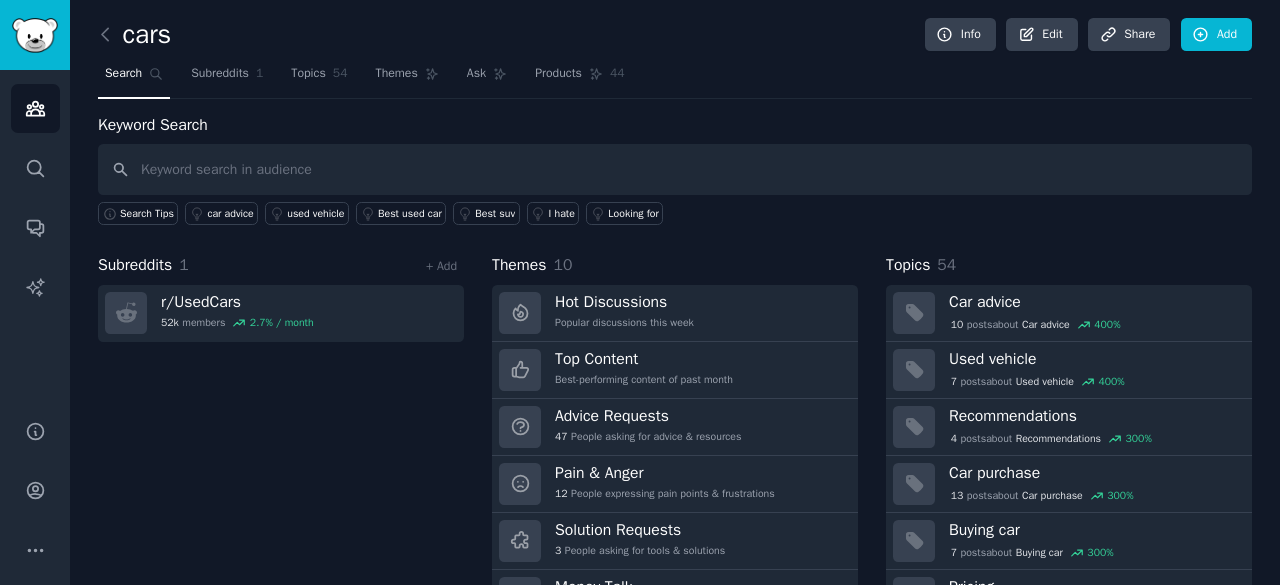 scroll, scrollTop: 100, scrollLeft: 0, axis: vertical 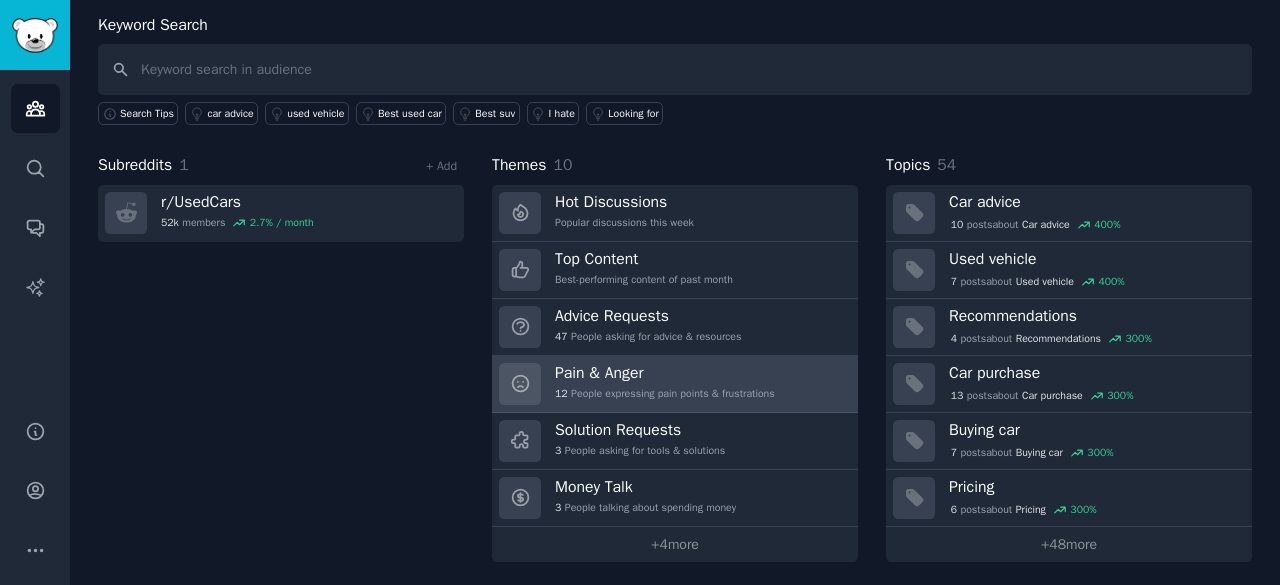 click on "12 People expressing pain points & frustrations" at bounding box center [665, 394] 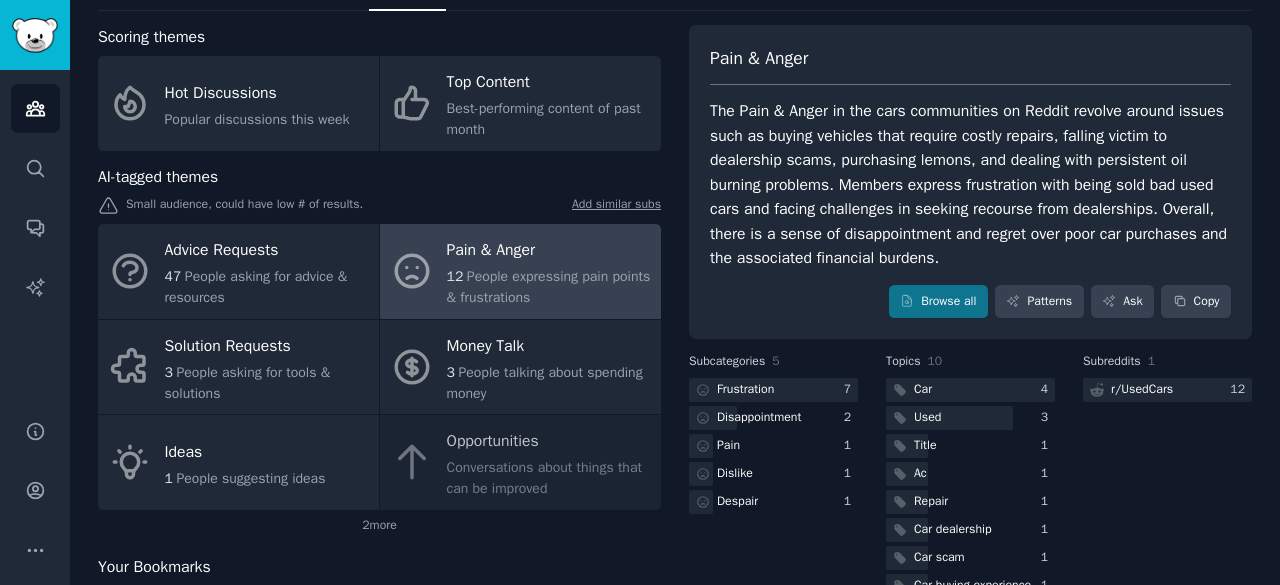 scroll, scrollTop: 81, scrollLeft: 0, axis: vertical 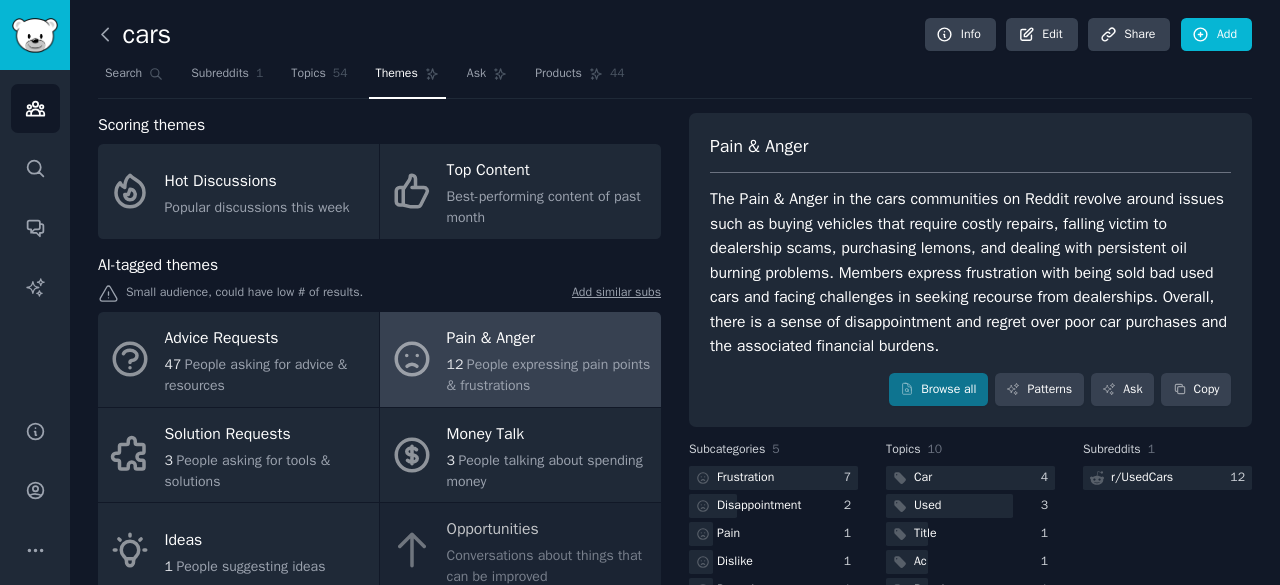 click 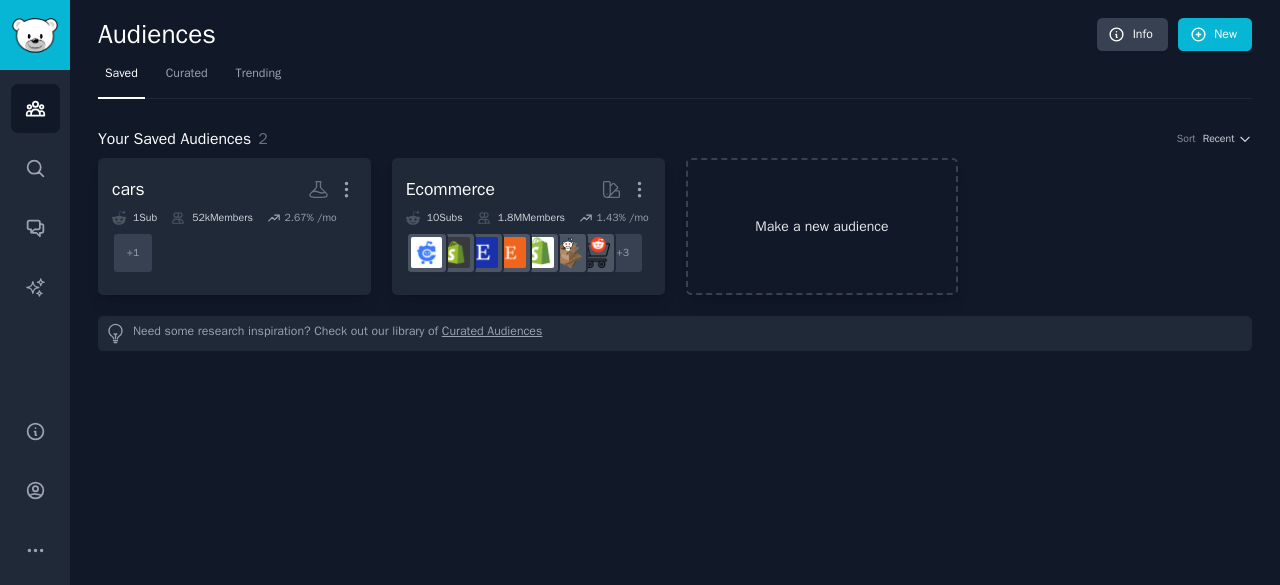 click on "Make a new audience" at bounding box center [822, 226] 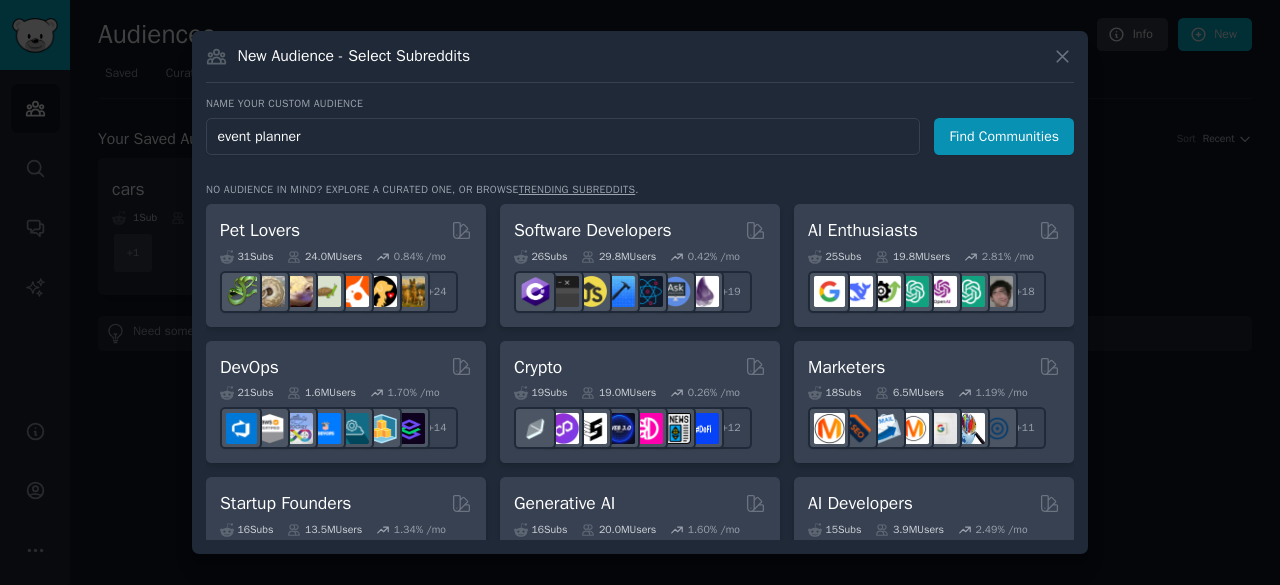 type on "event planners" 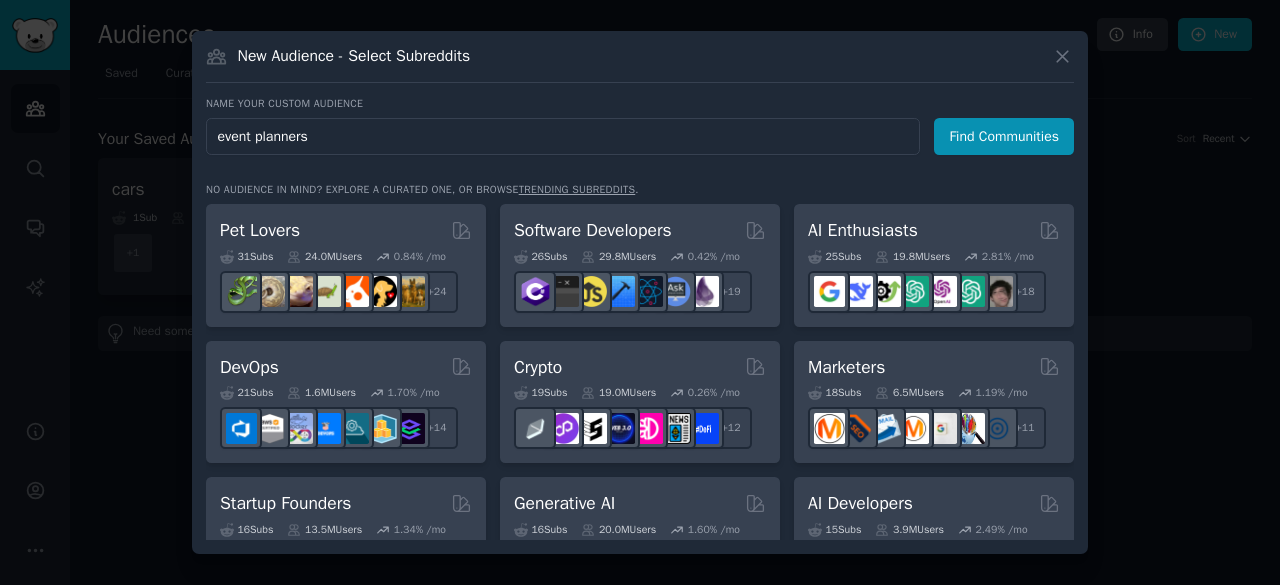 click on "Find Communities" at bounding box center (1004, 136) 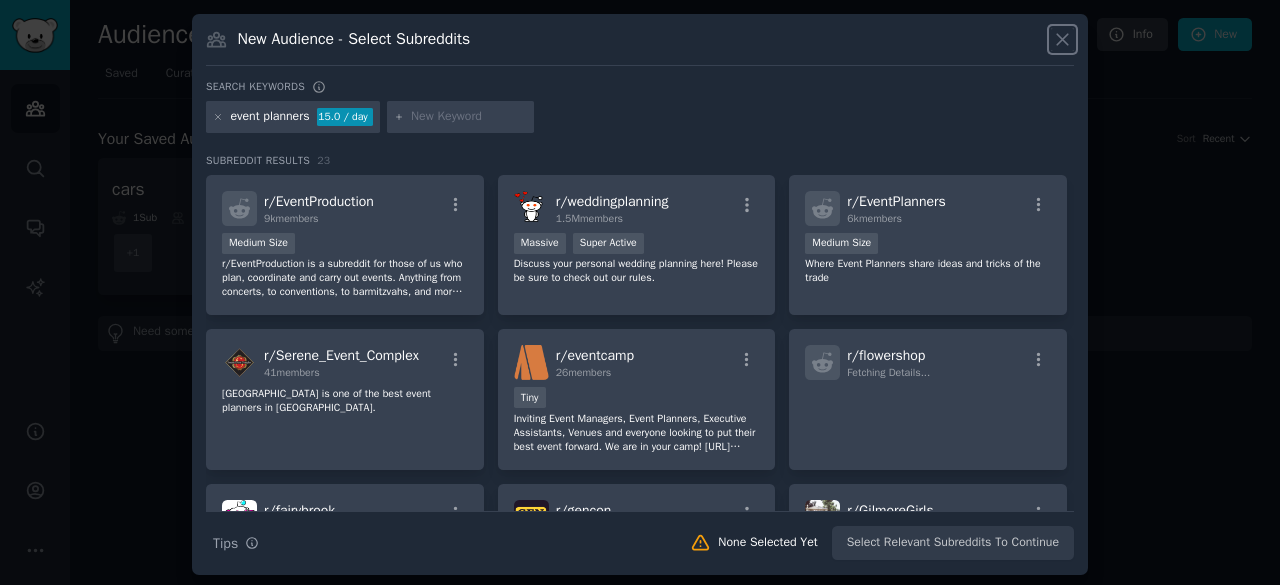 click 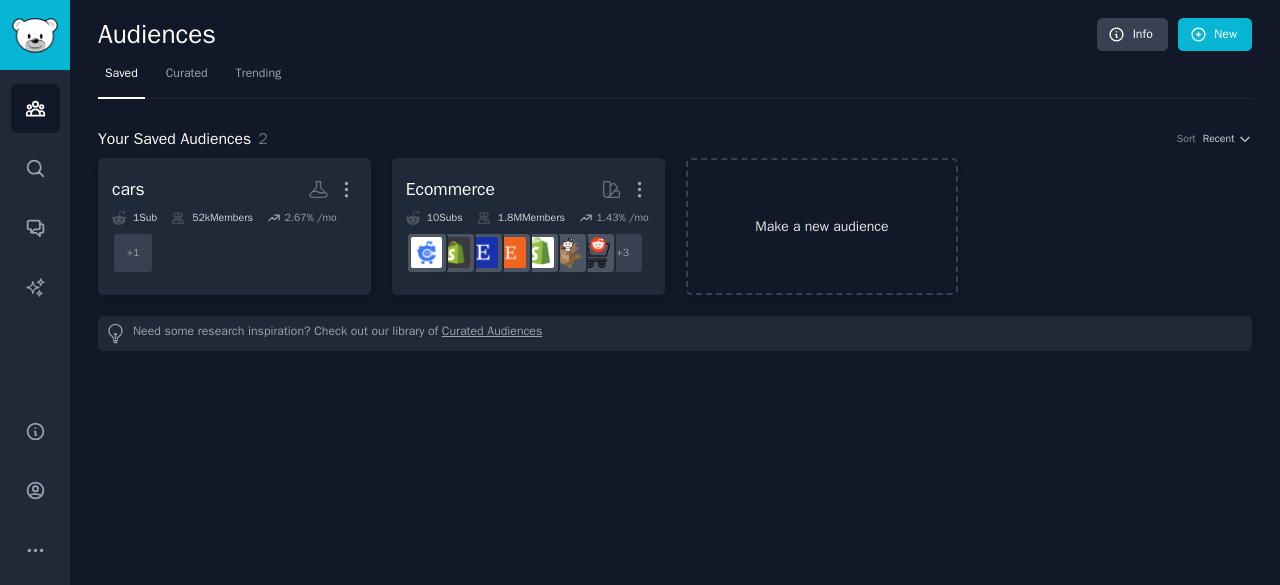 click on "Make a new audience" at bounding box center (822, 226) 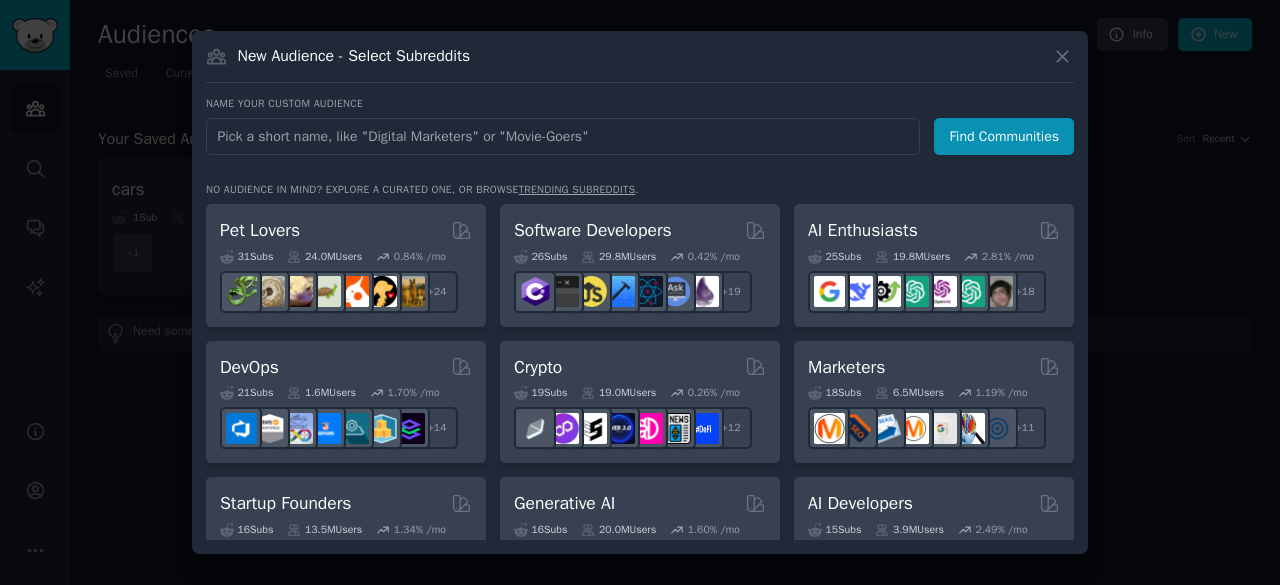 click on "Name your custom audience Audience Name Find Communities No audience in mind? Explore a curated one, or browse  trending subreddits . Pet Lovers 31  Sub s 24.0M  Users 0.84 % /mo + 24 Software Developers 26  Sub s 29.8M  Users 0.42 % /mo + 19 AI Enthusiasts 25  Sub s 19.8M  Users 2.81 % /mo + 18 DevOps 21  Sub s 1.6M  Users 1.70 % /mo + 14 Crypto 19  Sub s 19.0M  Users 0.26 % /mo + 12 Marketers 18  Sub s 6.5M  Users 1.19 % /mo + 11 Startup Founders 16  Sub s 13.5M  Users 1.34 % /mo + 9 Generative AI 16  Sub s 20.0M  Users 1.60 % /mo + 9 AI Developers 15  Sub s 3.9M  Users 2.49 % /mo + 8 Stock Investors 15  Sub s 28.3M  Users 0.49 % /mo + 8 Video Editors 15  Sub s 2.3M  Users 1.59 % /mo + 8 Designers 13  Sub s 9.7M  Users 0.25 % /mo + 6 Data Scientists 13  Sub s 7.6M  Users 0.58 % /mo + 6 Fitness Enthusiasts 12  Sub s 31.1M  Users 0.24 % /mo + 5 Gardeners 11  Sub s 13.5M  Users 1.78 % /mo + 4 Photographers 11  Sub s 10.7M  Users 0.54 % /mo + 4 Gaming 11  Sub s 52.9M  Users 0.35 % /mo + 4 NFT Collectors 10  Sub" at bounding box center [640, 318] 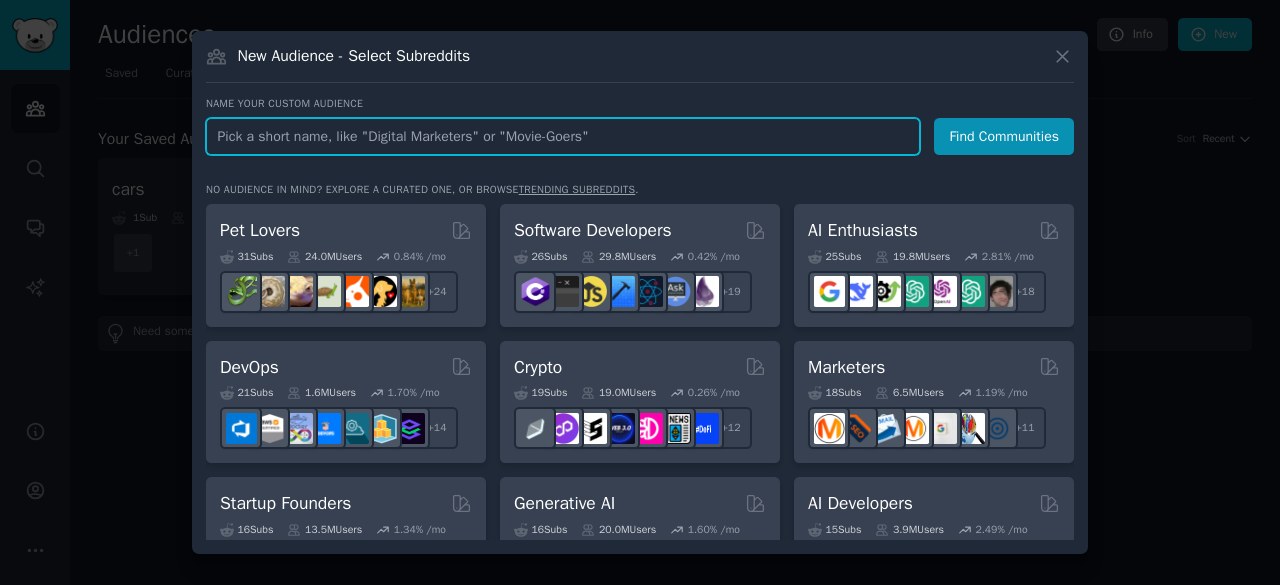 click at bounding box center [563, 136] 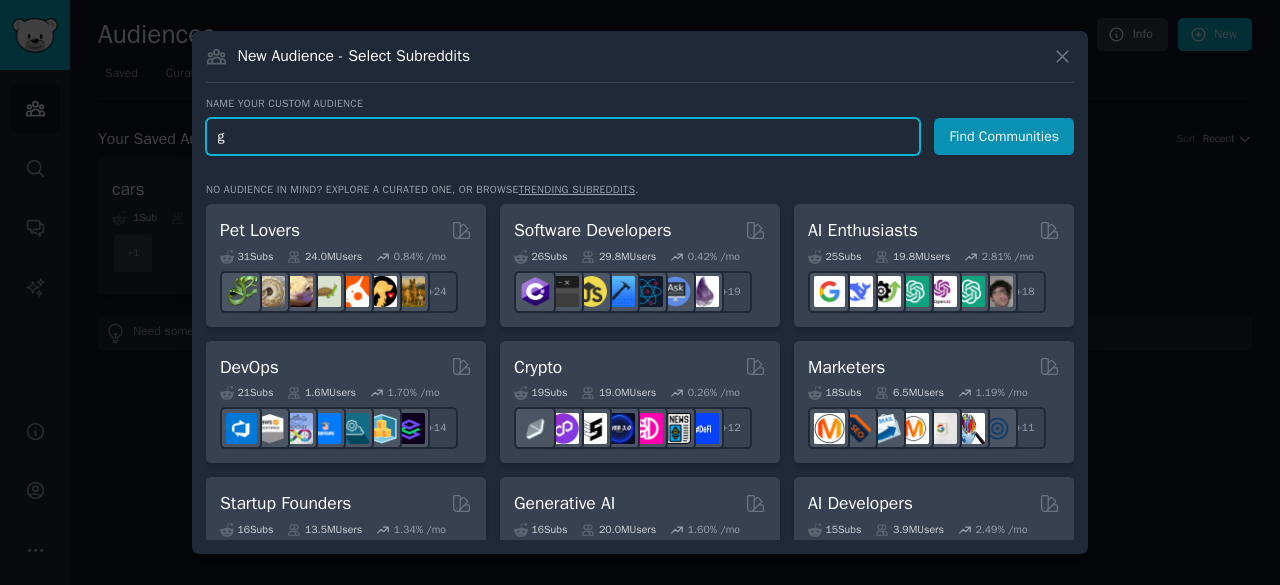 click on "g" at bounding box center [563, 136] 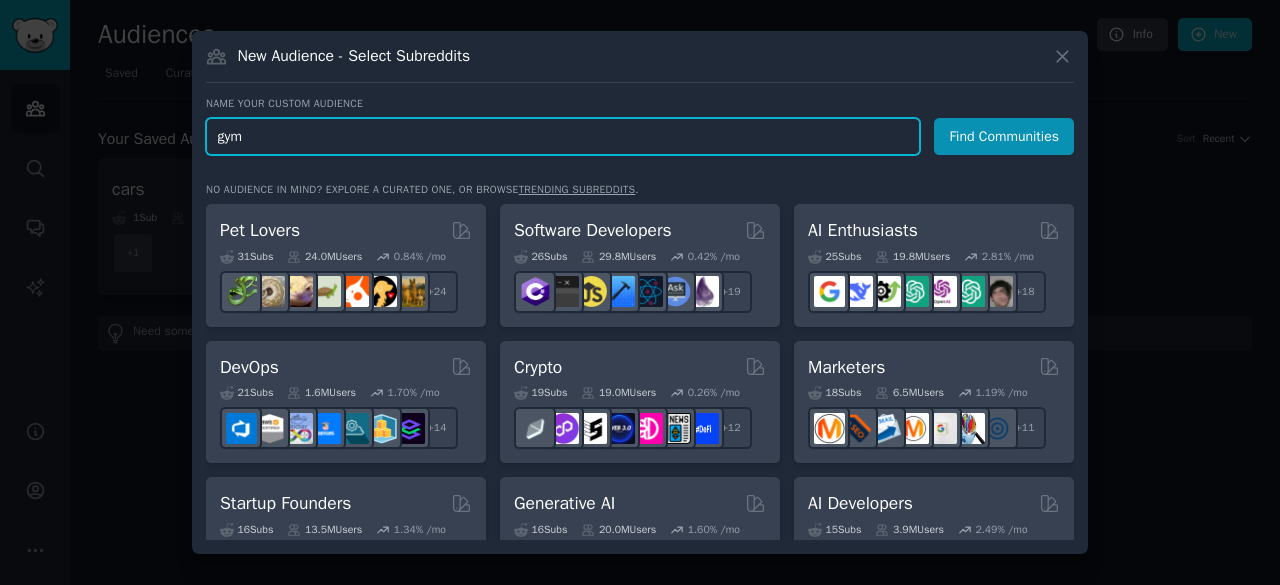 type on "gyms" 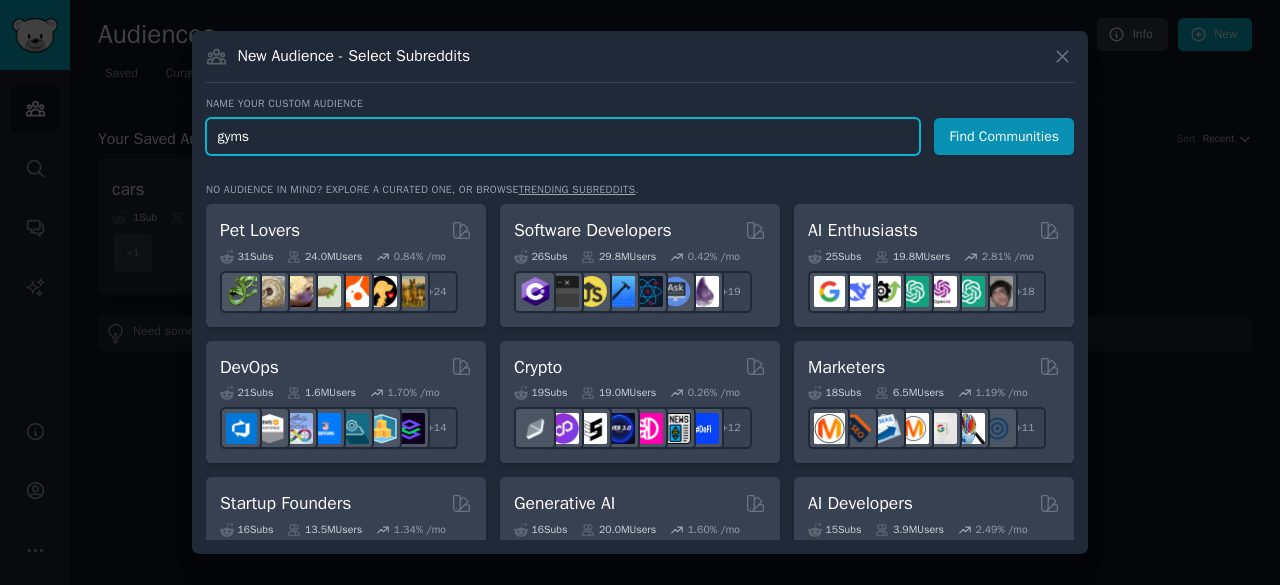 click on "Find Communities" at bounding box center (1004, 136) 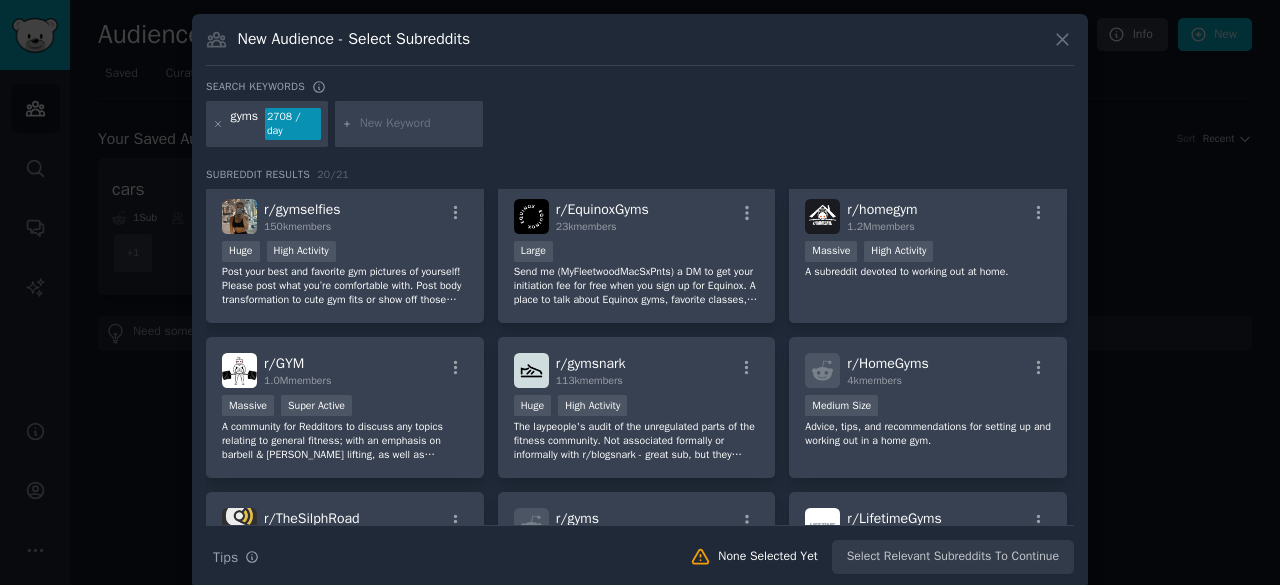 scroll, scrollTop: 0, scrollLeft: 0, axis: both 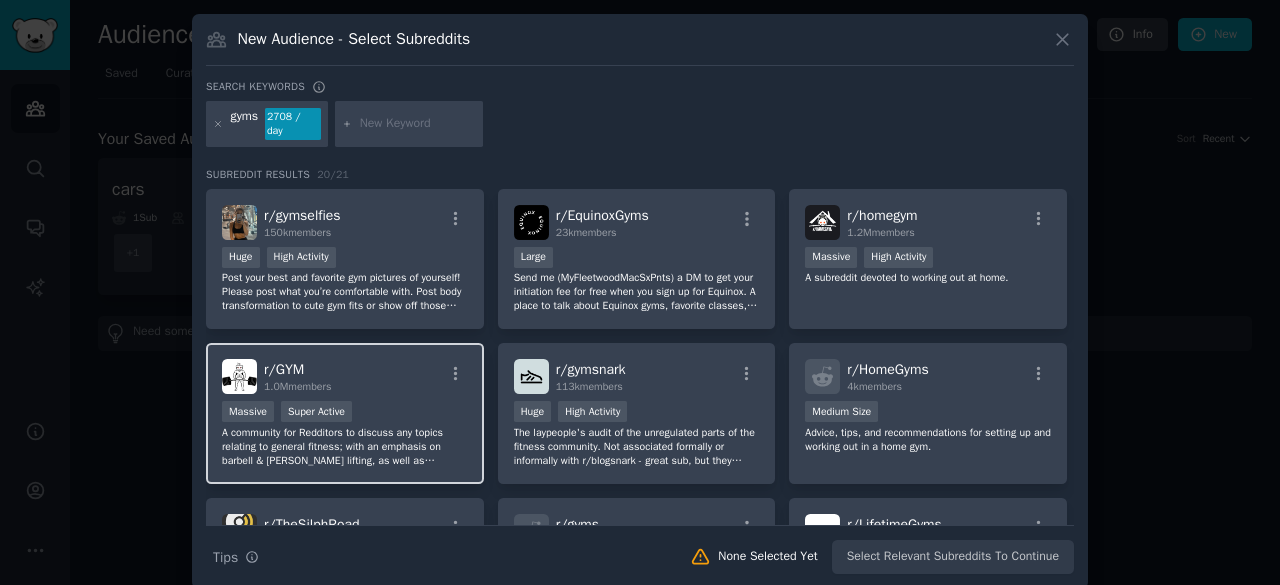 click on "Massive Super Active" at bounding box center [345, 413] 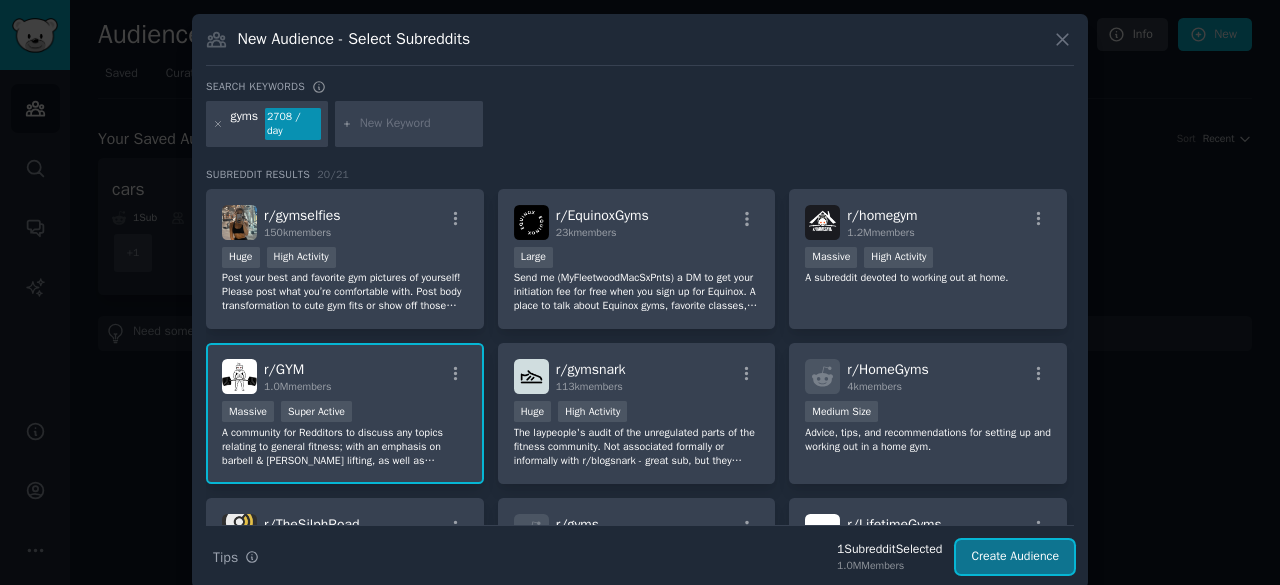 click on "Create Audience" at bounding box center (1015, 557) 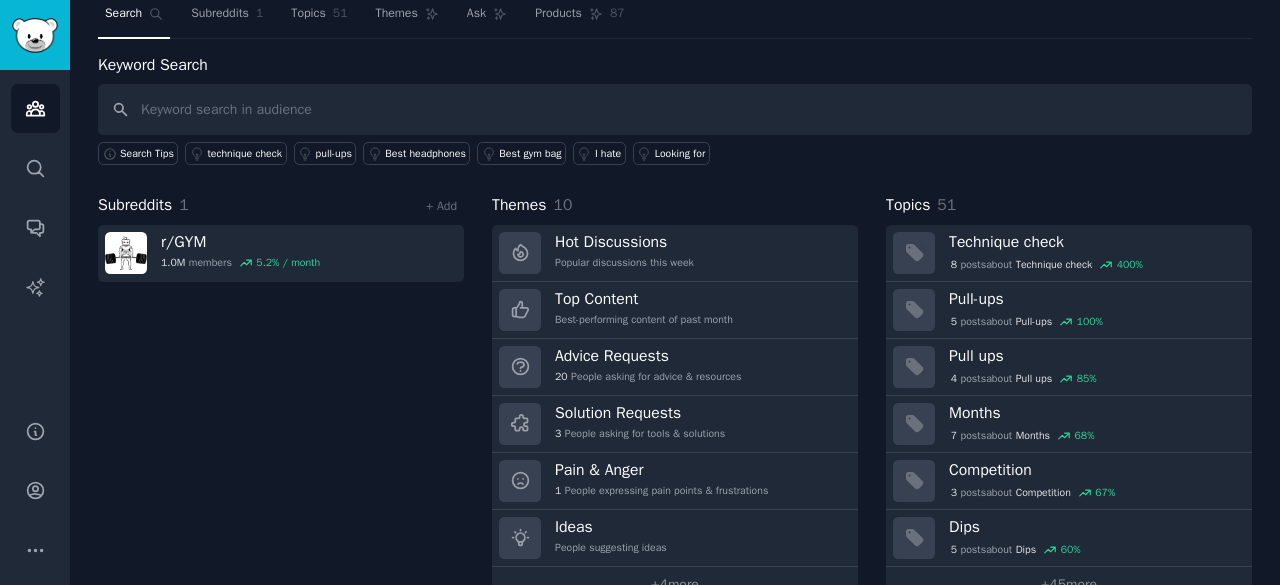 scroll, scrollTop: 100, scrollLeft: 0, axis: vertical 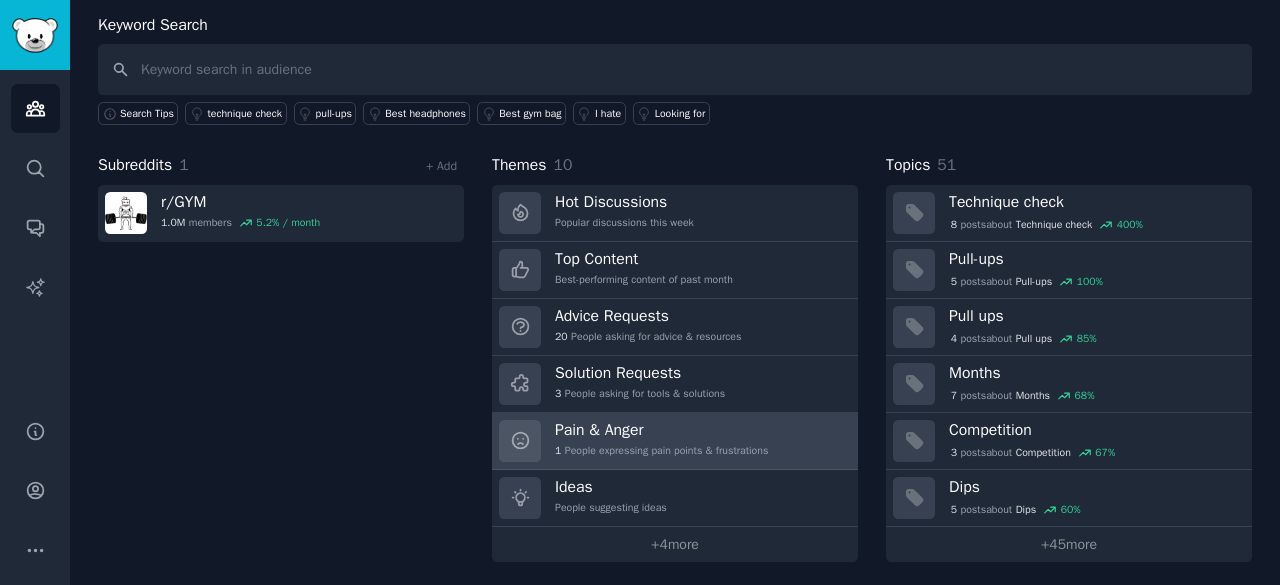 click on "Pain & Anger 1 People expressing pain points & frustrations" at bounding box center [661, 441] 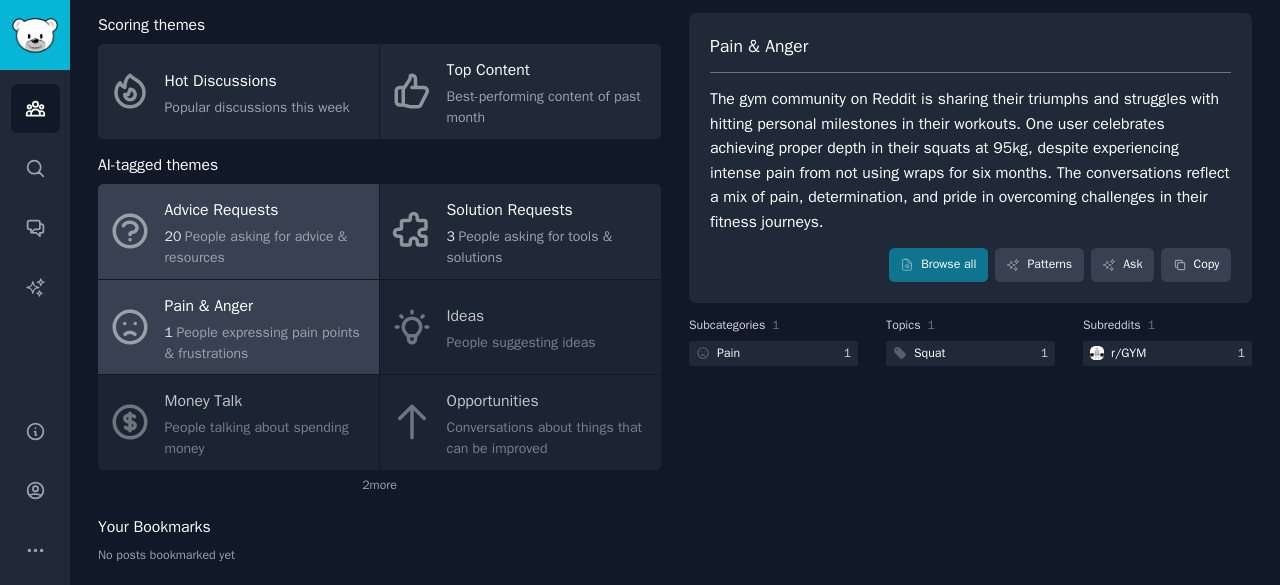 click on "People asking for advice & resources" at bounding box center (256, 247) 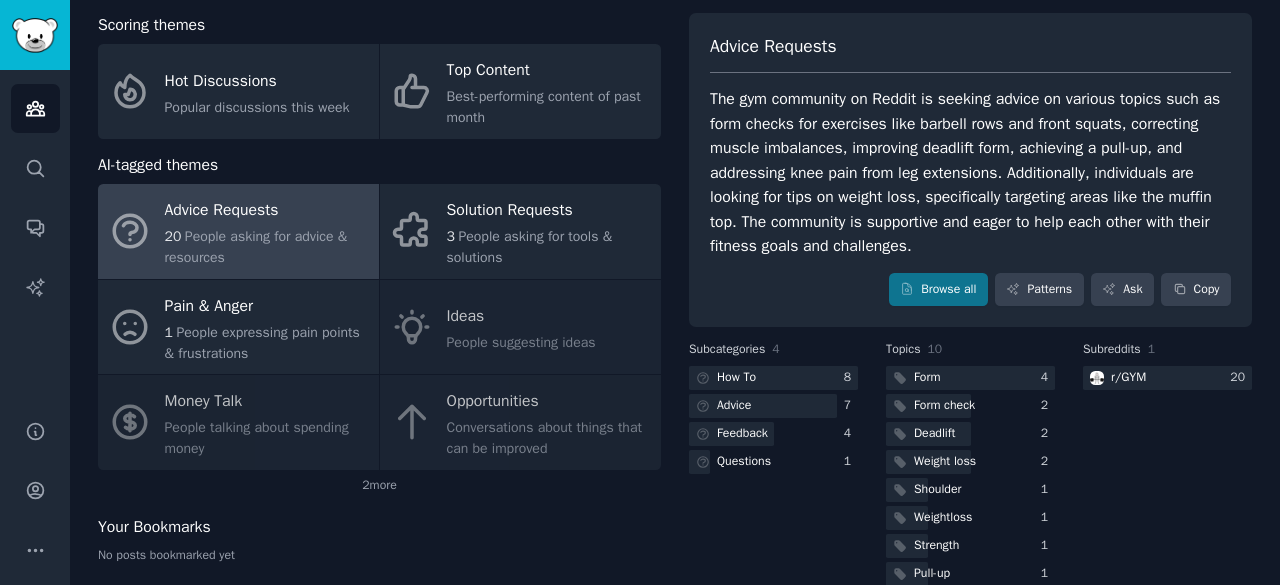 click on "People asking for advice & resources" at bounding box center [256, 247] 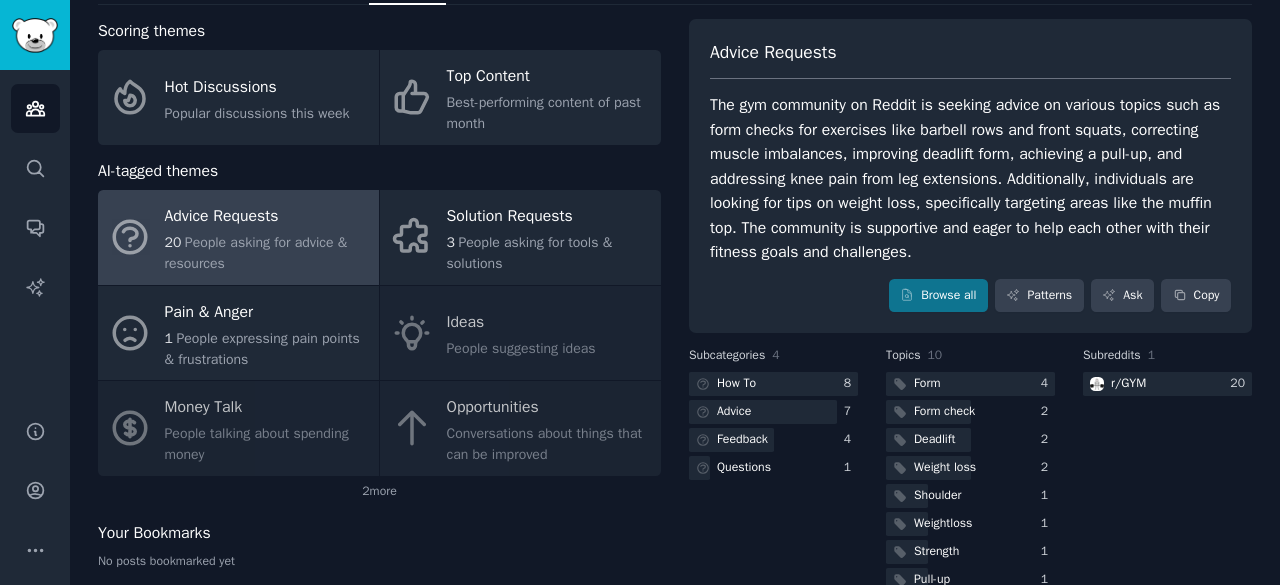 scroll, scrollTop: 0, scrollLeft: 0, axis: both 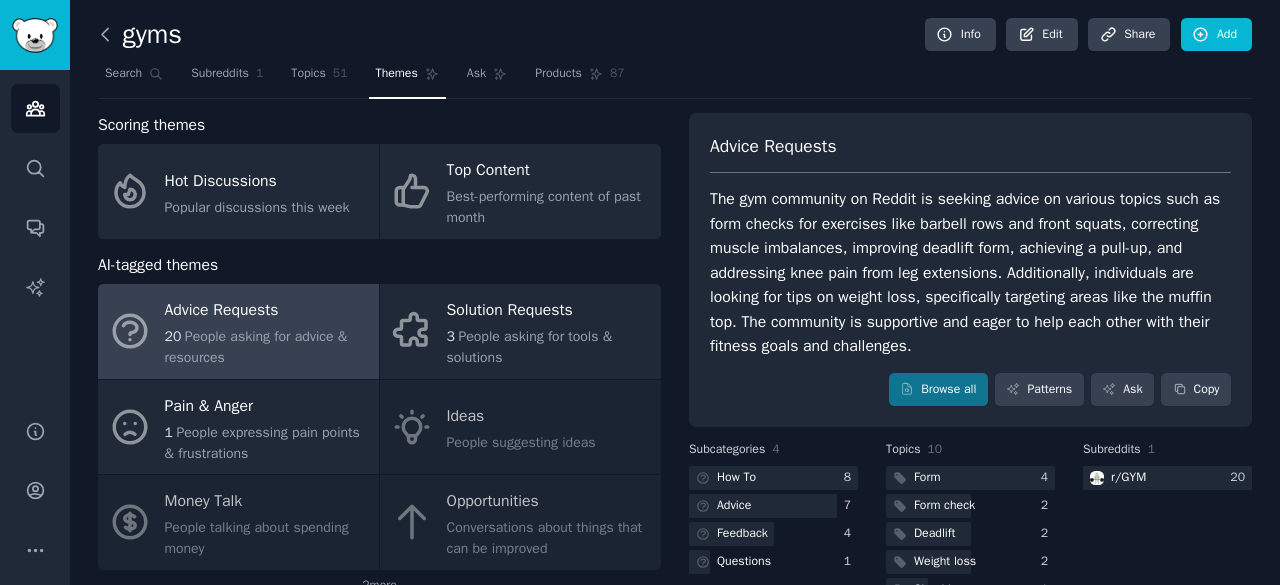 click 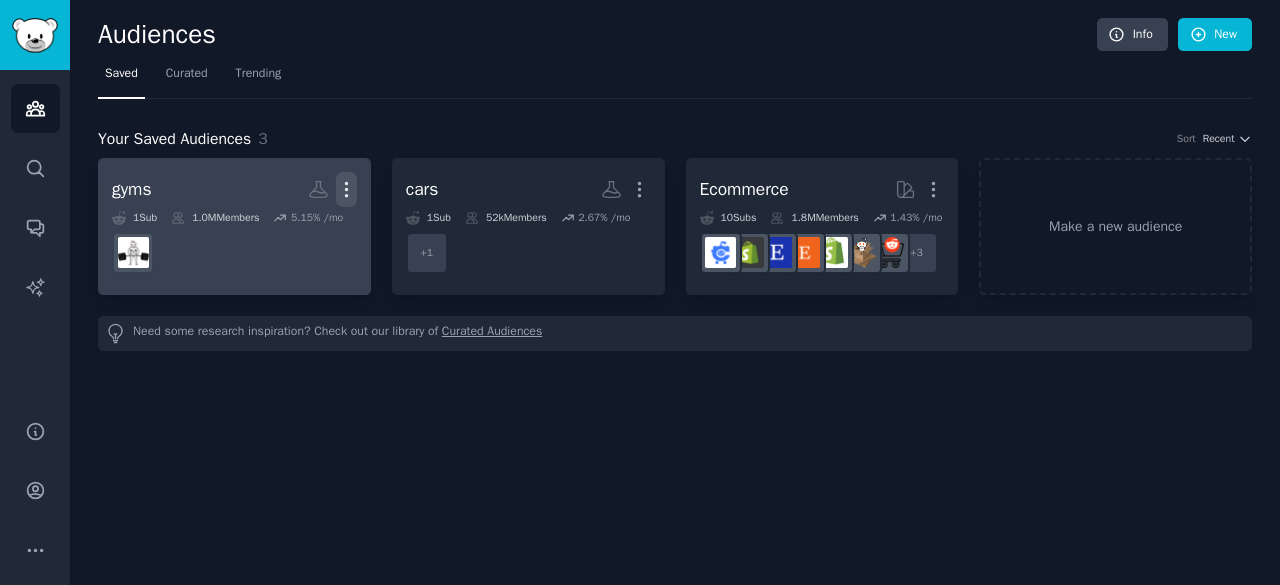 click 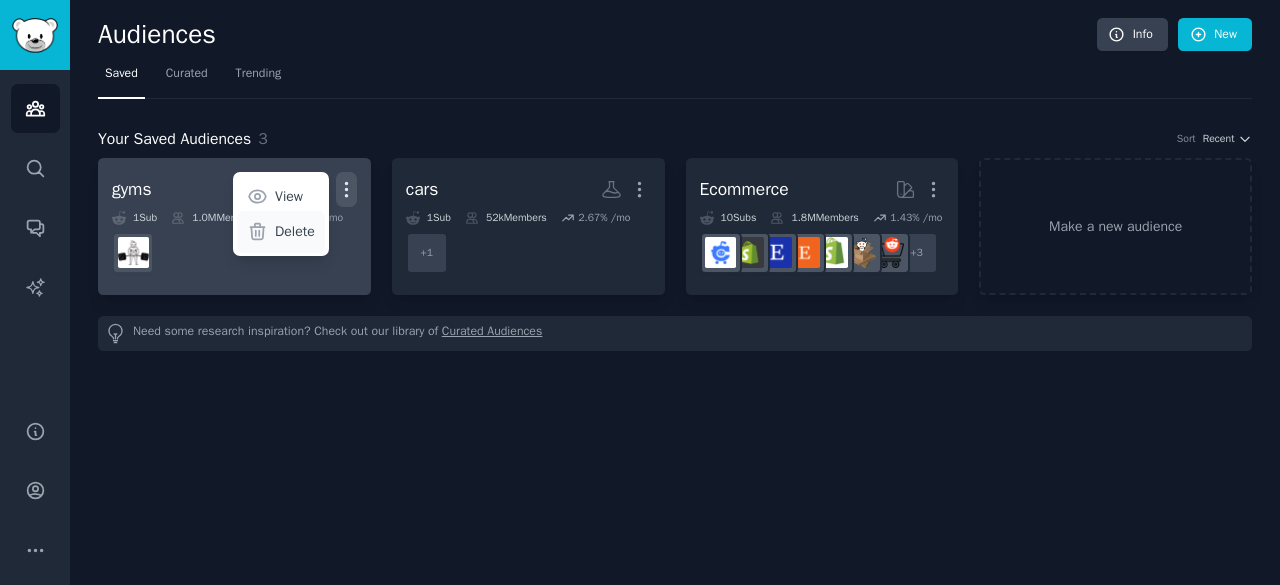 click on "Delete" at bounding box center (295, 231) 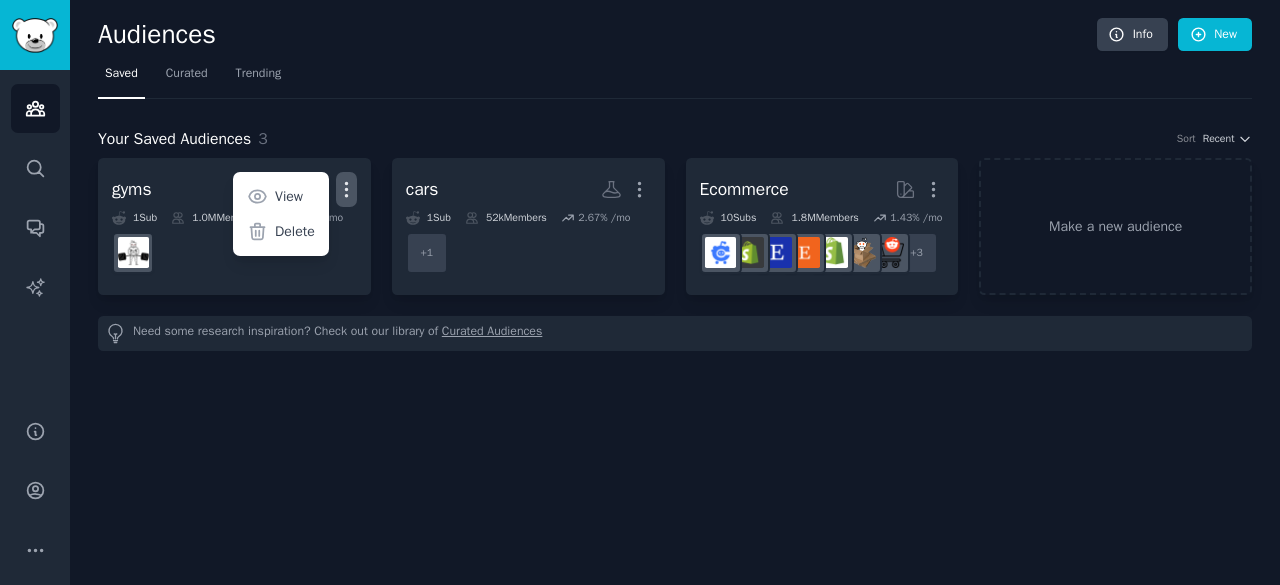 click on "Your Saved Audiences 3 Sort Recent gyms More View Delete 1  Sub 1.0M  Members 5.15 % /mo cars Custom Audience More 1  Sub 52k  Members 2.67 % /mo r/UsedCars + 1 Ecommerce More 10  Sub s 1.8M  Members 1.43 % /mo r/ecommercemarketing + 3 Make a new audience Need some research inspiration? Check out our library of  Curated Audiences" at bounding box center [675, 225] 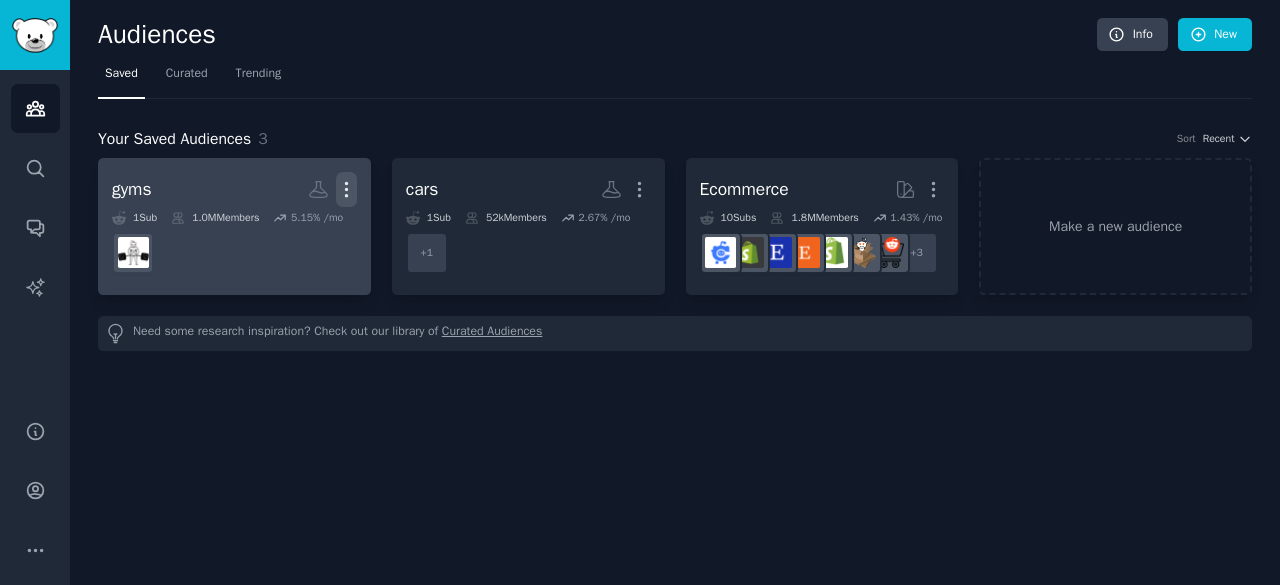 click 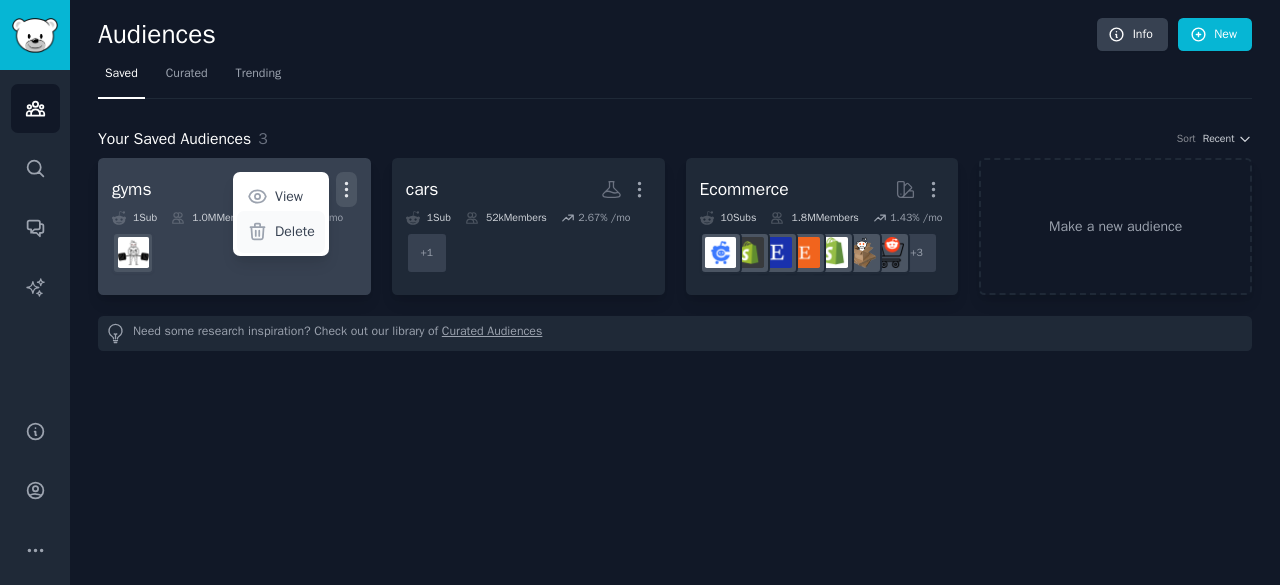 click on "Delete" at bounding box center (281, 232) 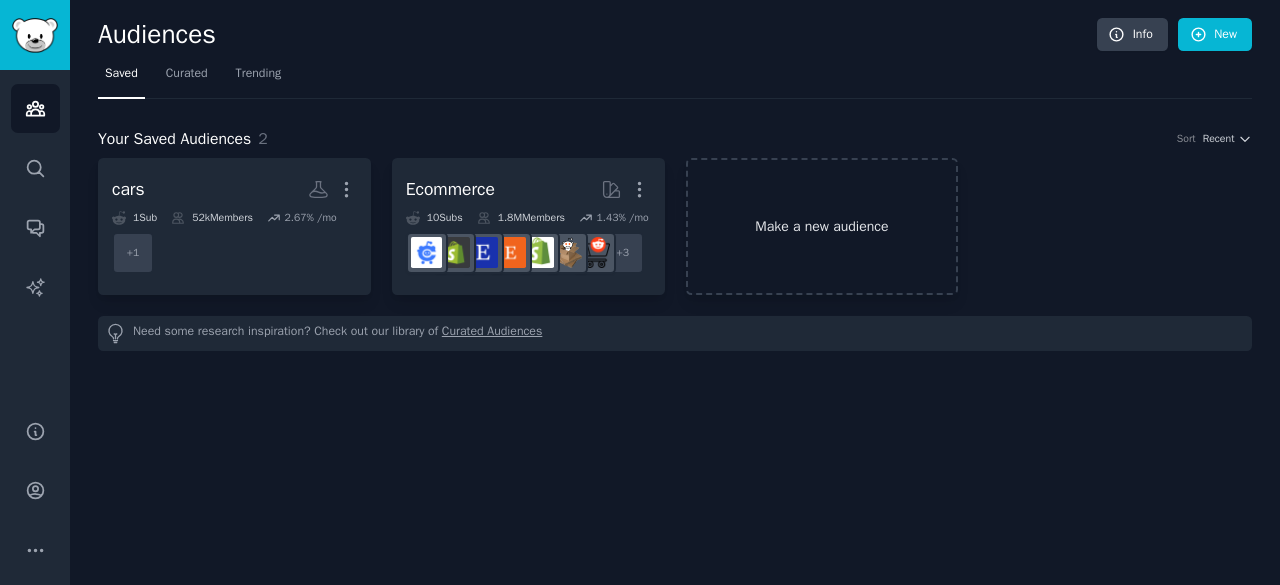 click on "Make a new audience" at bounding box center (822, 226) 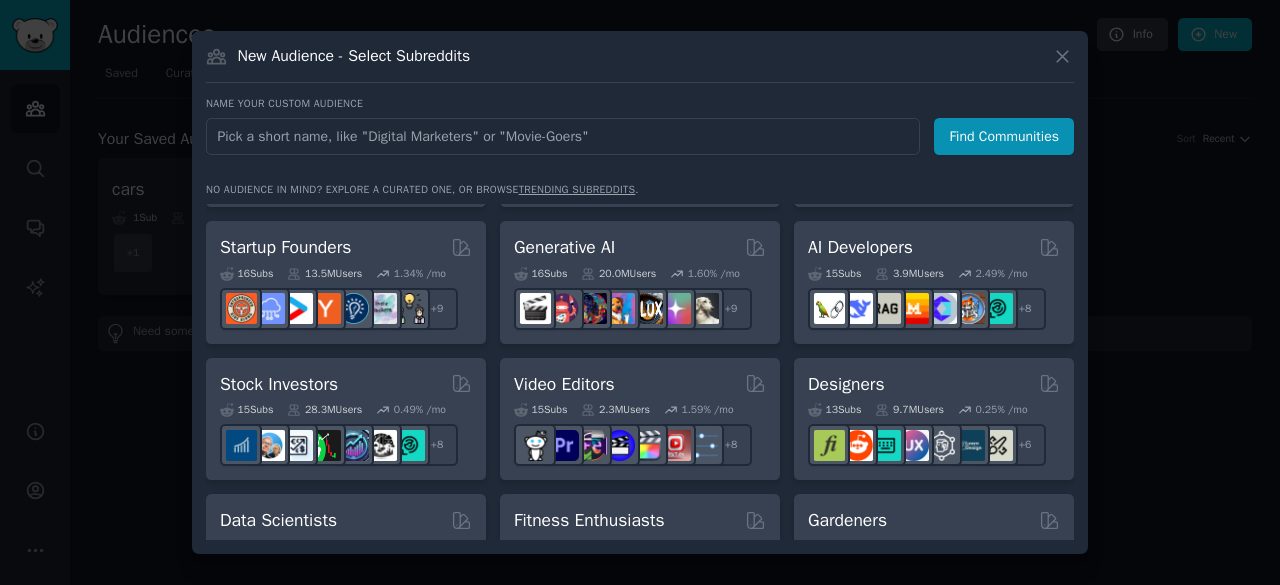 scroll, scrollTop: 264, scrollLeft: 0, axis: vertical 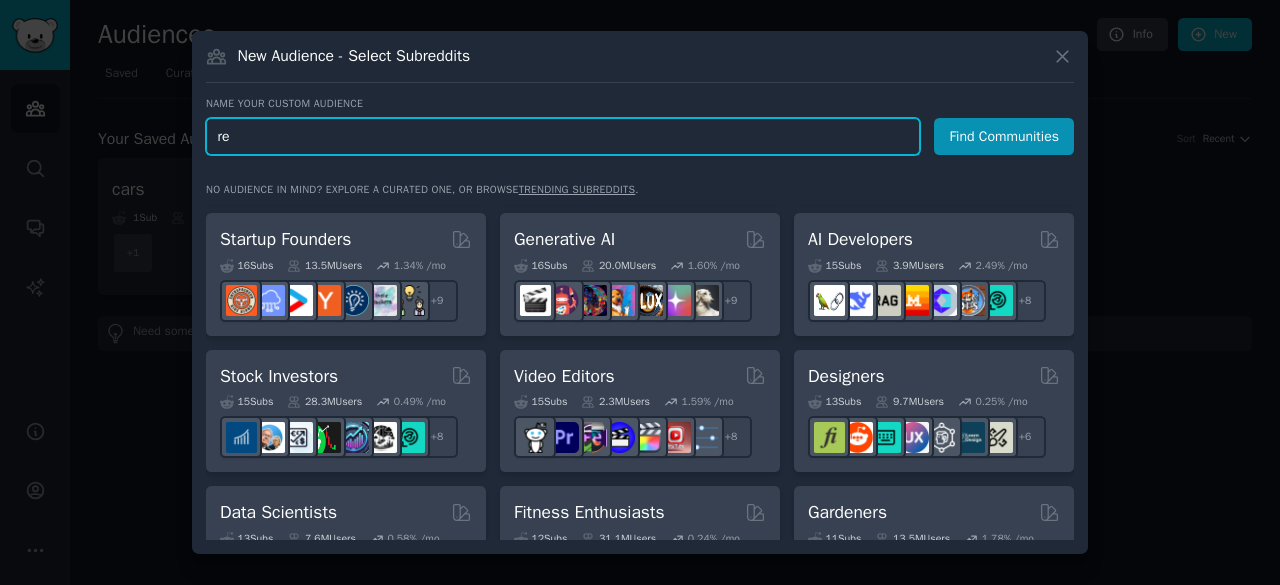 type on "r" 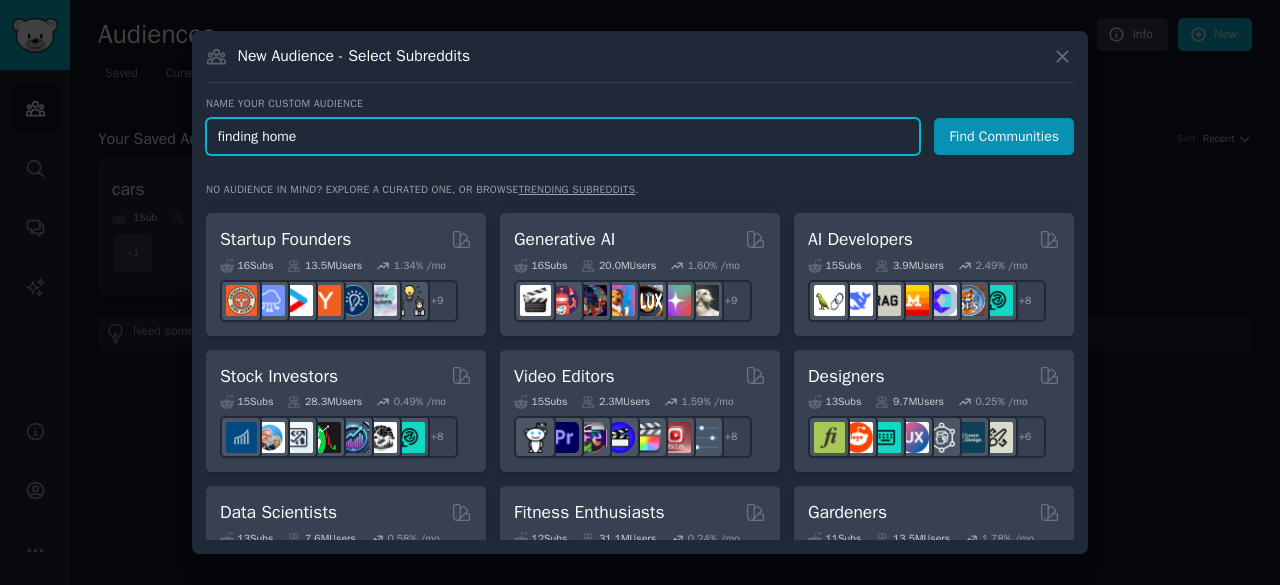 type on "finding homes" 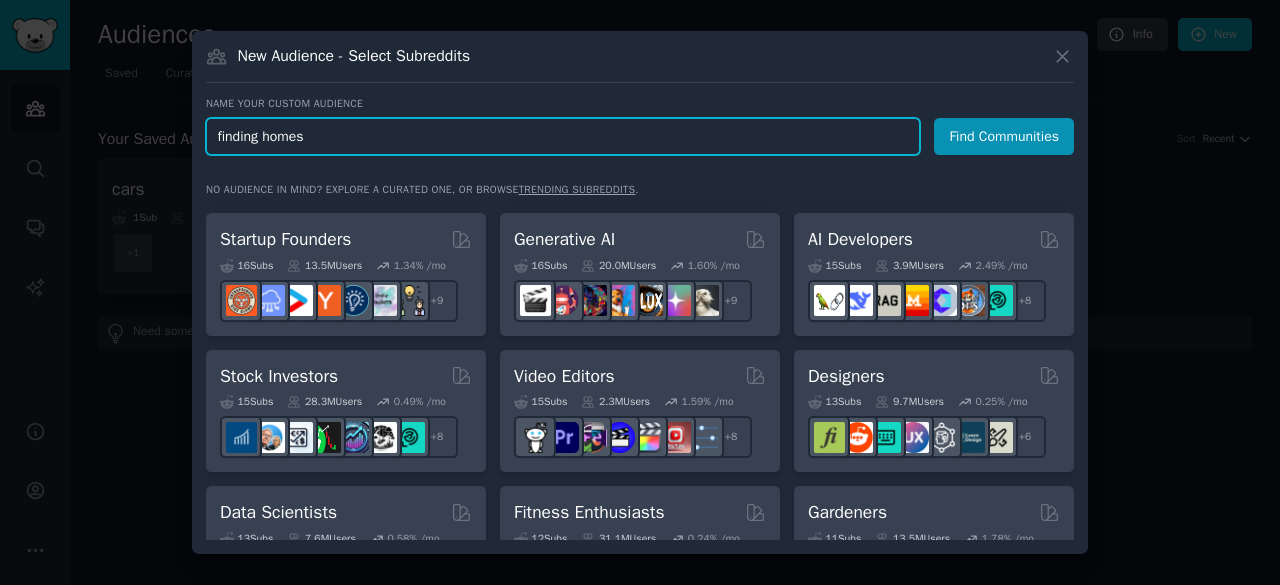 click on "Find Communities" at bounding box center [1004, 136] 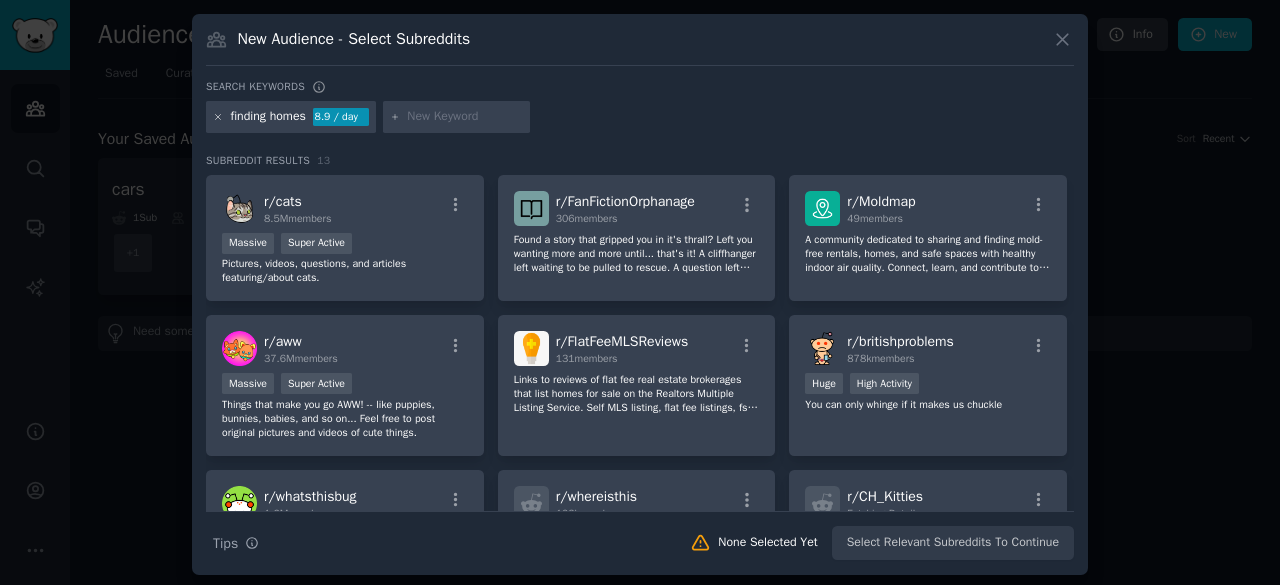 click 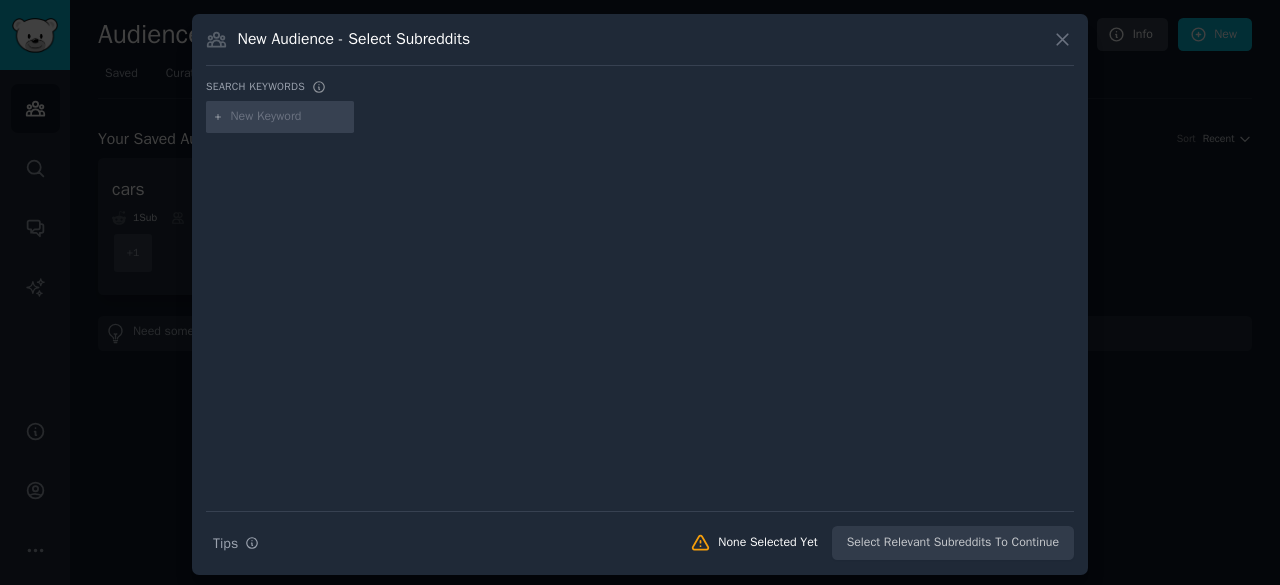click at bounding box center [289, 117] 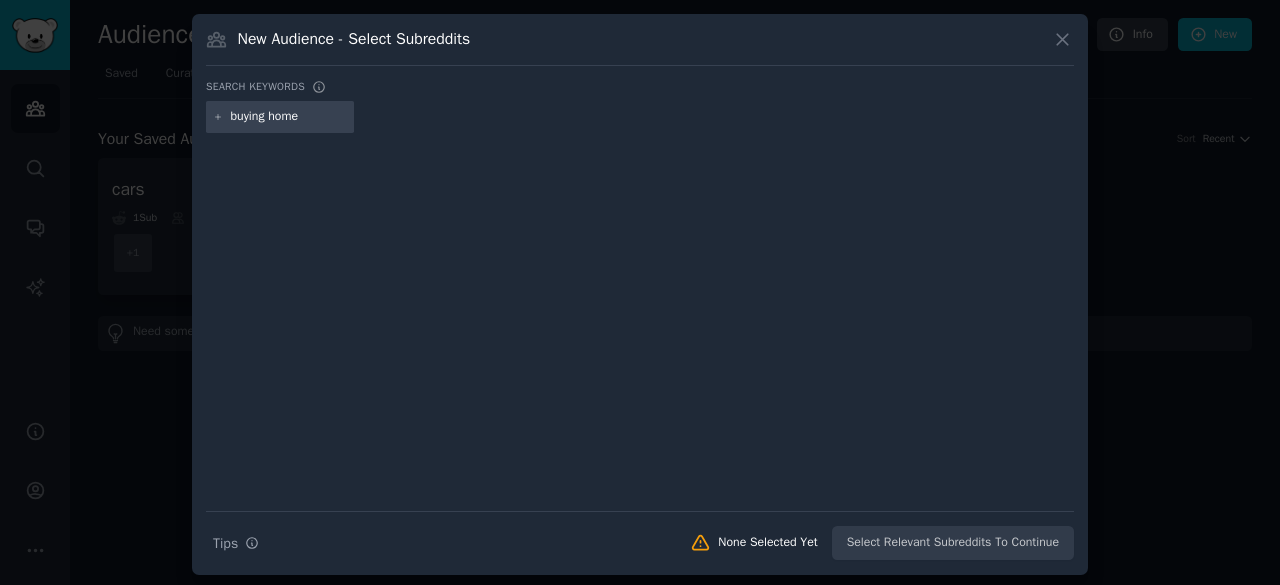 type on "buying homes" 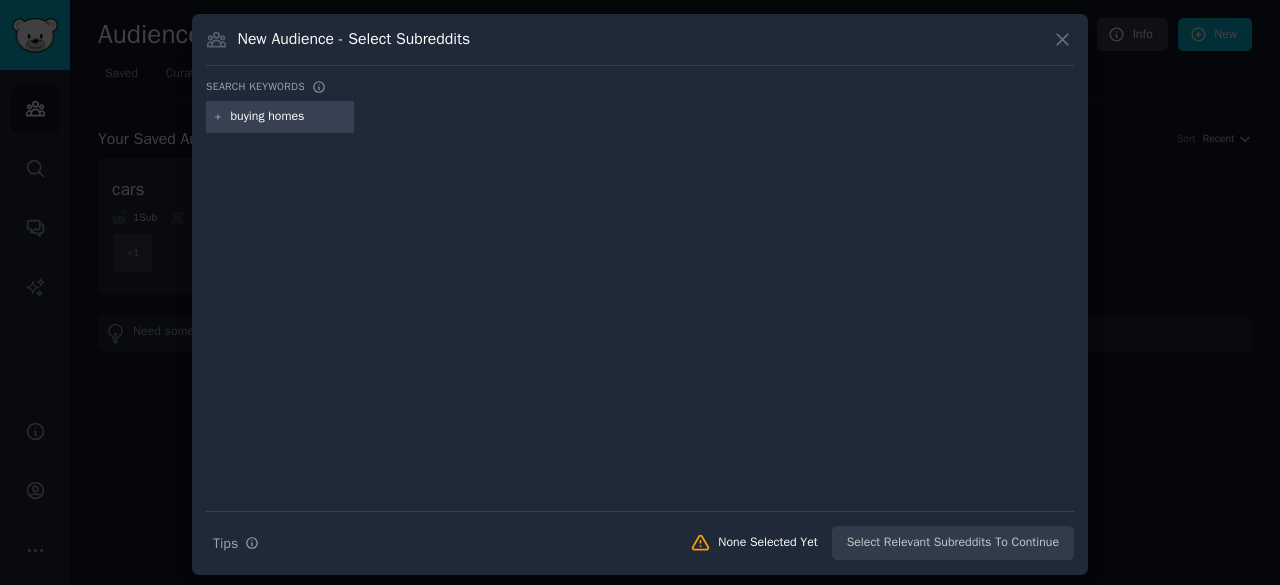 type 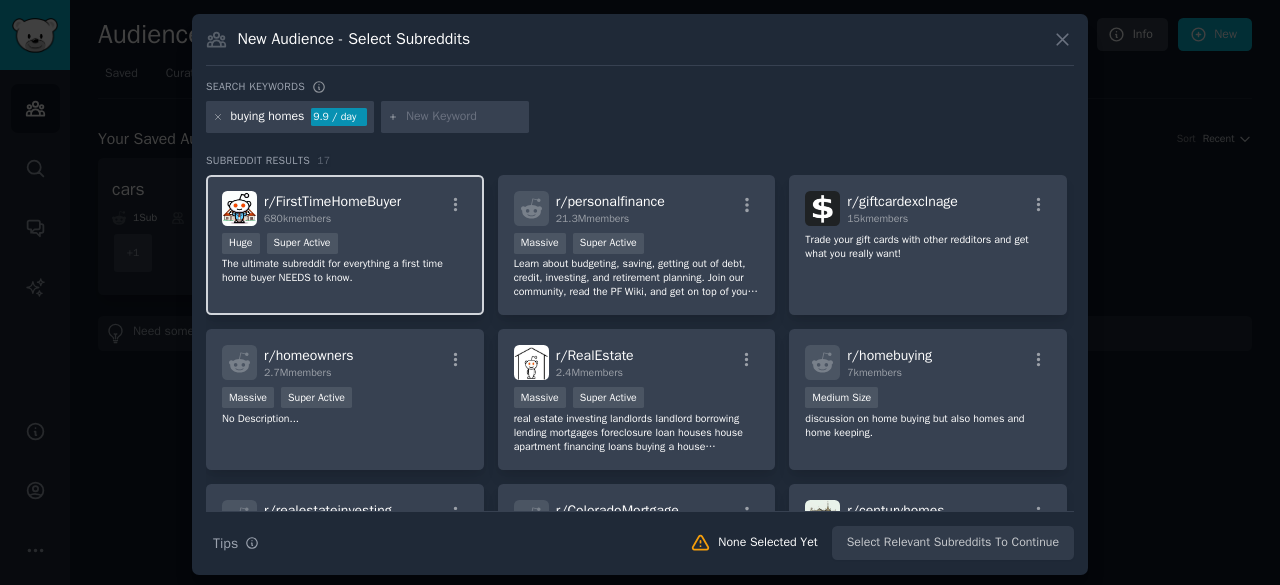 click on "r/ FirstTimeHomeBuyer 680k  members" at bounding box center [345, 208] 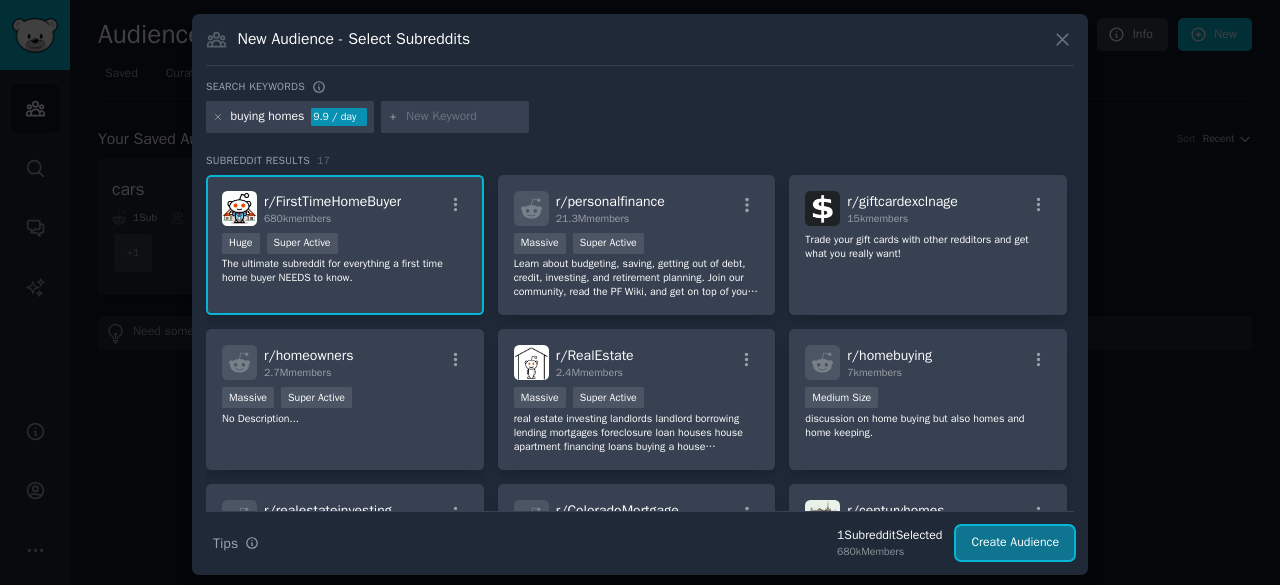 click on "Create Audience" at bounding box center (1015, 543) 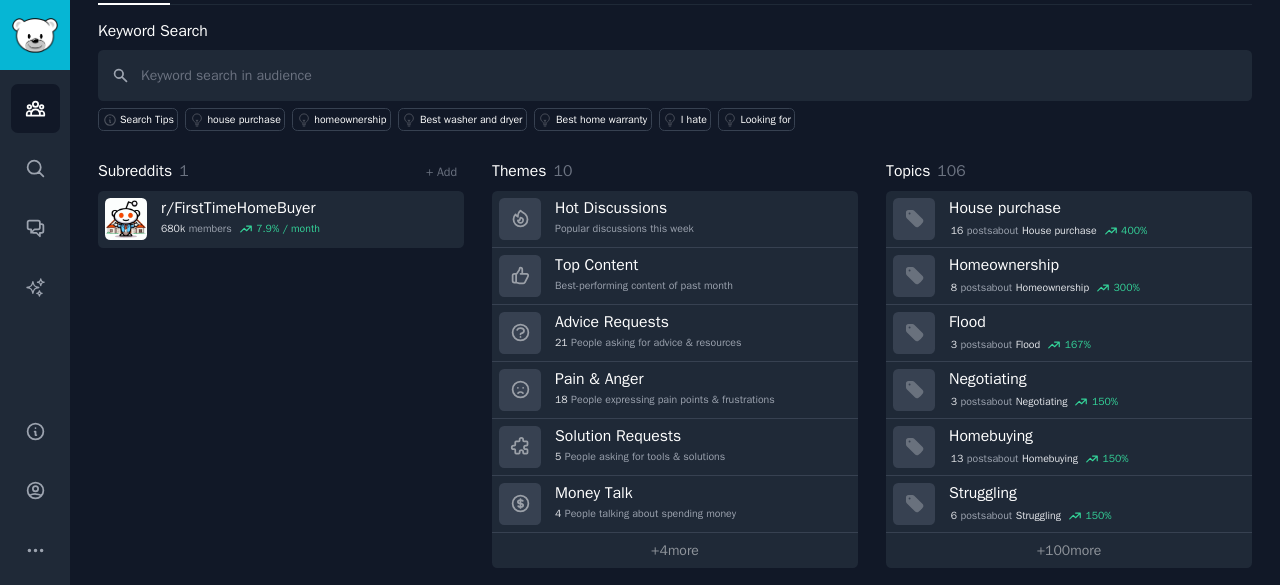 scroll, scrollTop: 100, scrollLeft: 0, axis: vertical 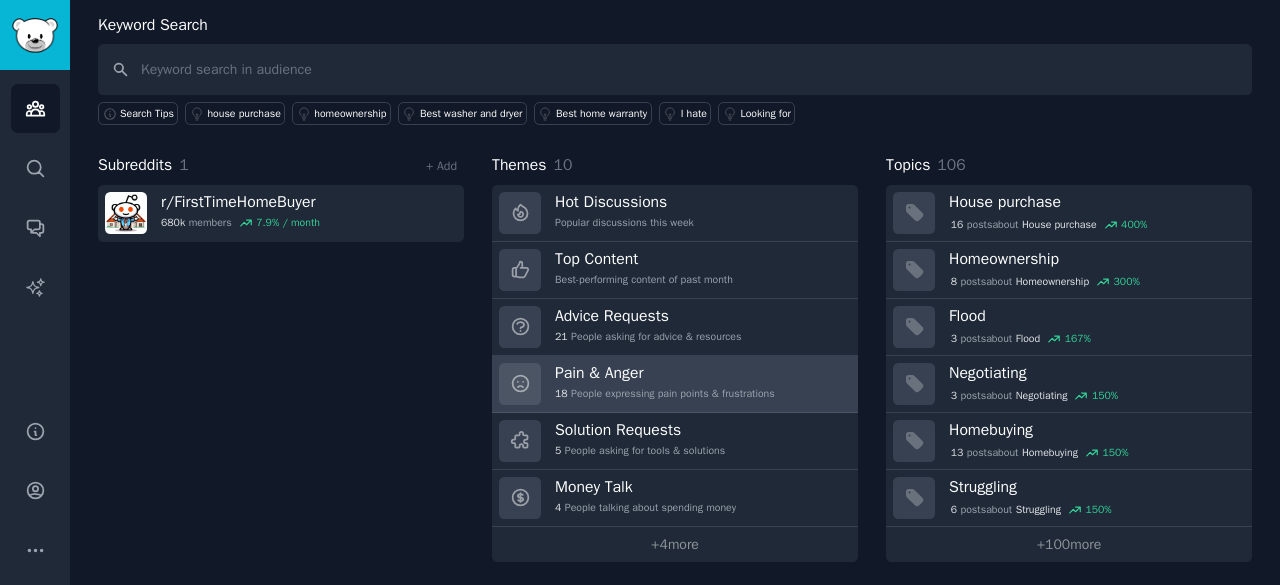 click on "Pain & Anger" at bounding box center [665, 373] 